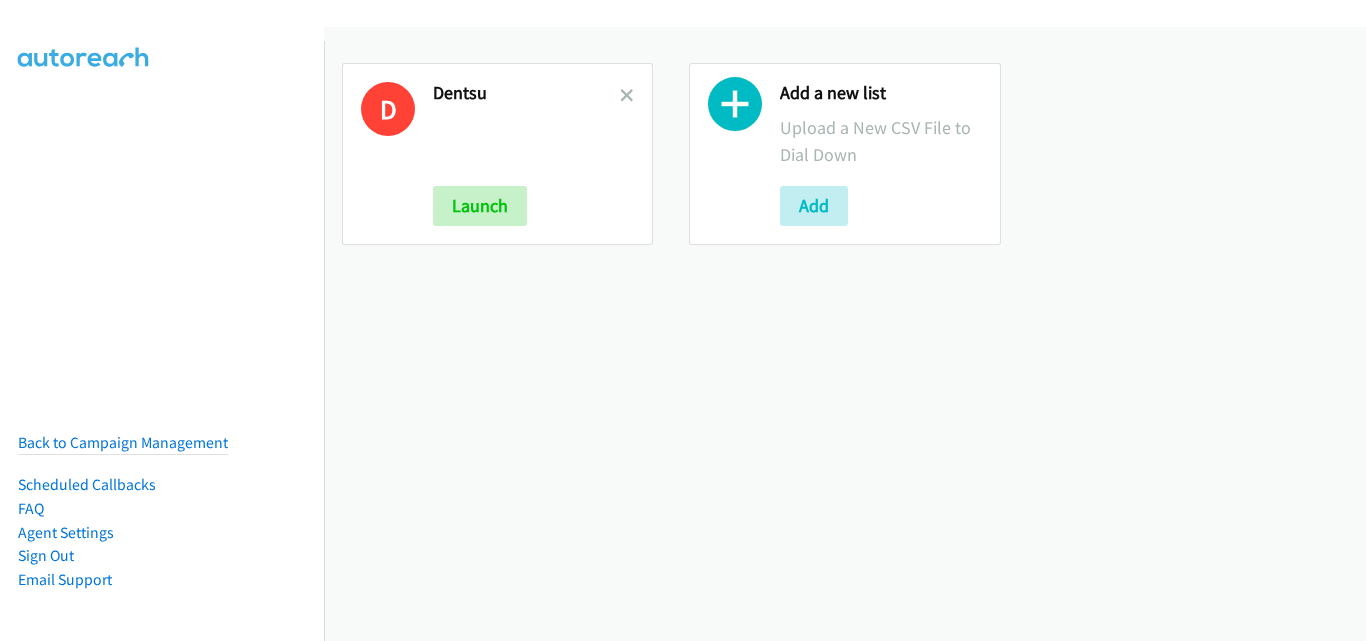 scroll, scrollTop: 0, scrollLeft: 0, axis: both 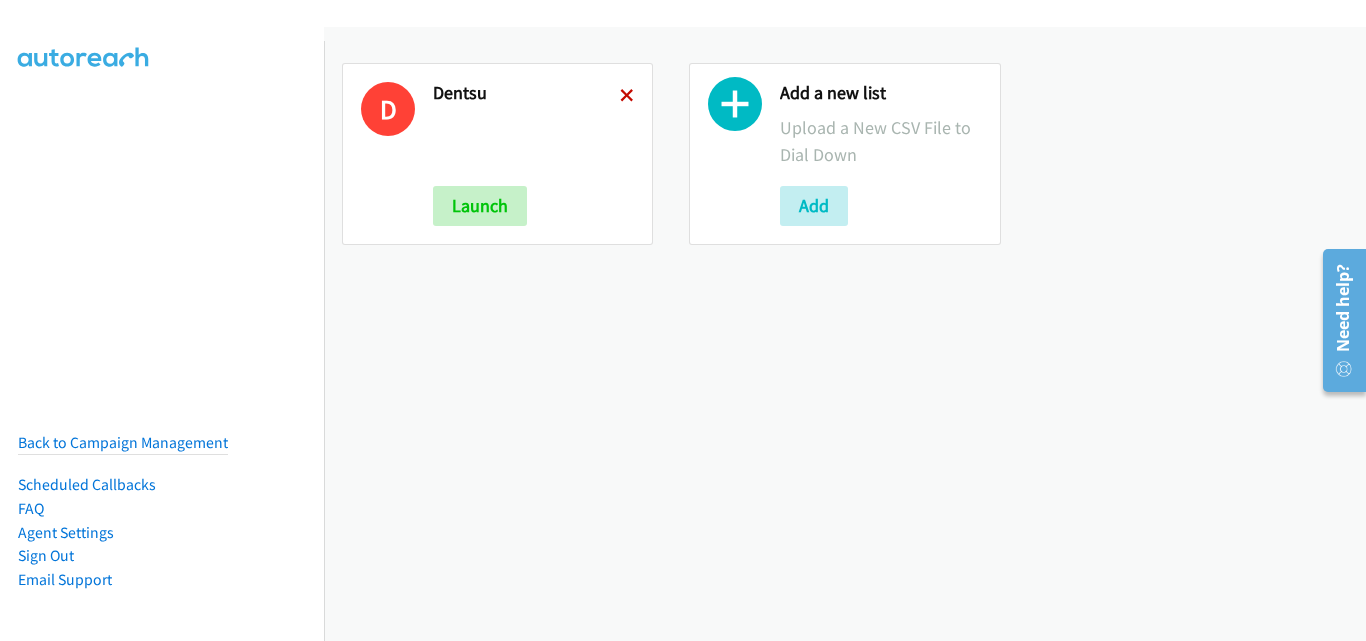 click at bounding box center [627, 97] 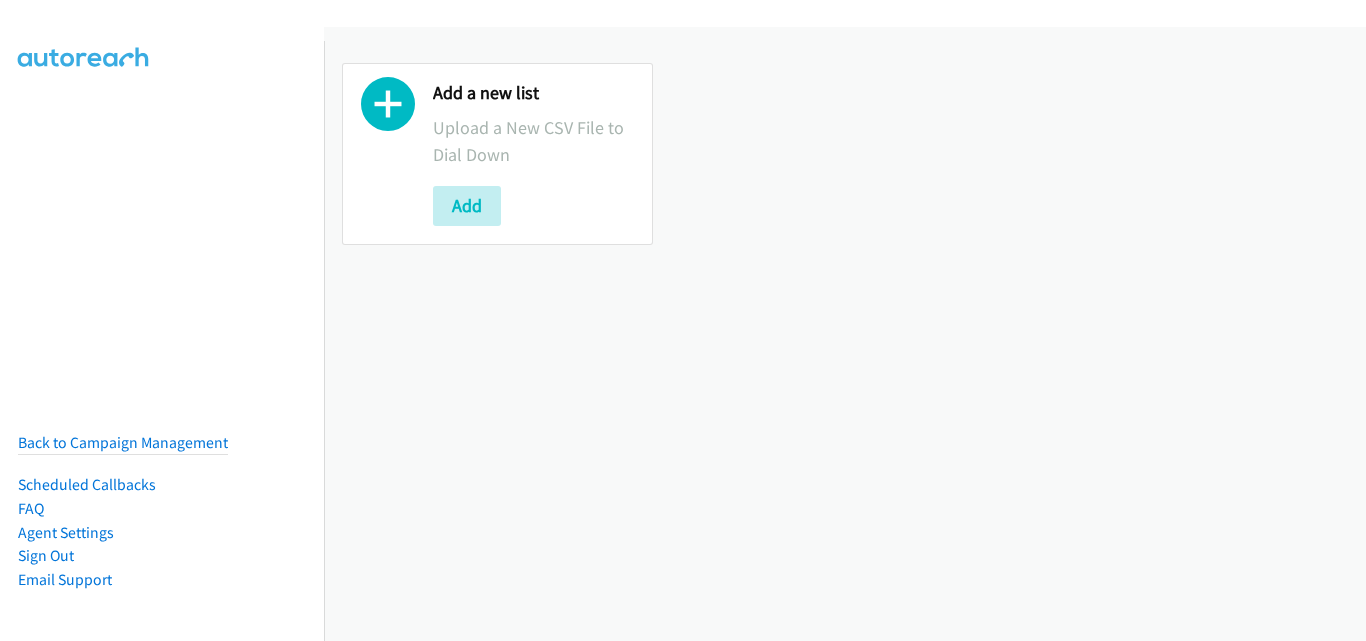 scroll, scrollTop: 0, scrollLeft: 0, axis: both 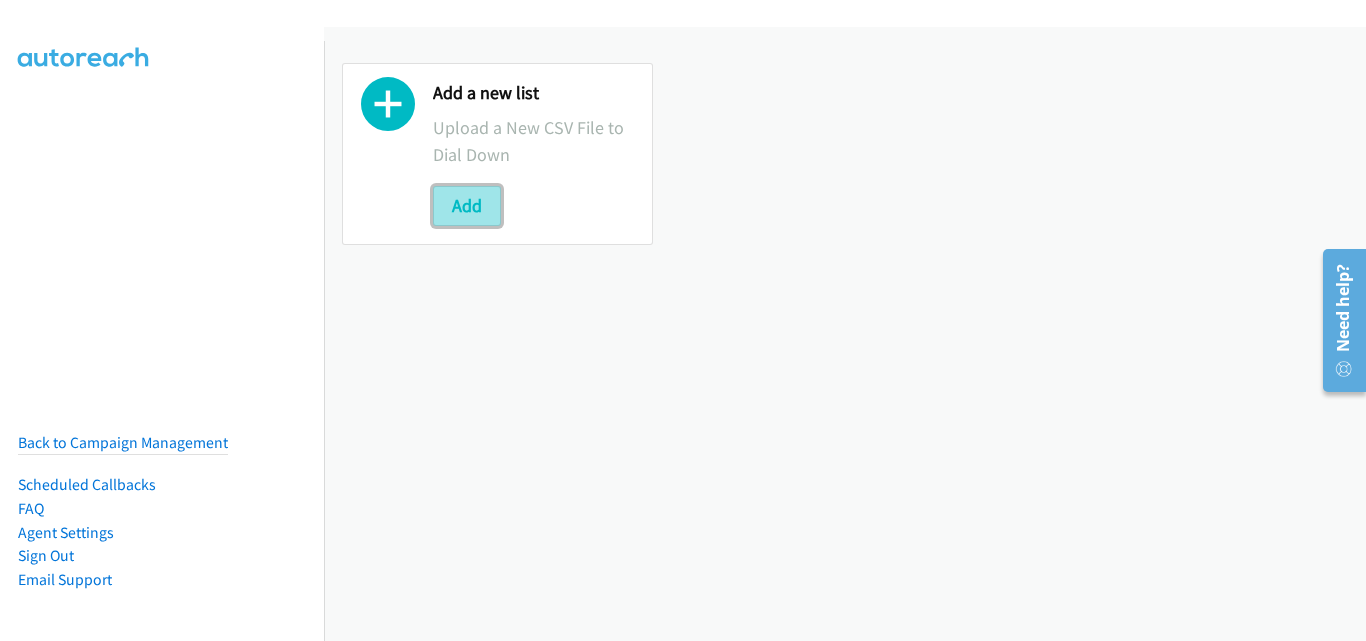 click on "Add" at bounding box center [467, 206] 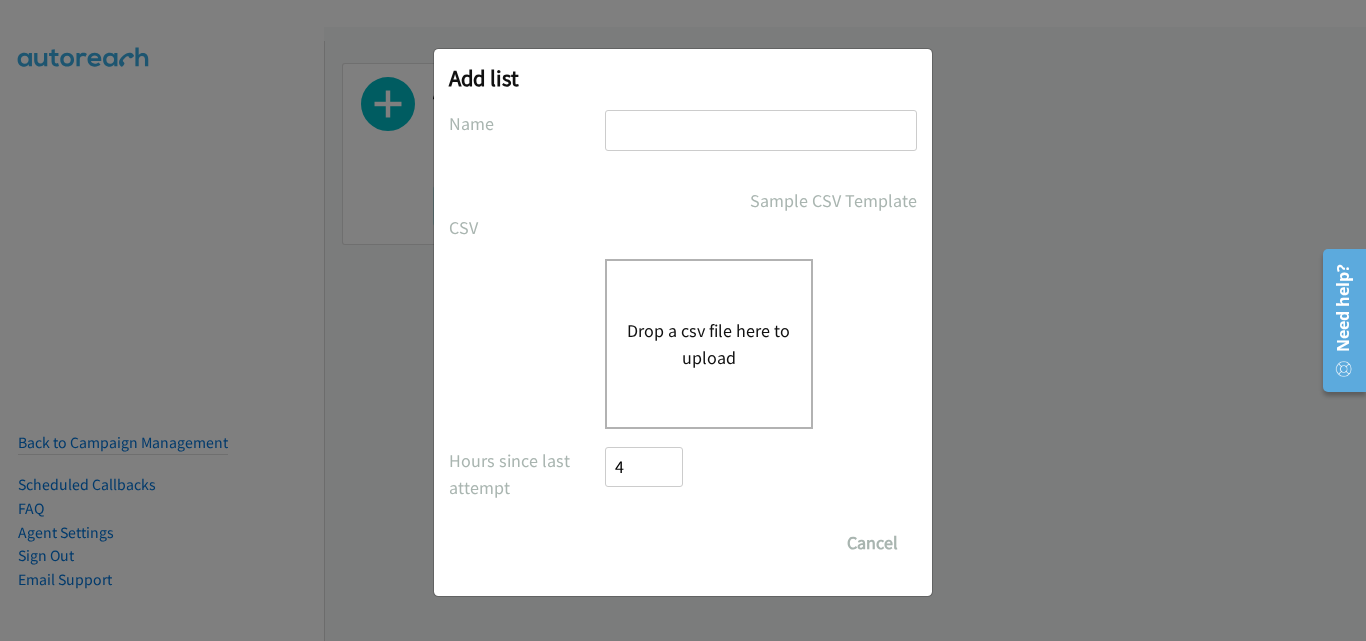 click at bounding box center (761, 130) 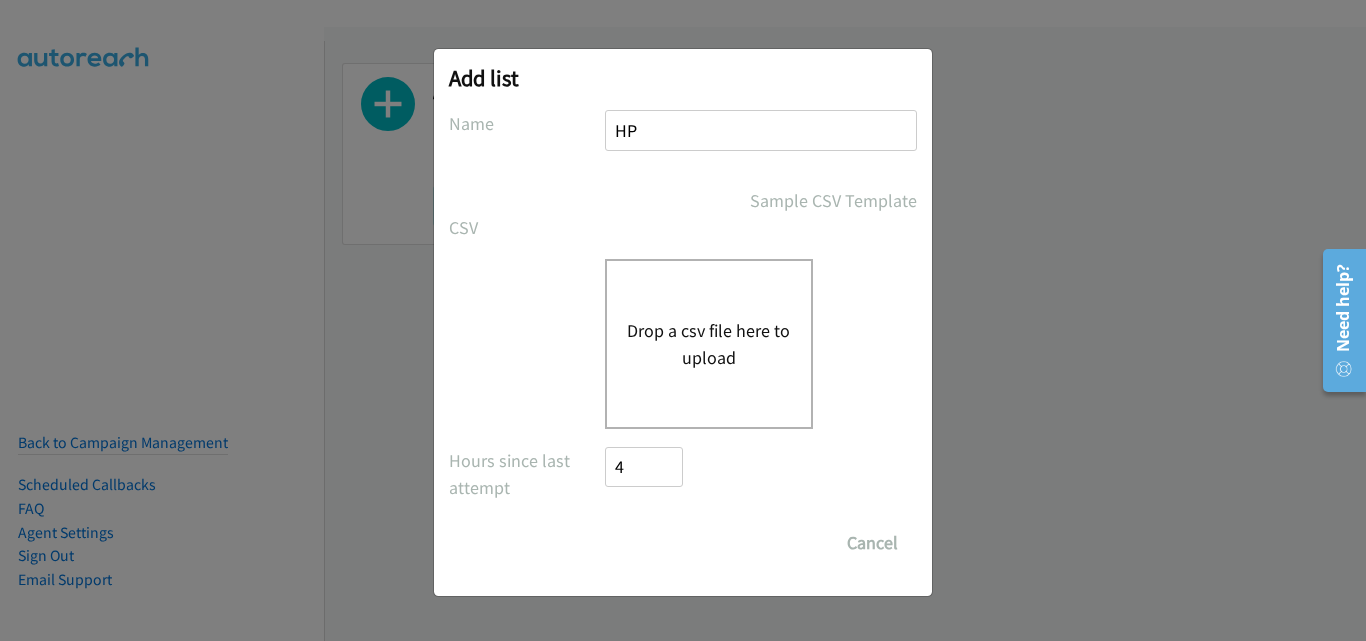 click on "Drop a csv file here to upload" at bounding box center [709, 344] 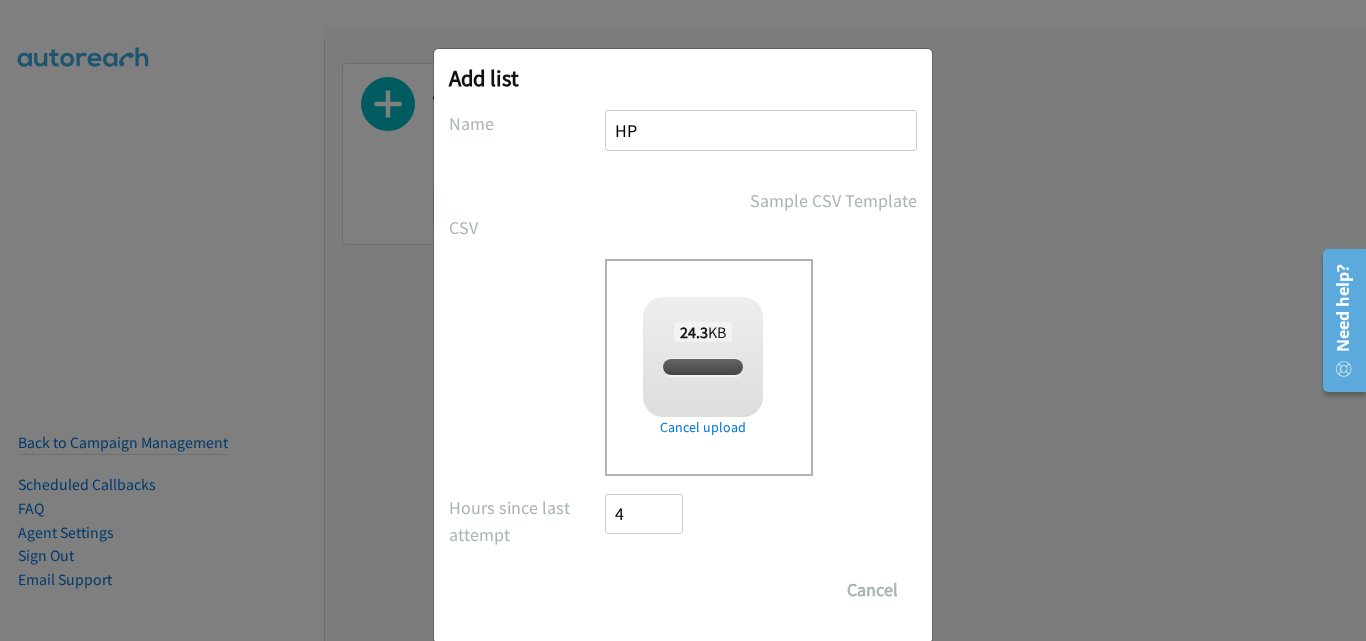 checkbox on "true" 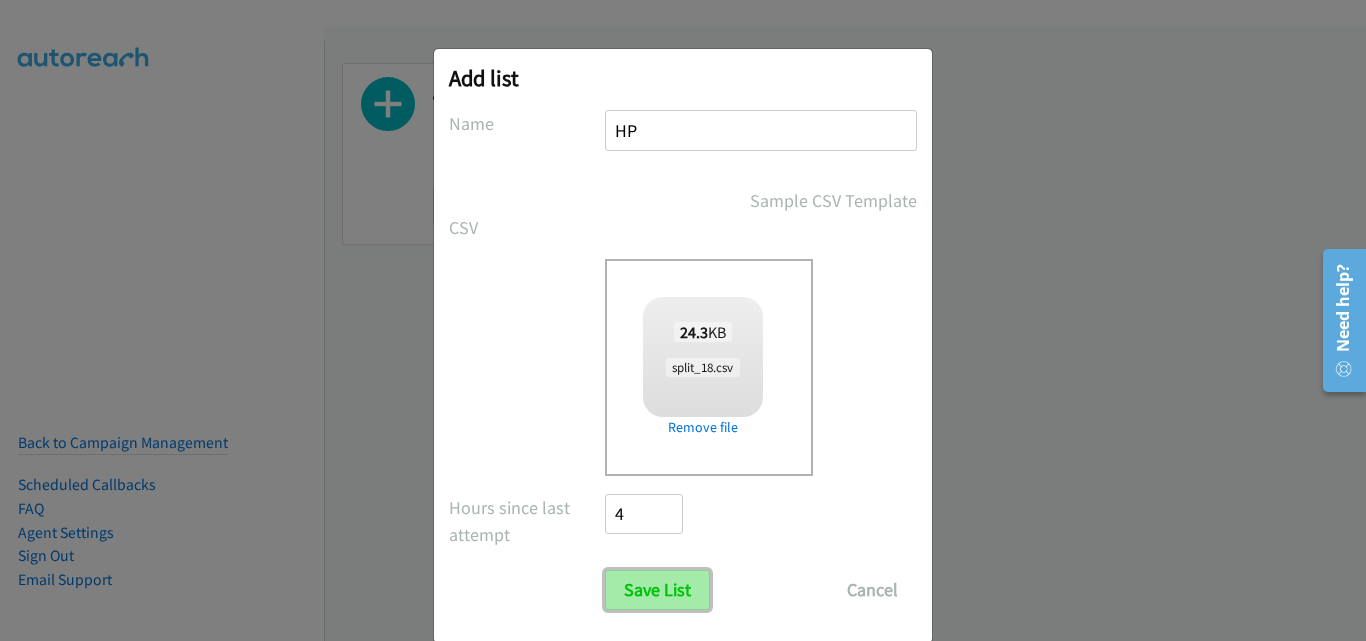 click on "Save List" at bounding box center (657, 590) 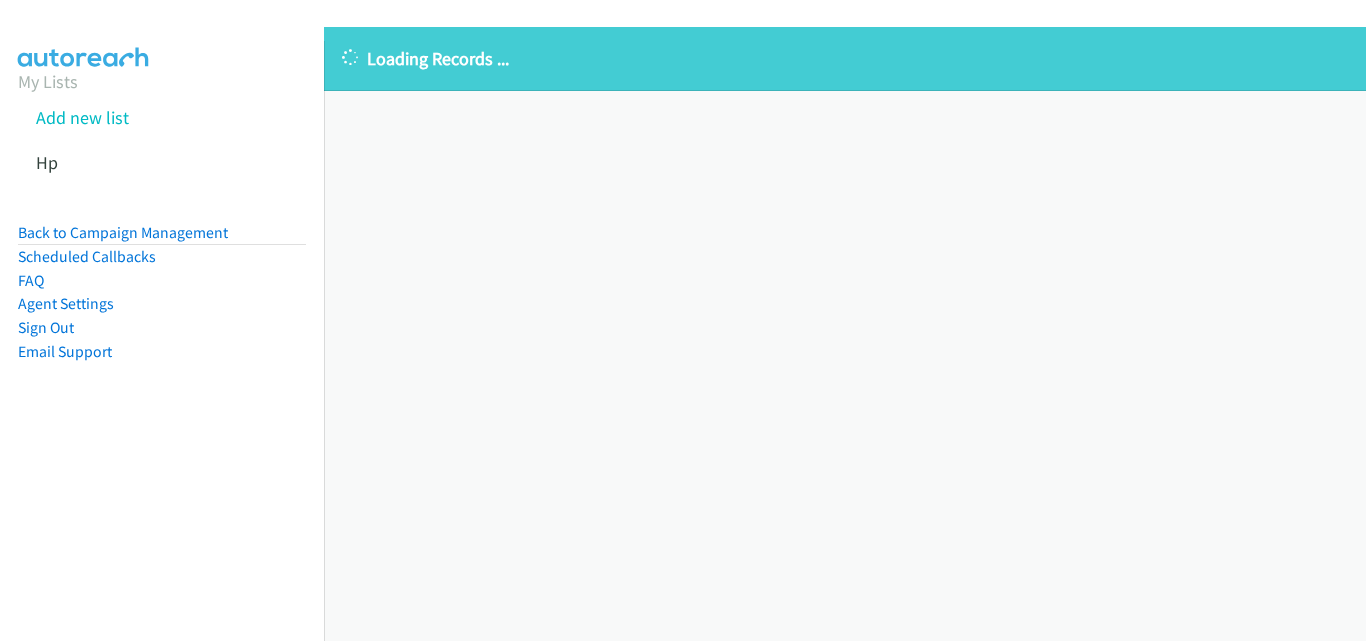 scroll, scrollTop: 0, scrollLeft: 0, axis: both 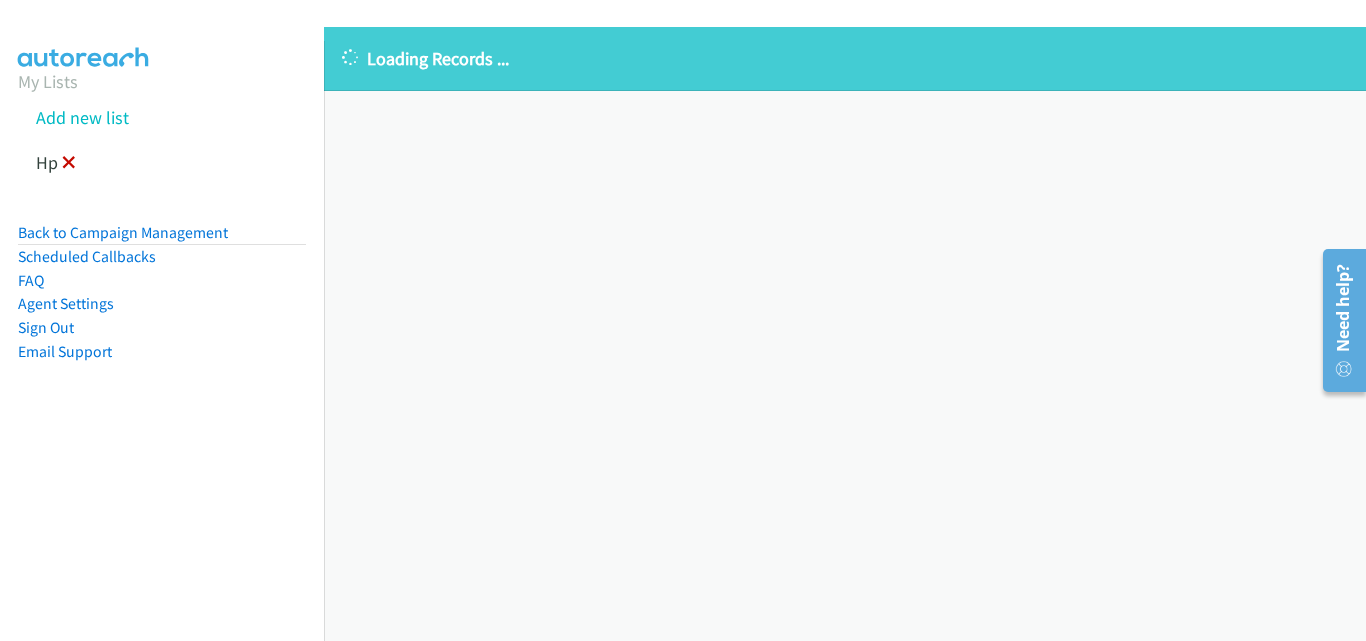 click at bounding box center (69, 164) 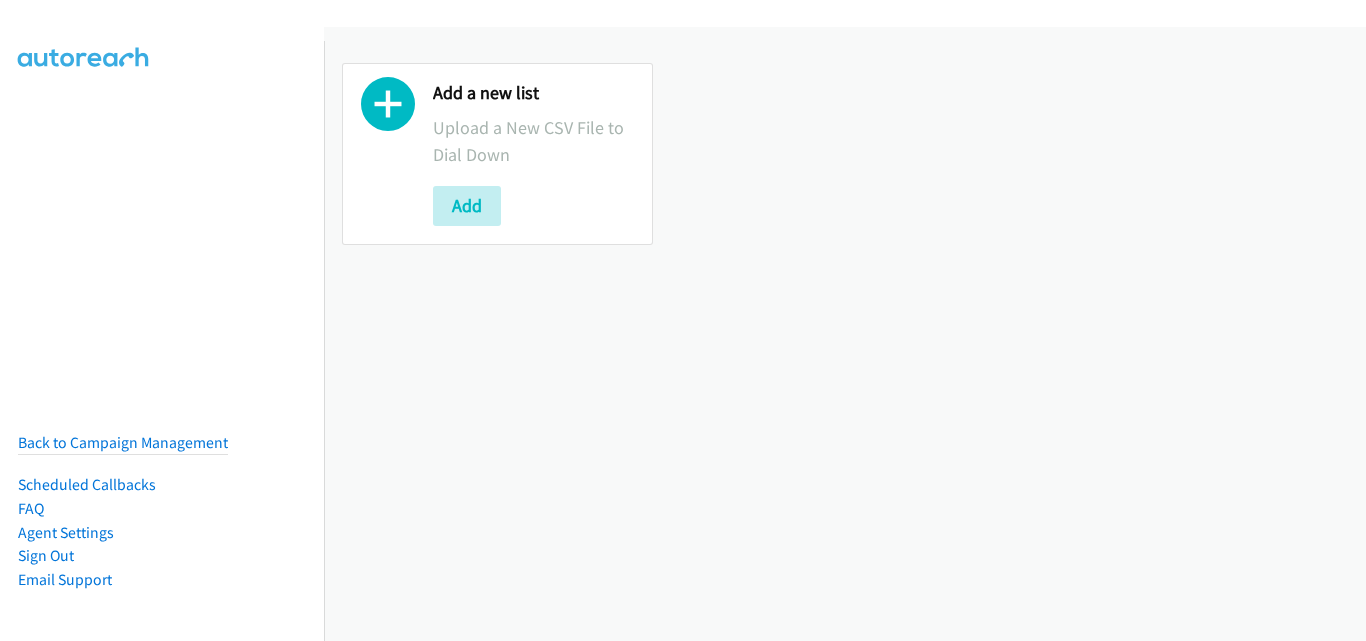 scroll, scrollTop: 0, scrollLeft: 0, axis: both 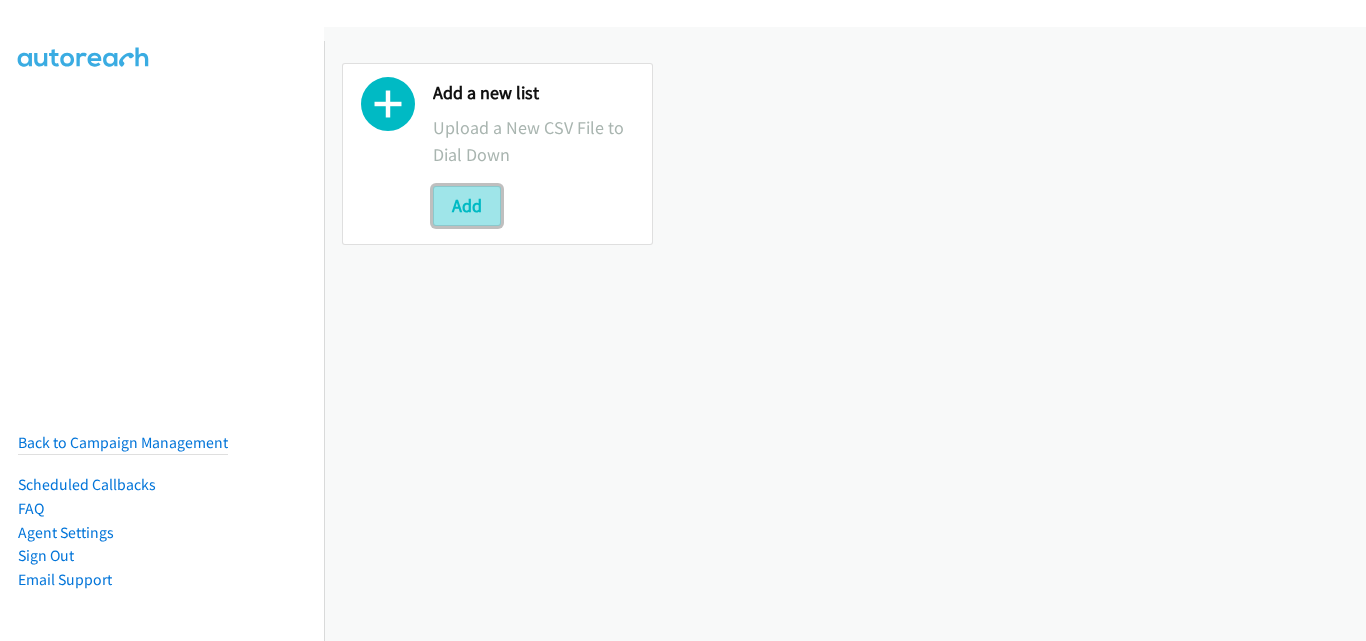 click on "Add" at bounding box center [467, 206] 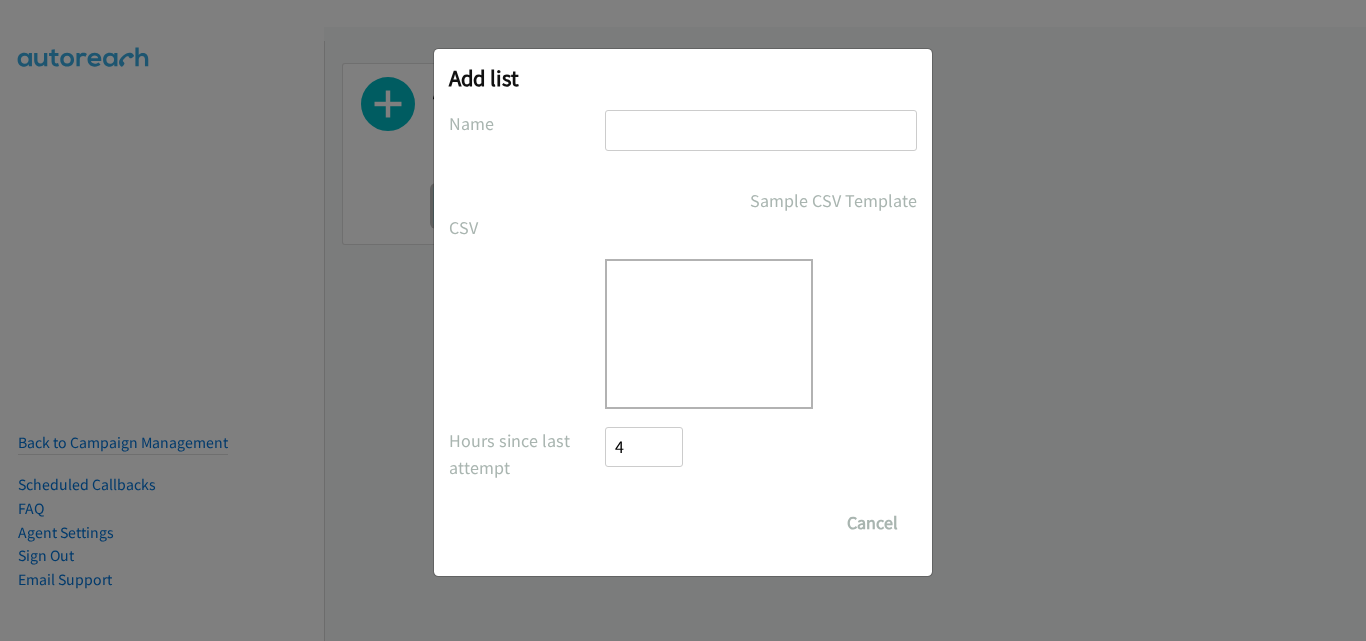 scroll, scrollTop: 0, scrollLeft: 0, axis: both 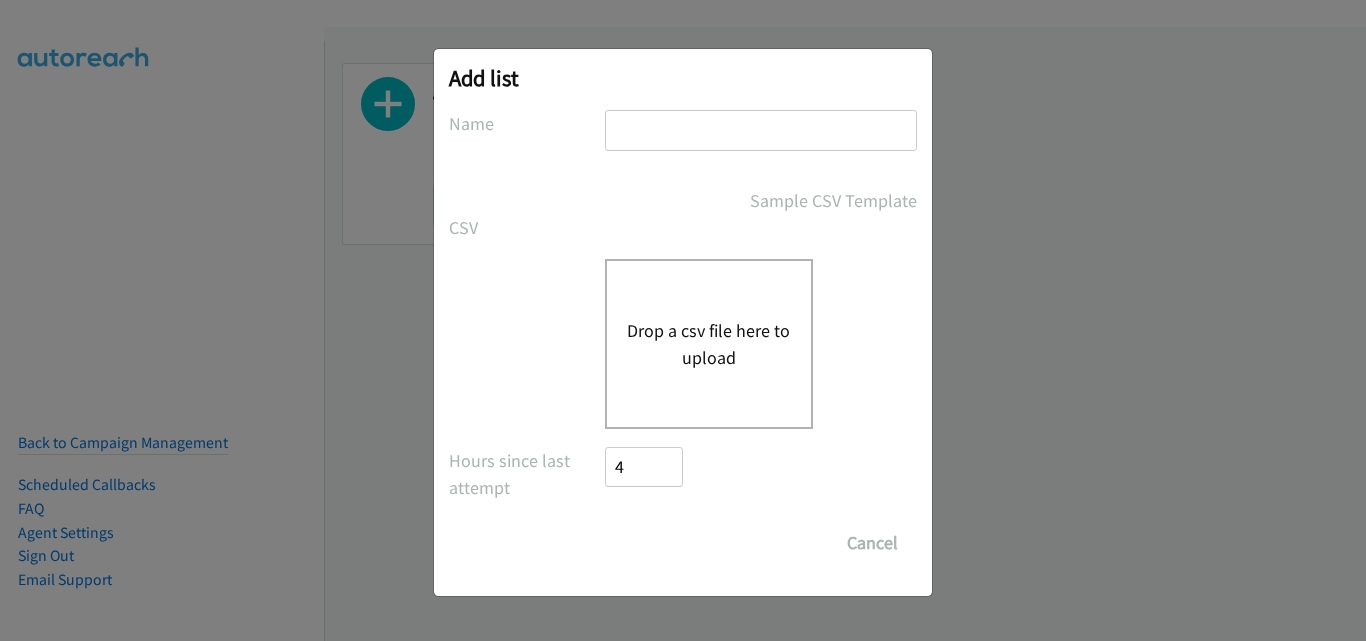 click at bounding box center (761, 130) 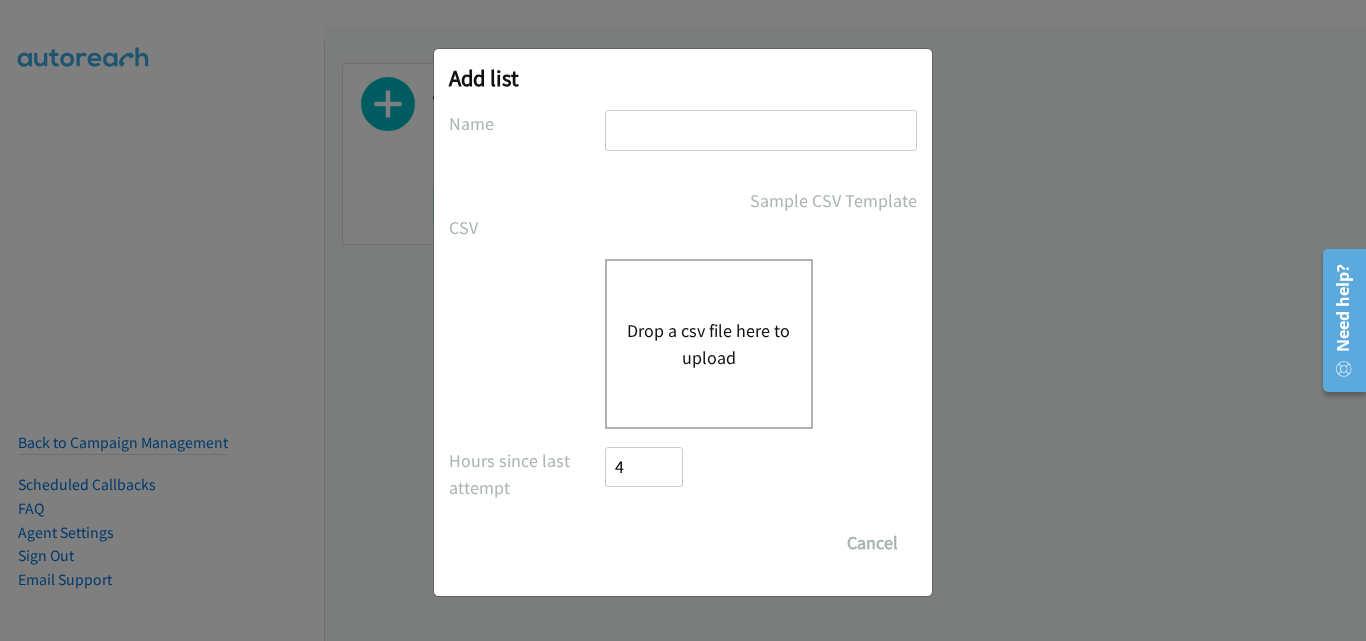 type on "HP" 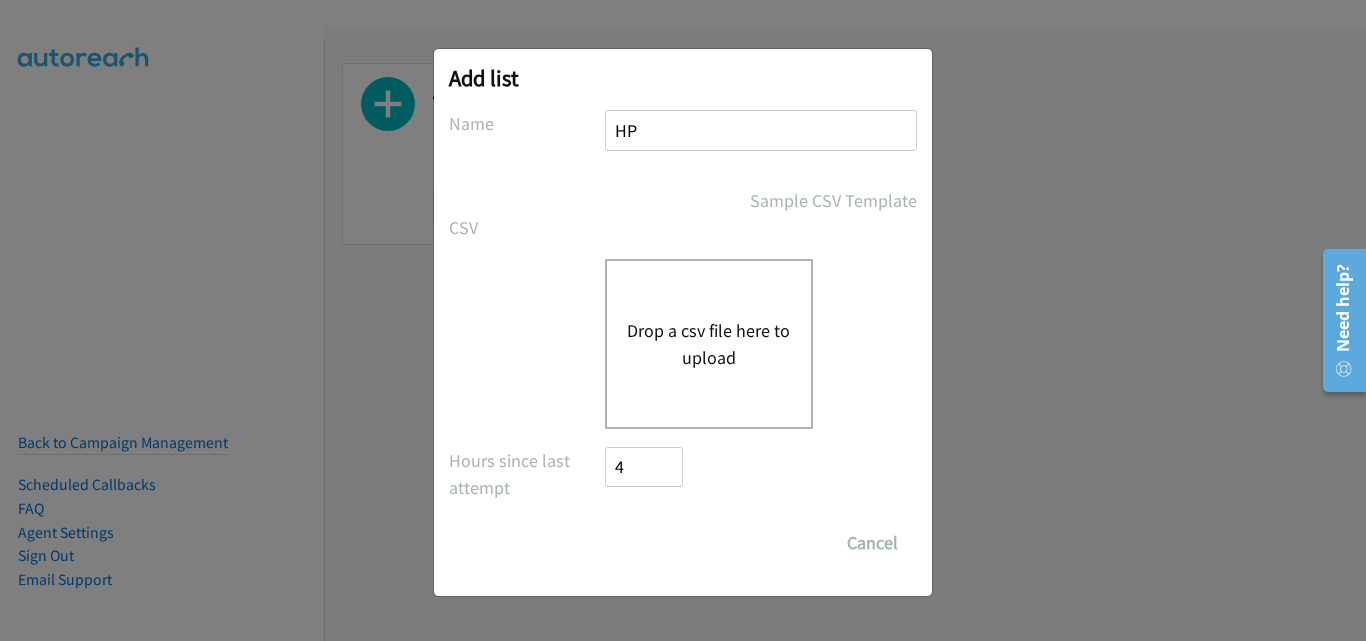 click on "Drop a csv file here to upload" at bounding box center [709, 344] 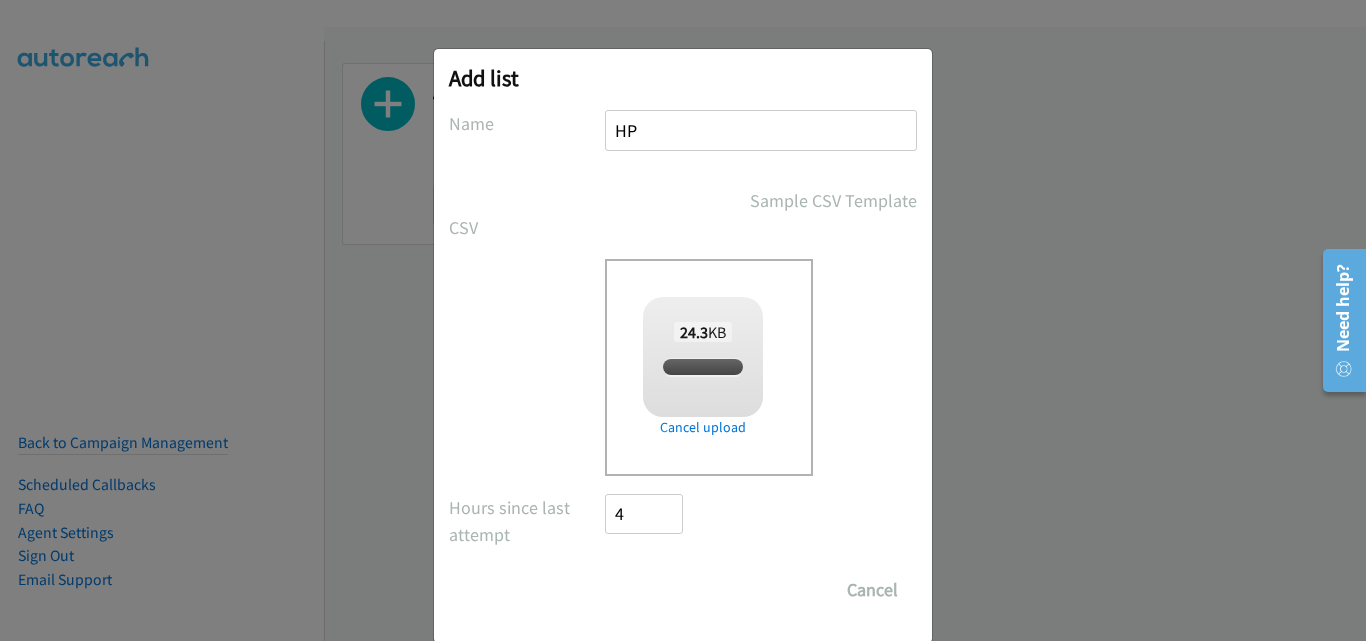 checkbox on "true" 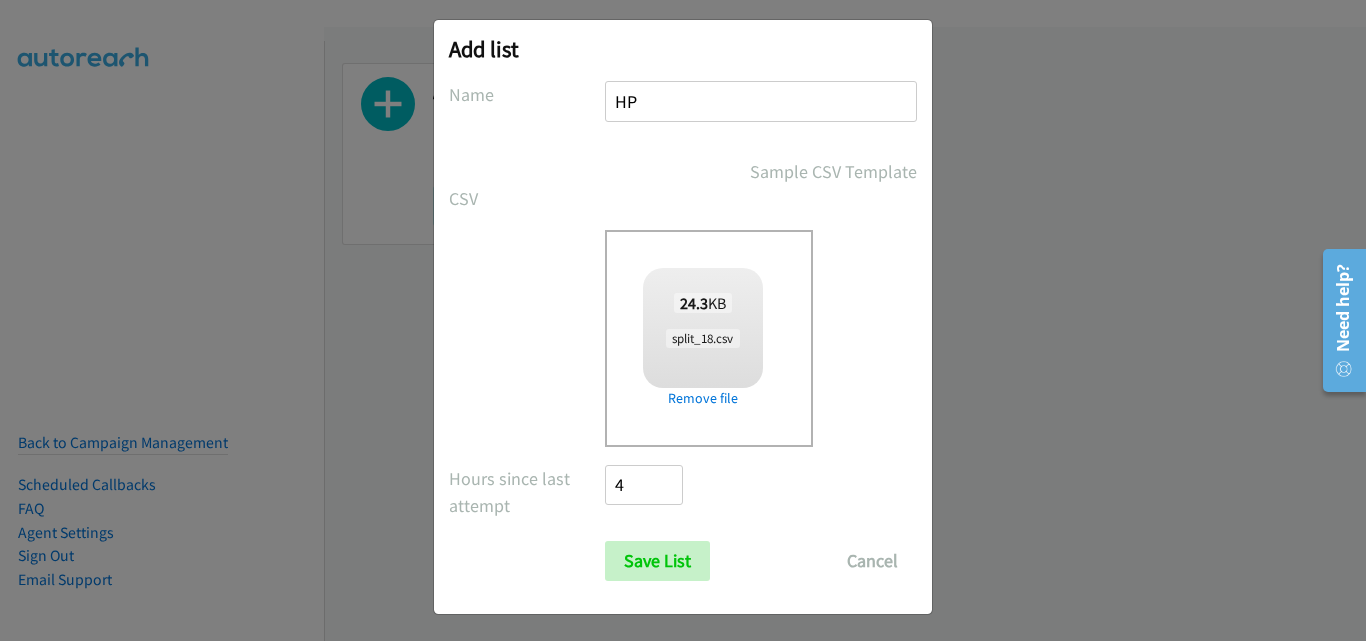 scroll, scrollTop: 33, scrollLeft: 0, axis: vertical 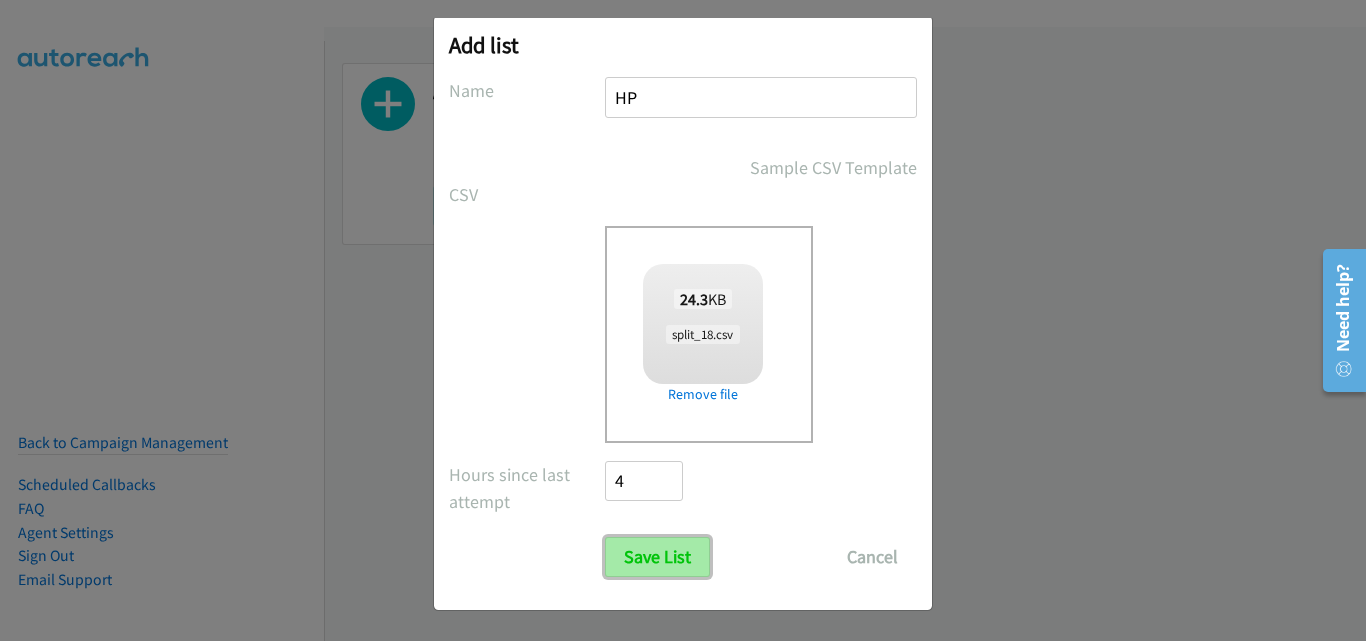 click on "Save List" at bounding box center (657, 557) 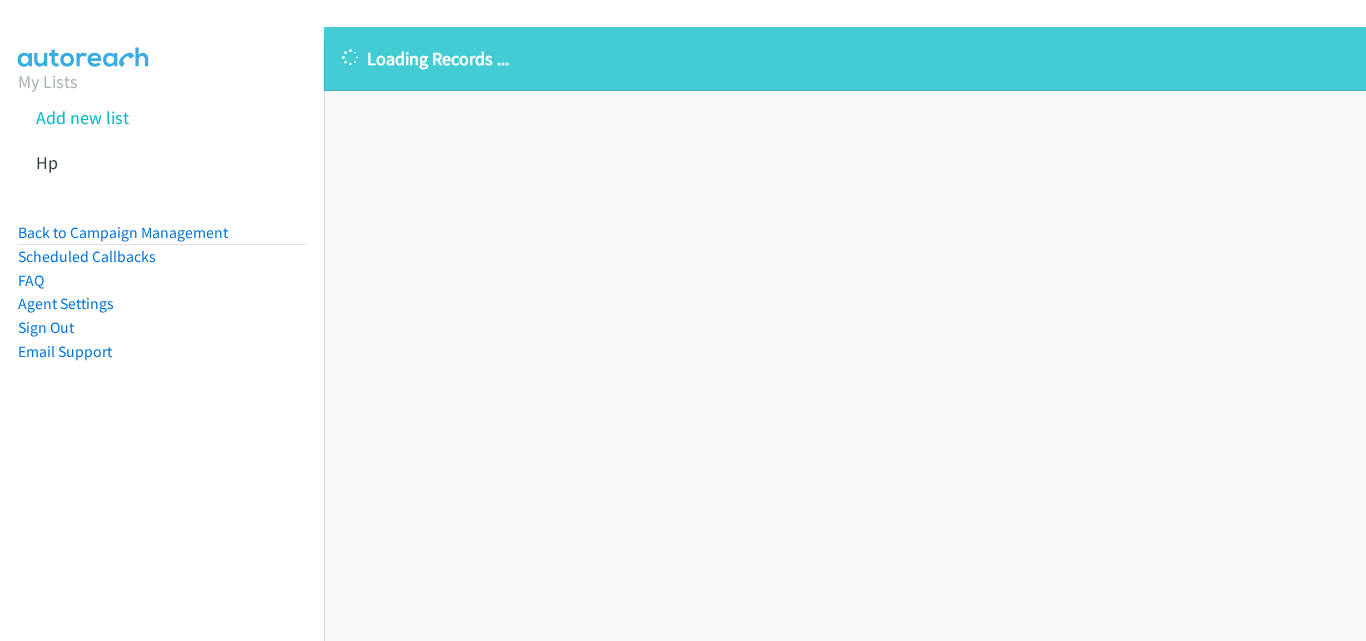 scroll, scrollTop: 0, scrollLeft: 0, axis: both 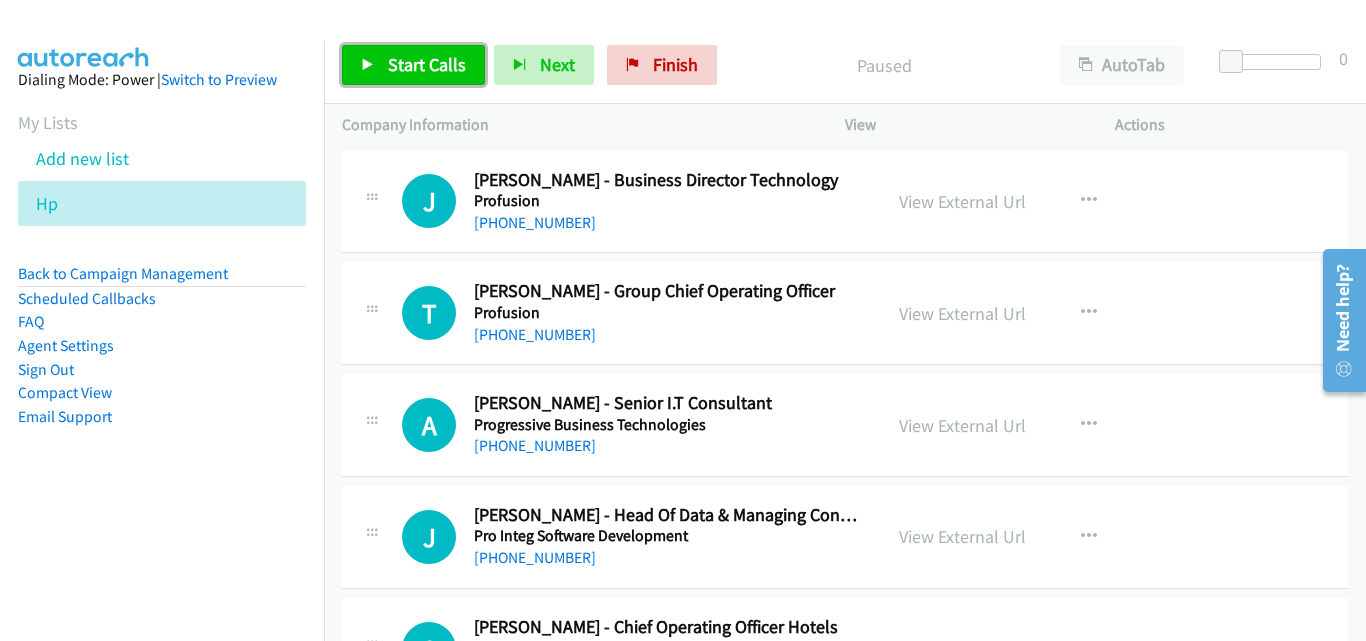 click on "Start Calls" at bounding box center [427, 64] 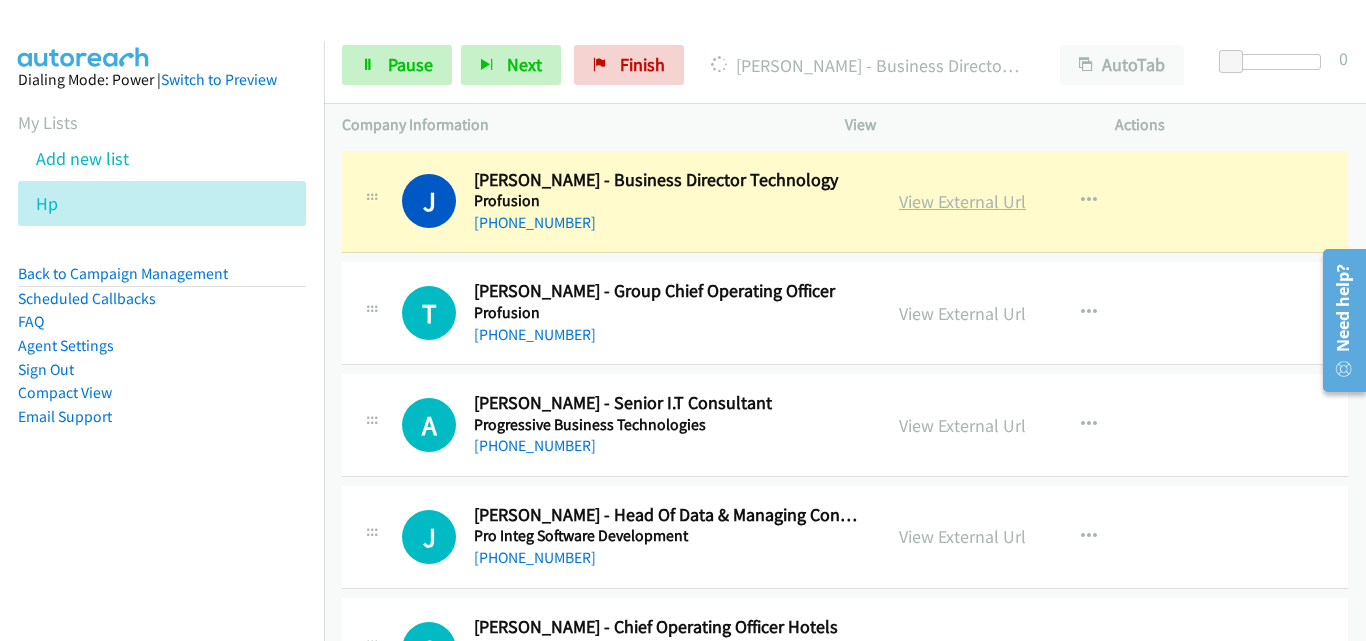 click on "View External Url" at bounding box center (962, 201) 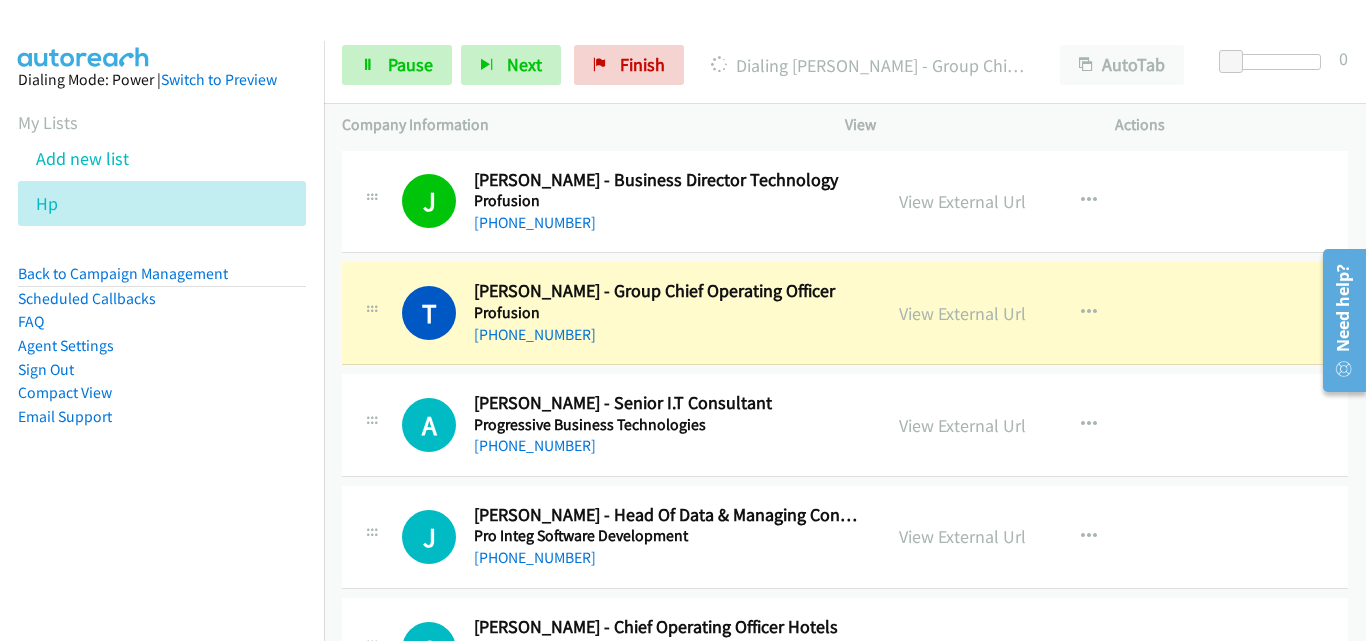 scroll, scrollTop: 100, scrollLeft: 0, axis: vertical 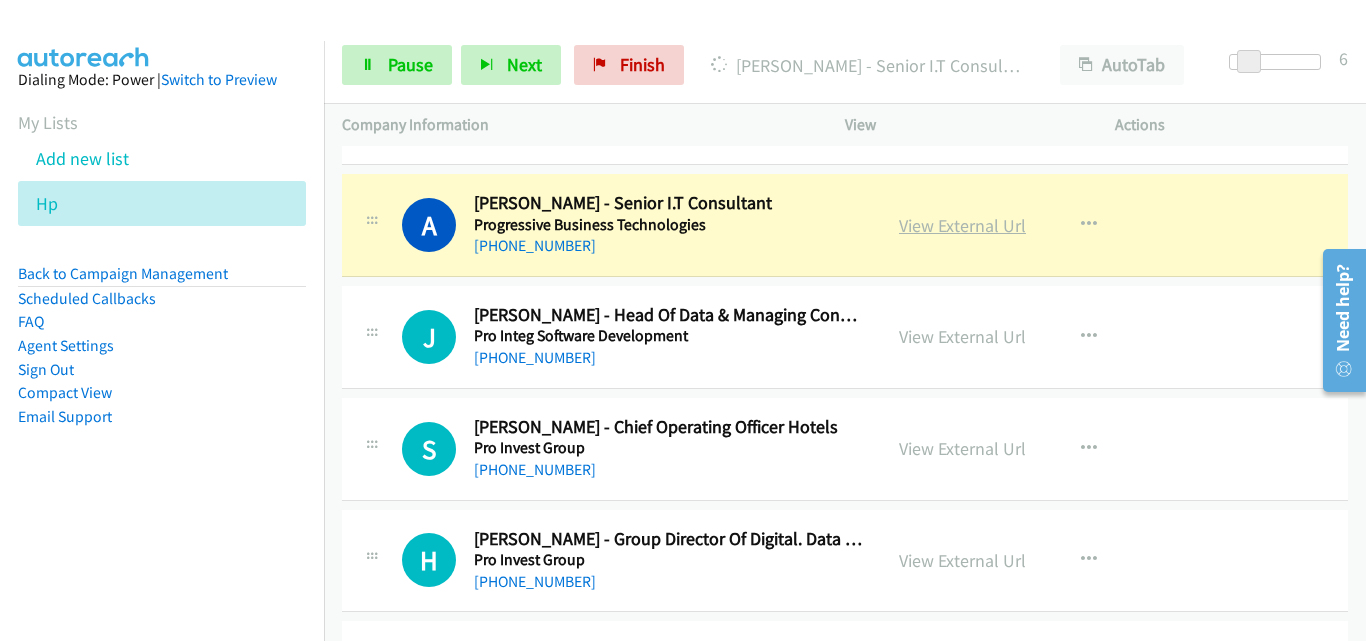 click on "View External Url" at bounding box center [962, 225] 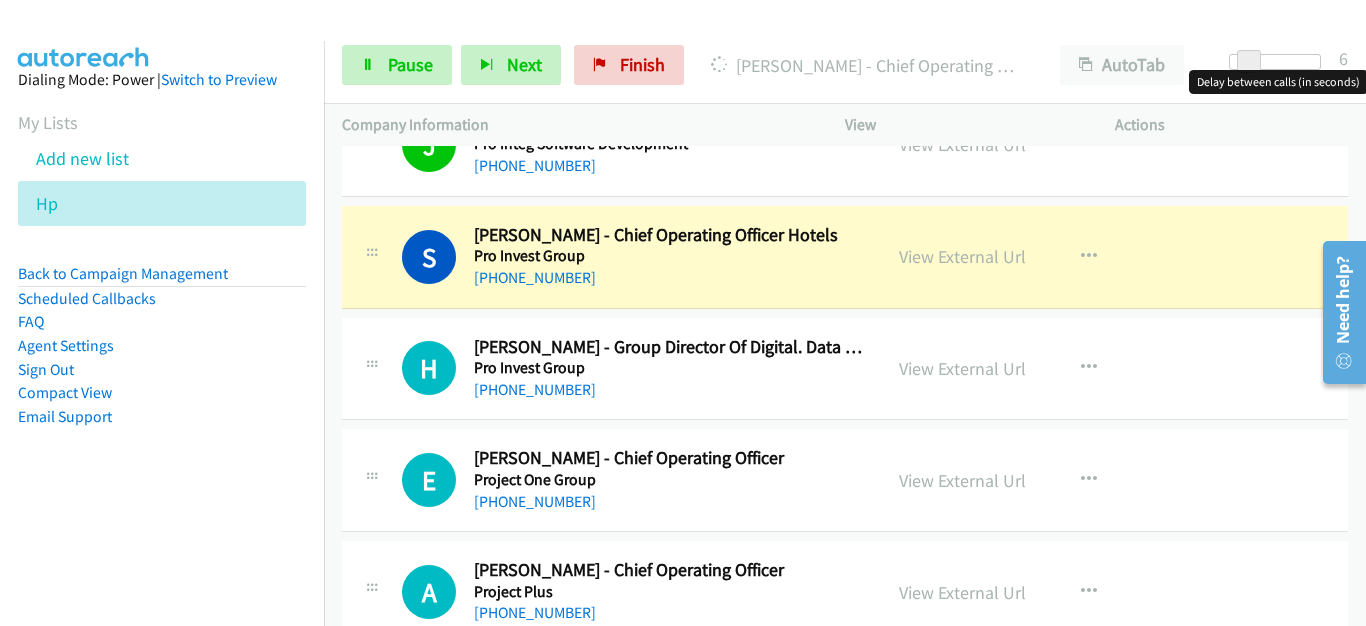 scroll, scrollTop: 400, scrollLeft: 0, axis: vertical 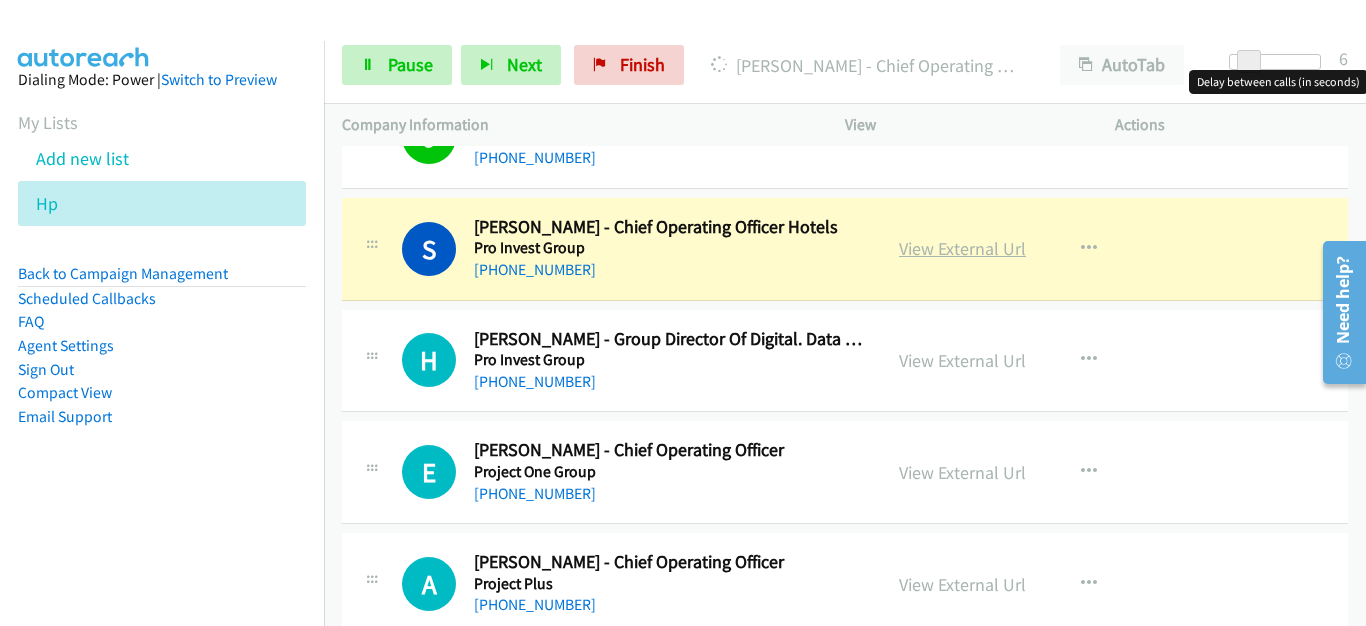 click on "View External Url" at bounding box center [962, 248] 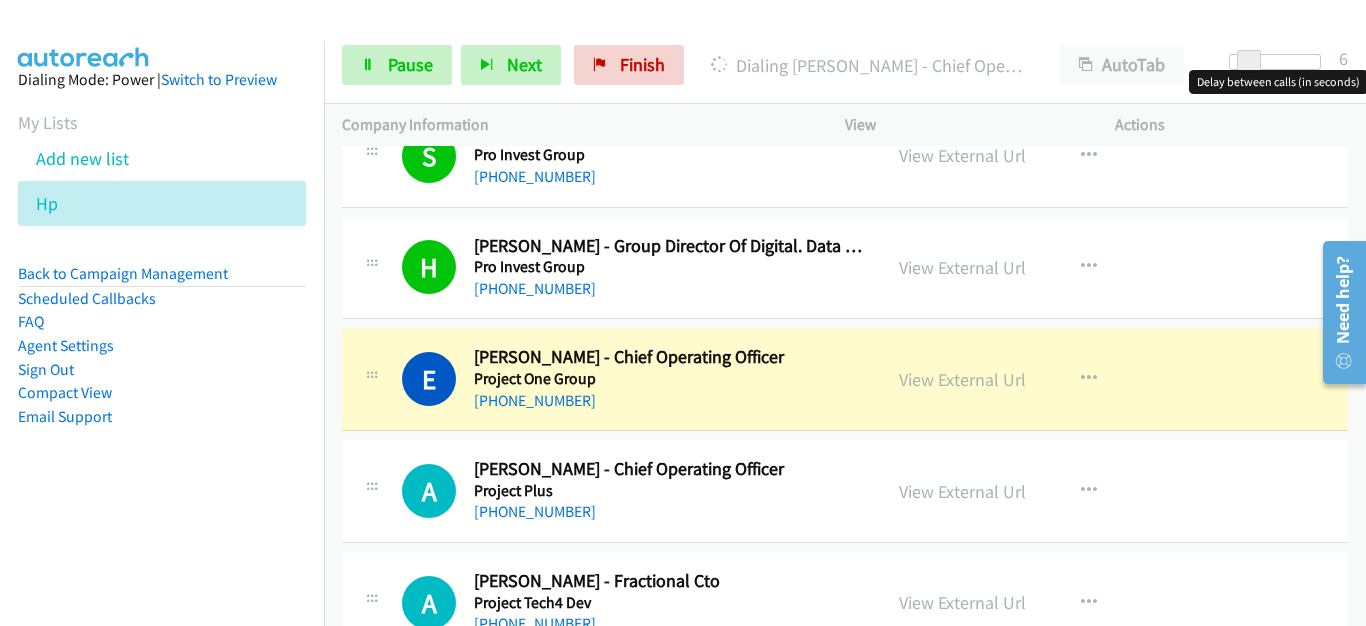 scroll, scrollTop: 600, scrollLeft: 0, axis: vertical 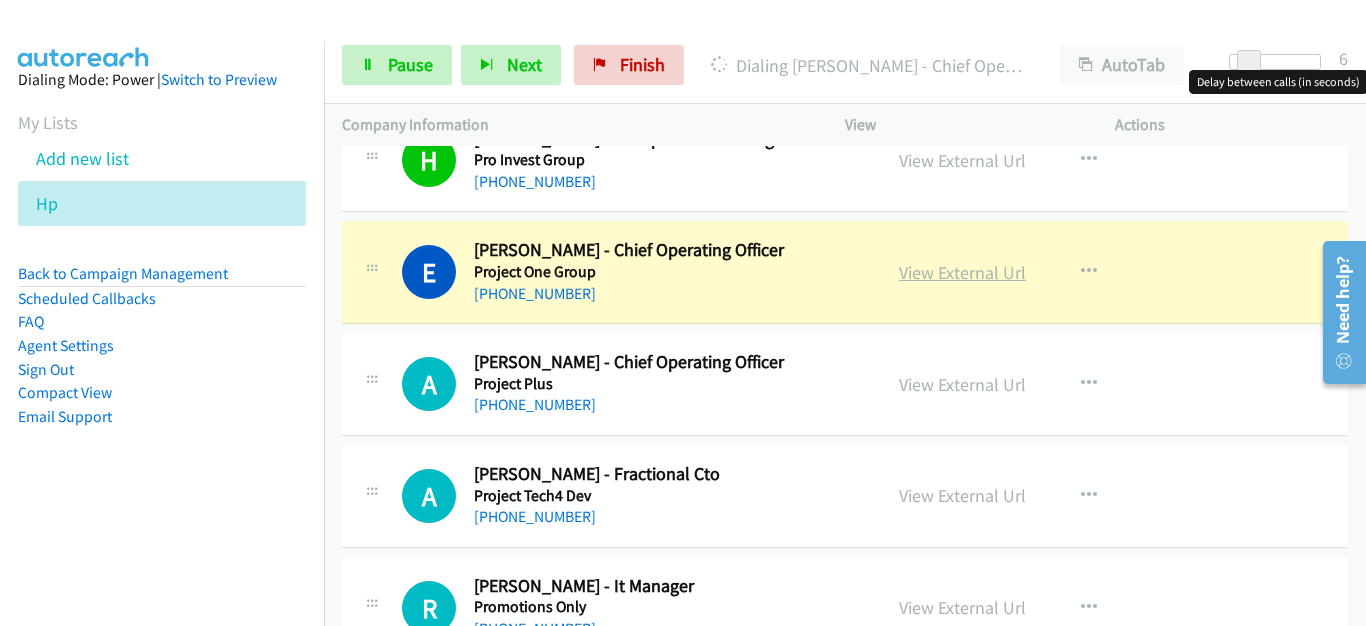 click on "View External Url" at bounding box center [962, 272] 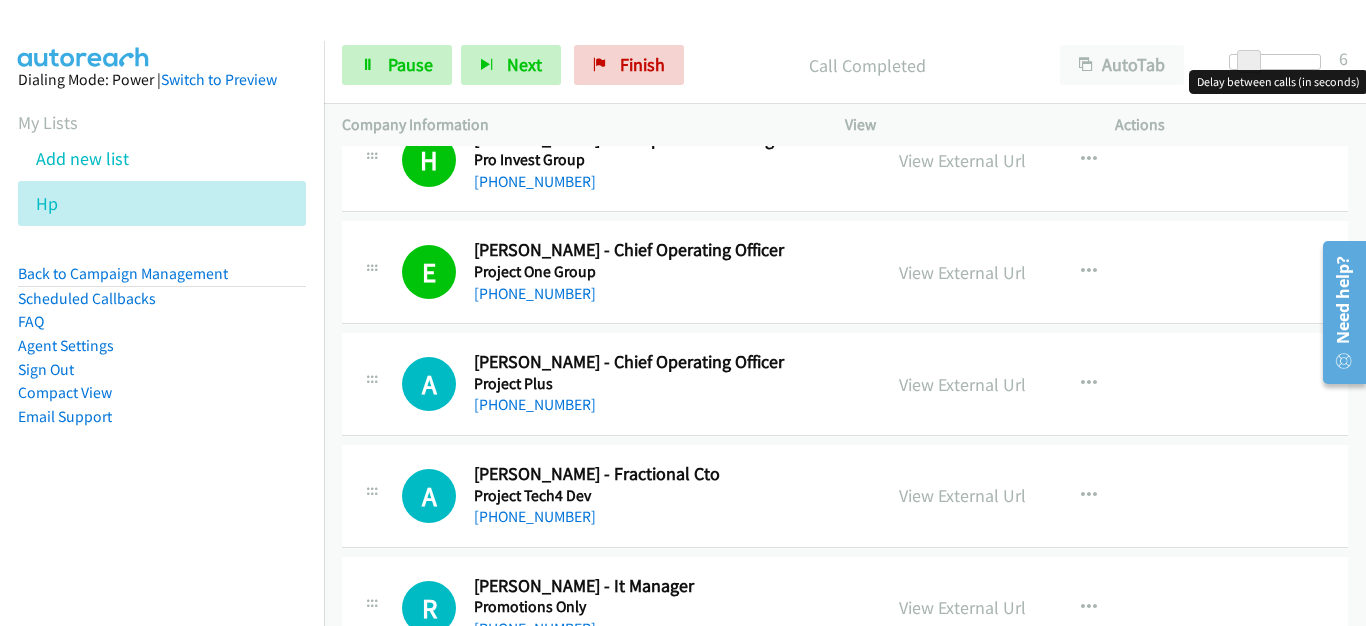 scroll, scrollTop: 700, scrollLeft: 0, axis: vertical 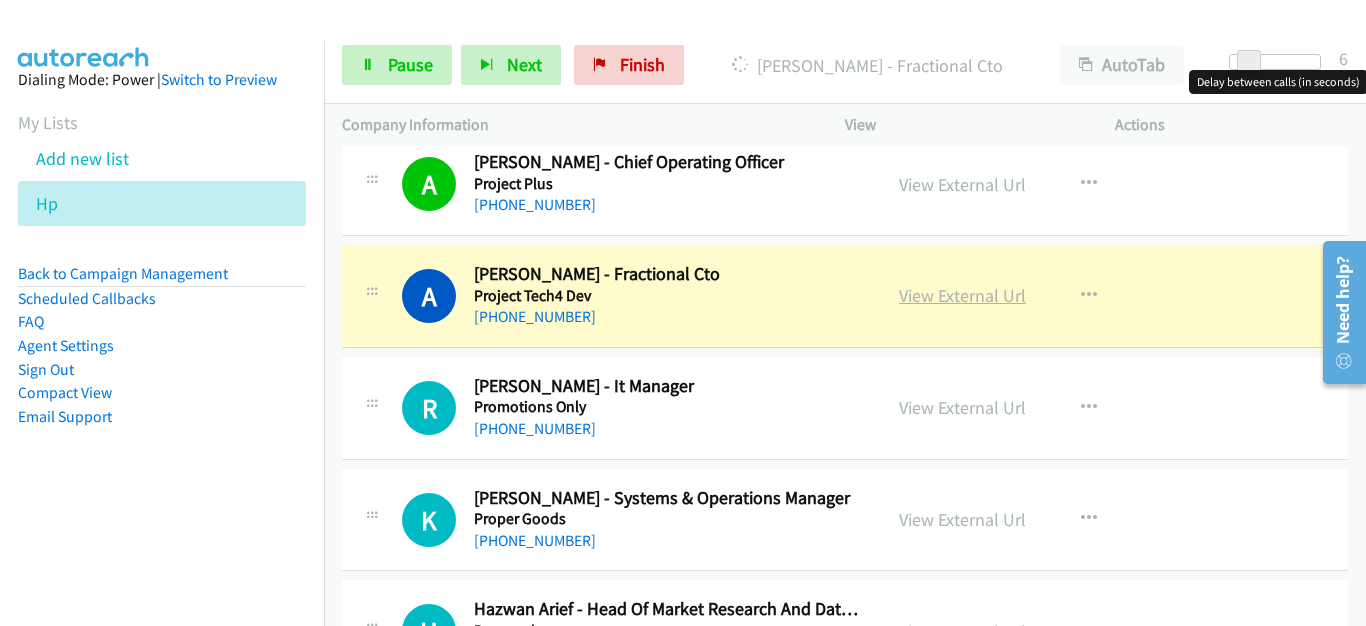click on "View External Url" at bounding box center (962, 295) 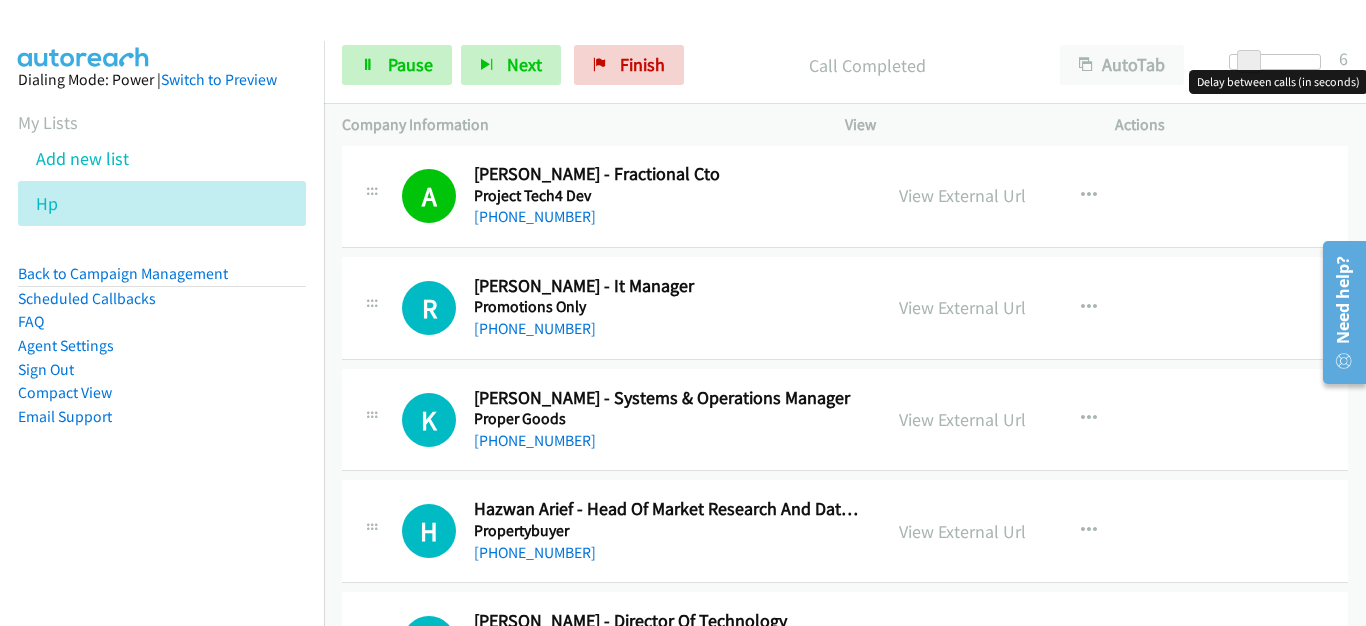 scroll, scrollTop: 800, scrollLeft: 0, axis: vertical 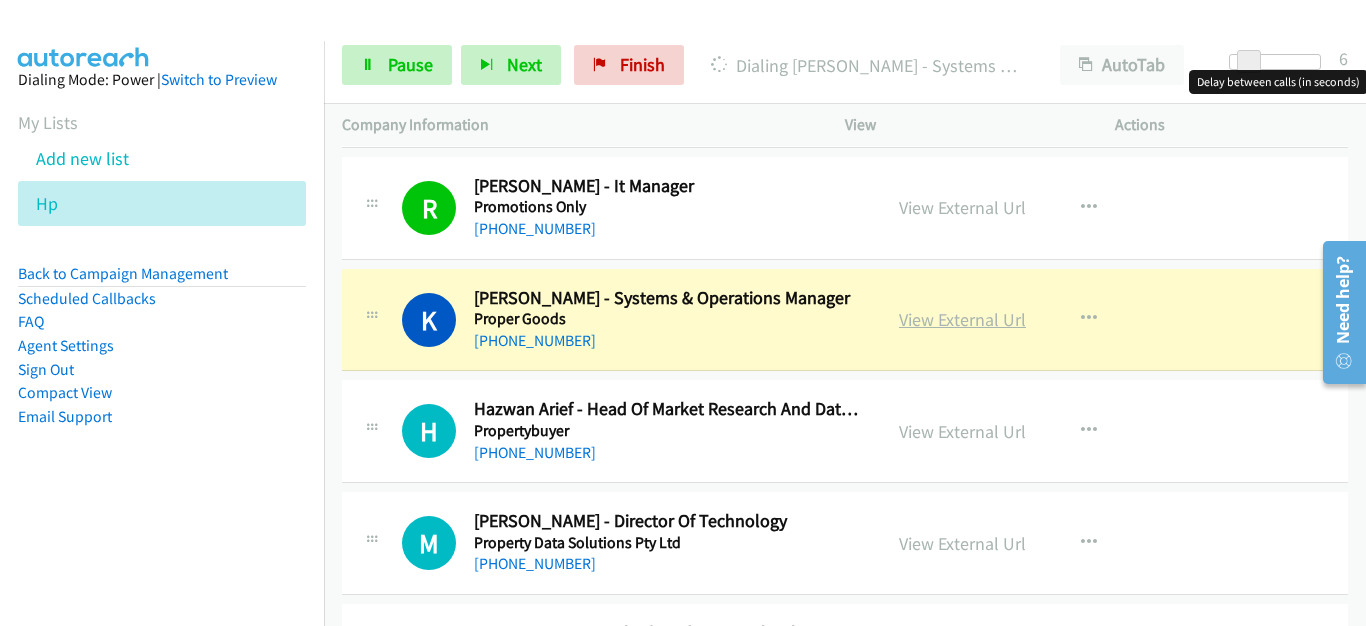 click on "View External Url" at bounding box center (962, 319) 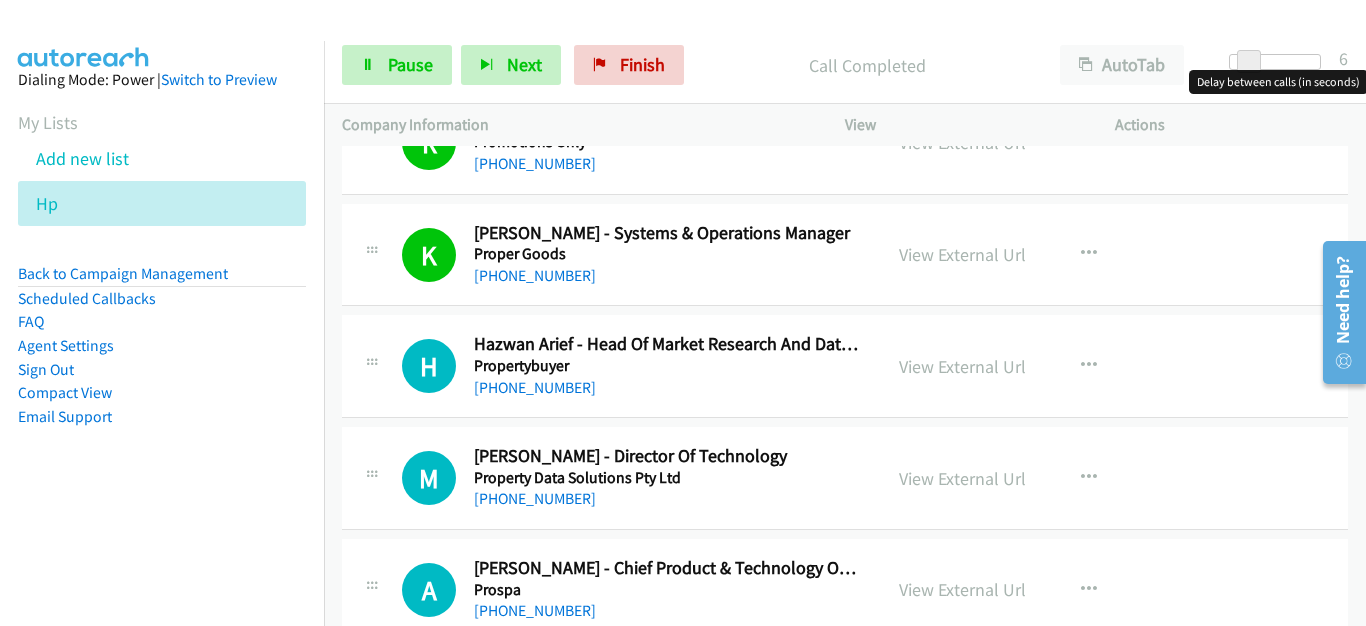 scroll, scrollTop: 1100, scrollLeft: 0, axis: vertical 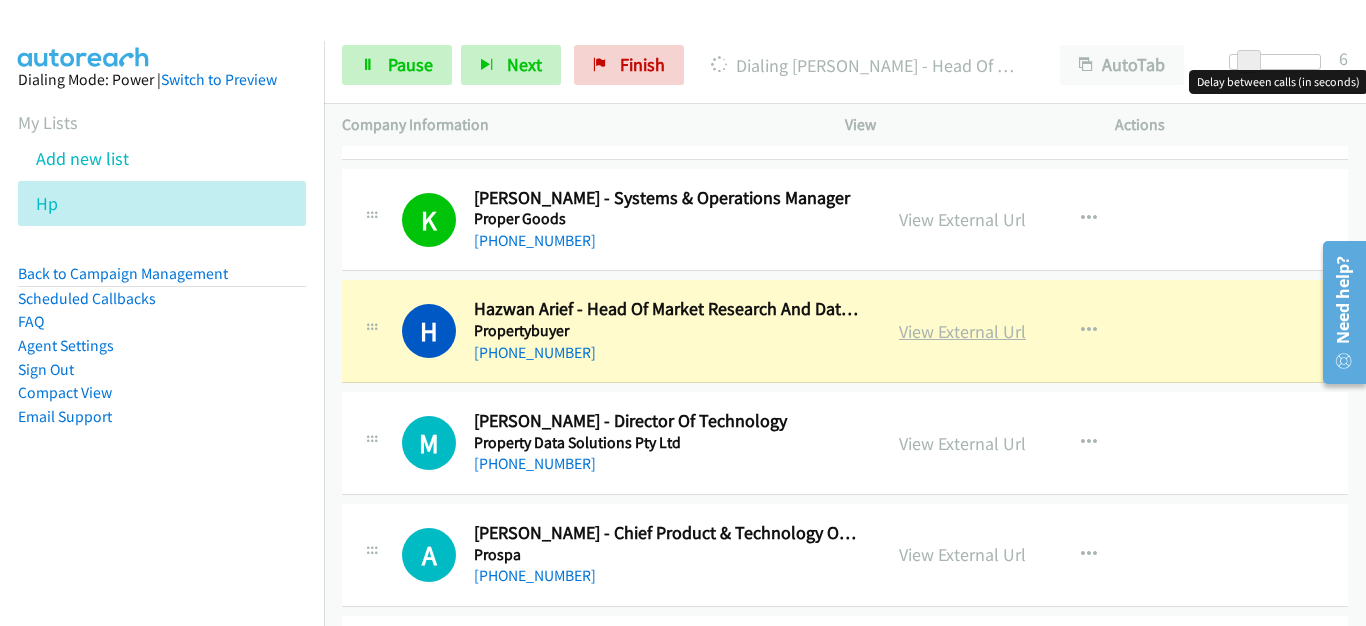 click on "View External Url" at bounding box center (962, 331) 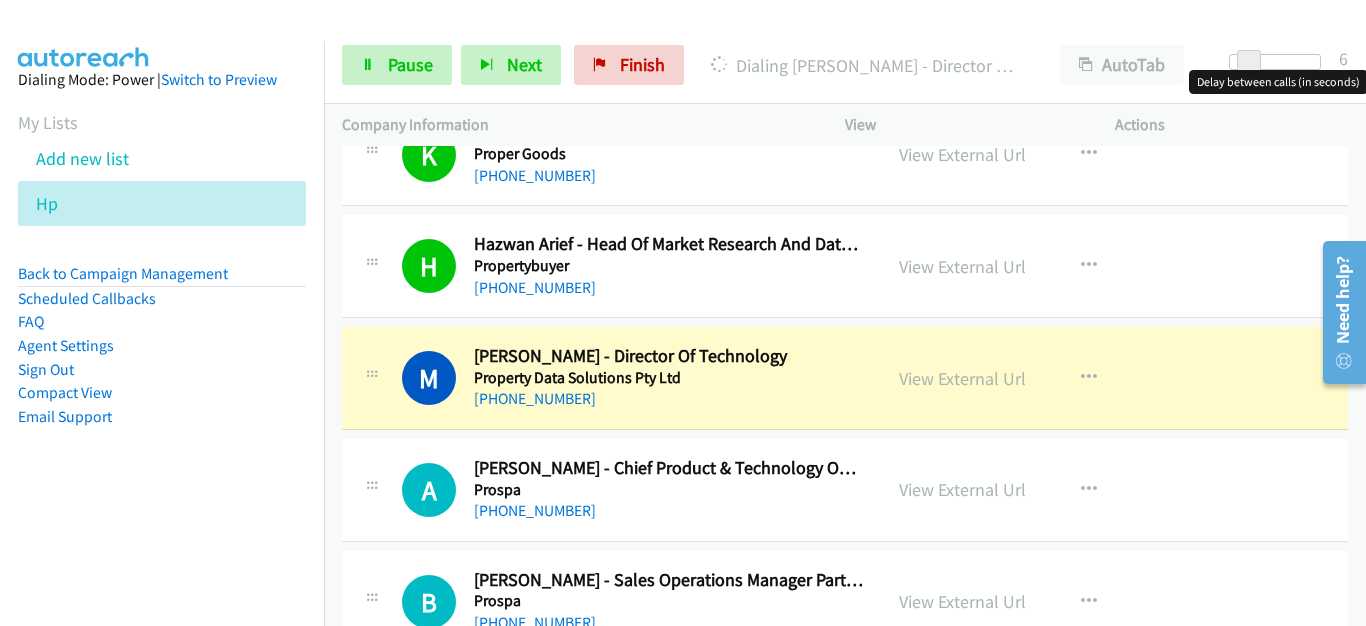 scroll, scrollTop: 1200, scrollLeft: 0, axis: vertical 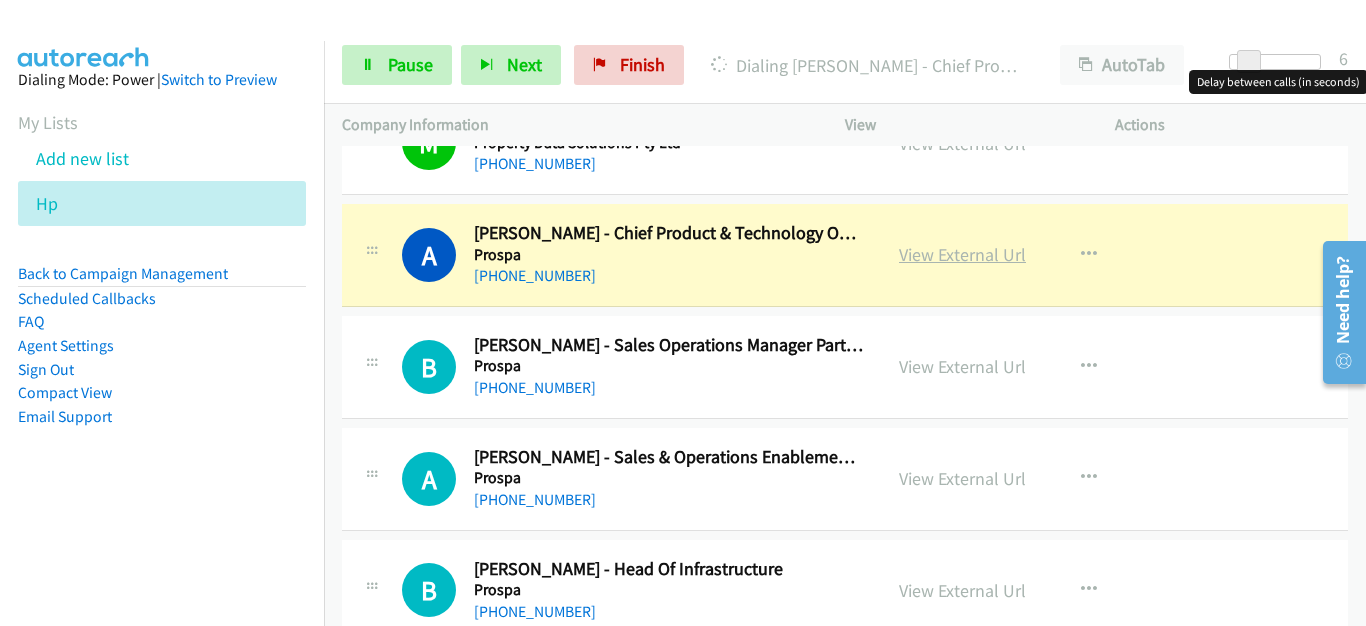 click on "View External Url" at bounding box center (962, 254) 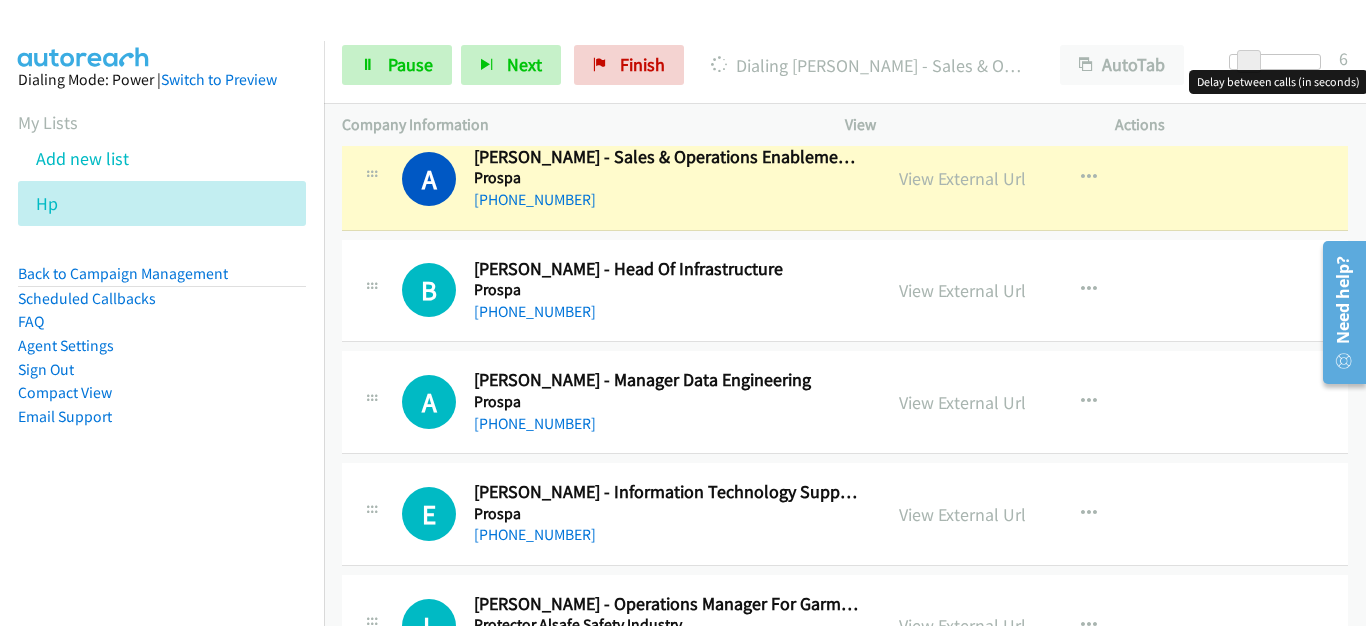 scroll, scrollTop: 1500, scrollLeft: 0, axis: vertical 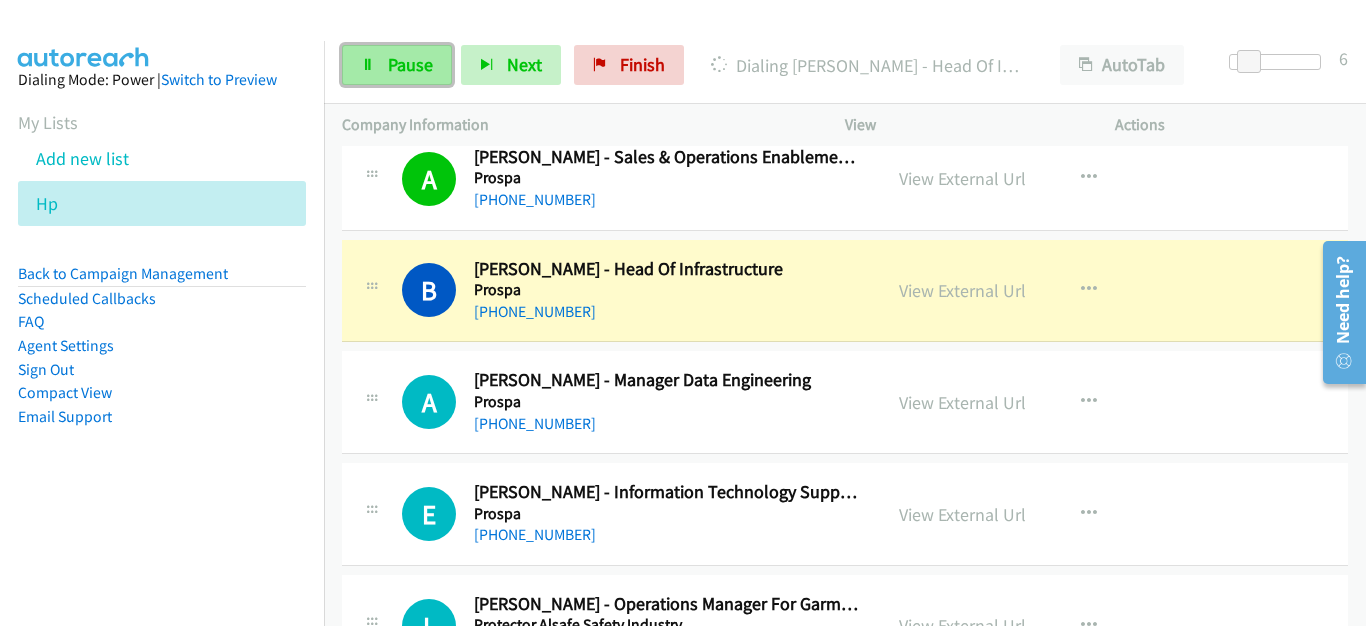 click on "Pause" at bounding box center (410, 64) 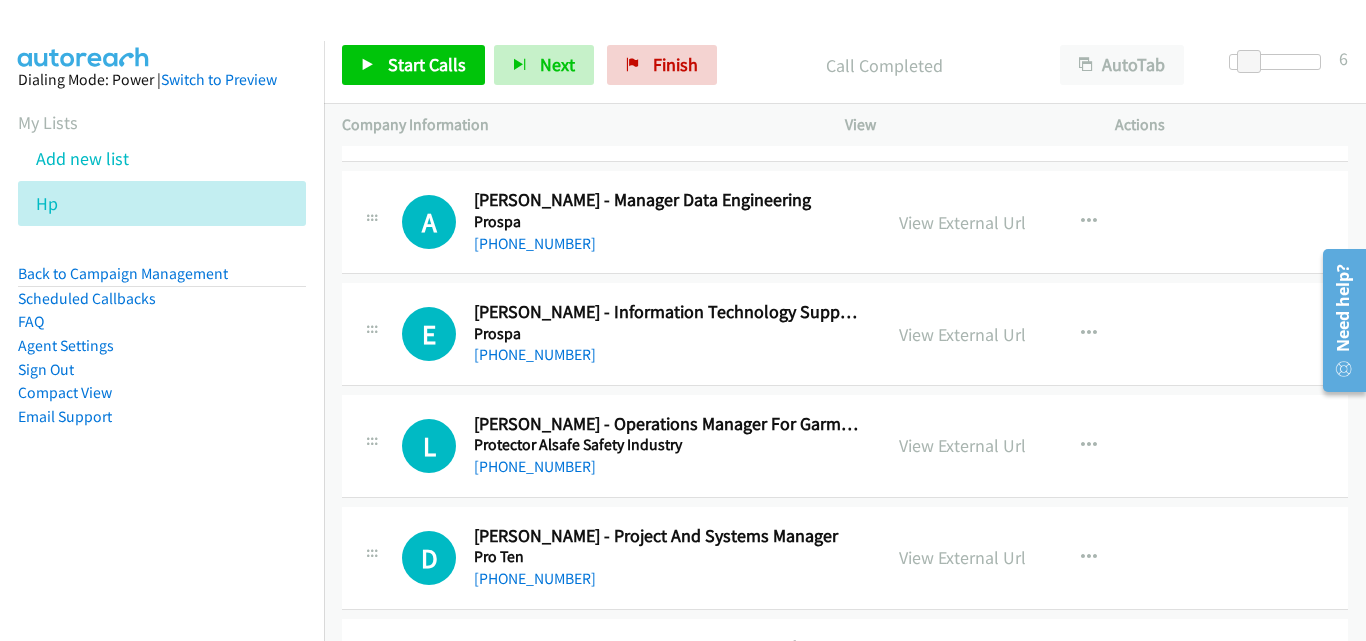 scroll, scrollTop: 1900, scrollLeft: 0, axis: vertical 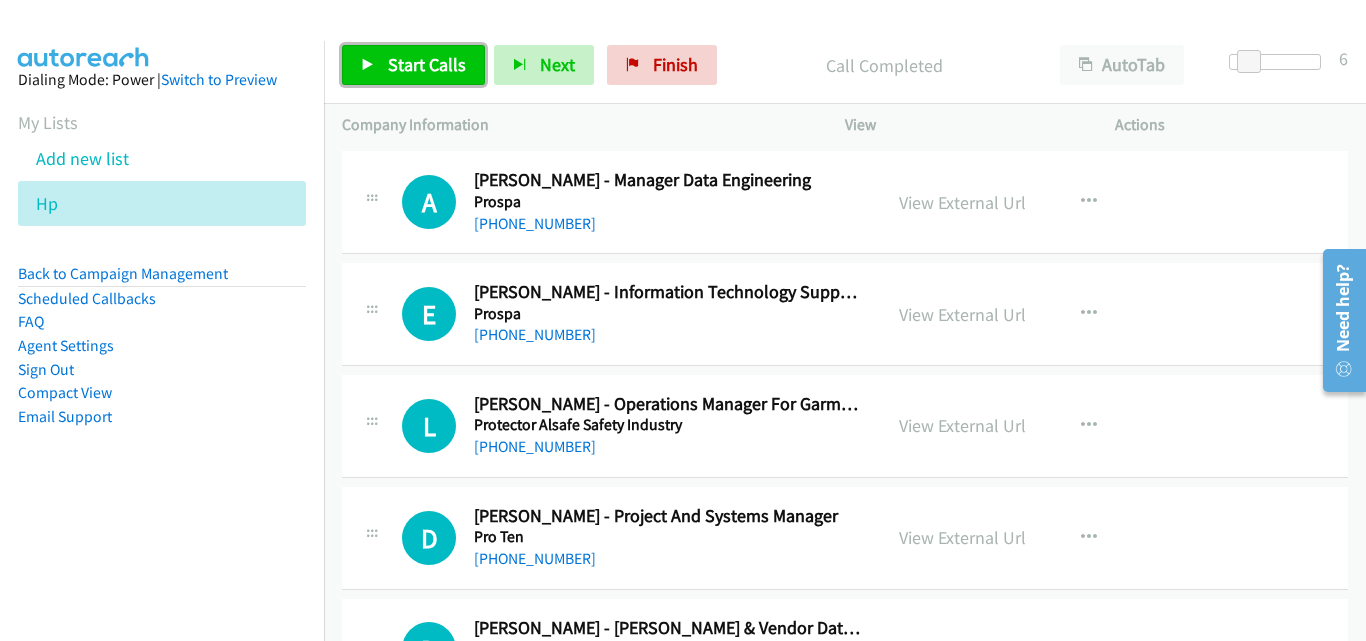 click on "Start Calls" at bounding box center (413, 65) 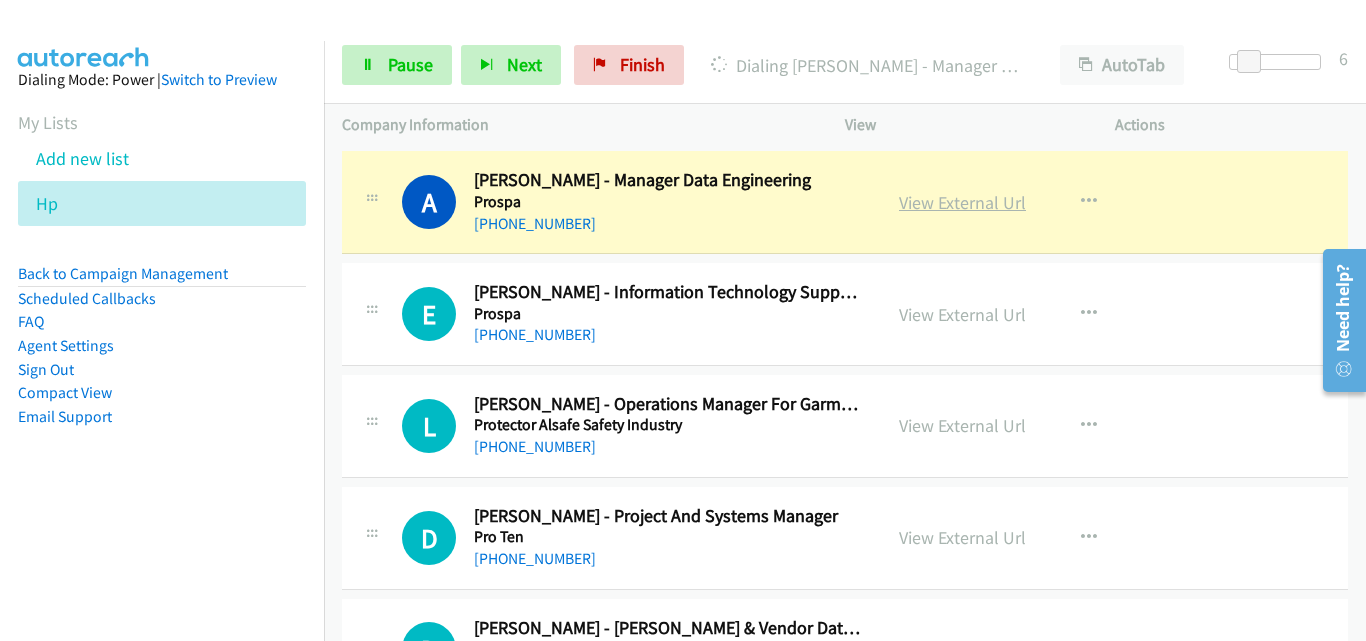 click on "View External Url" at bounding box center [962, 202] 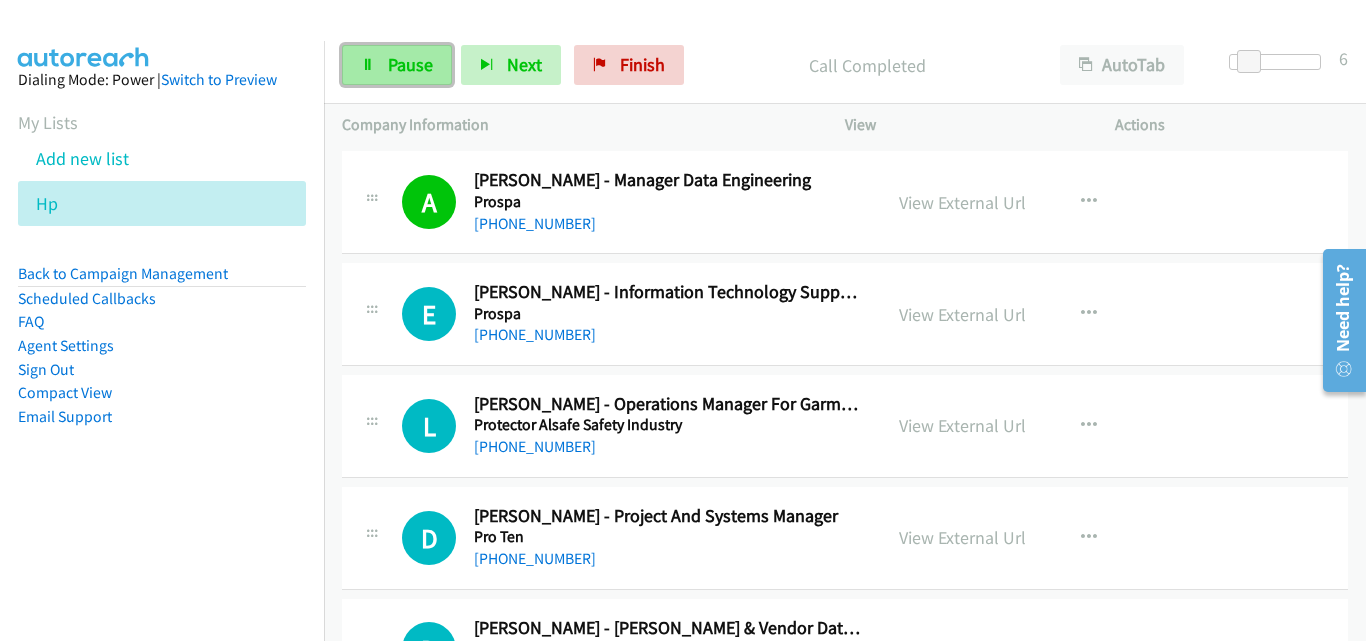 click on "Pause" at bounding box center (410, 64) 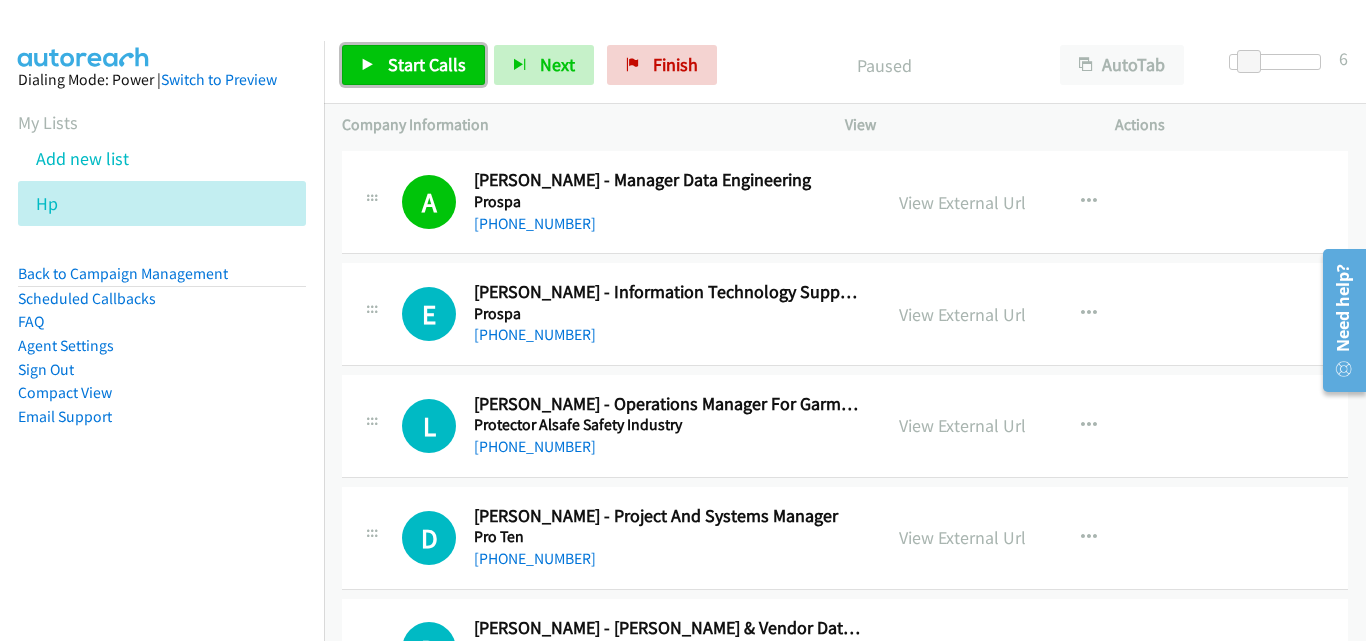 click on "Start Calls" at bounding box center (427, 64) 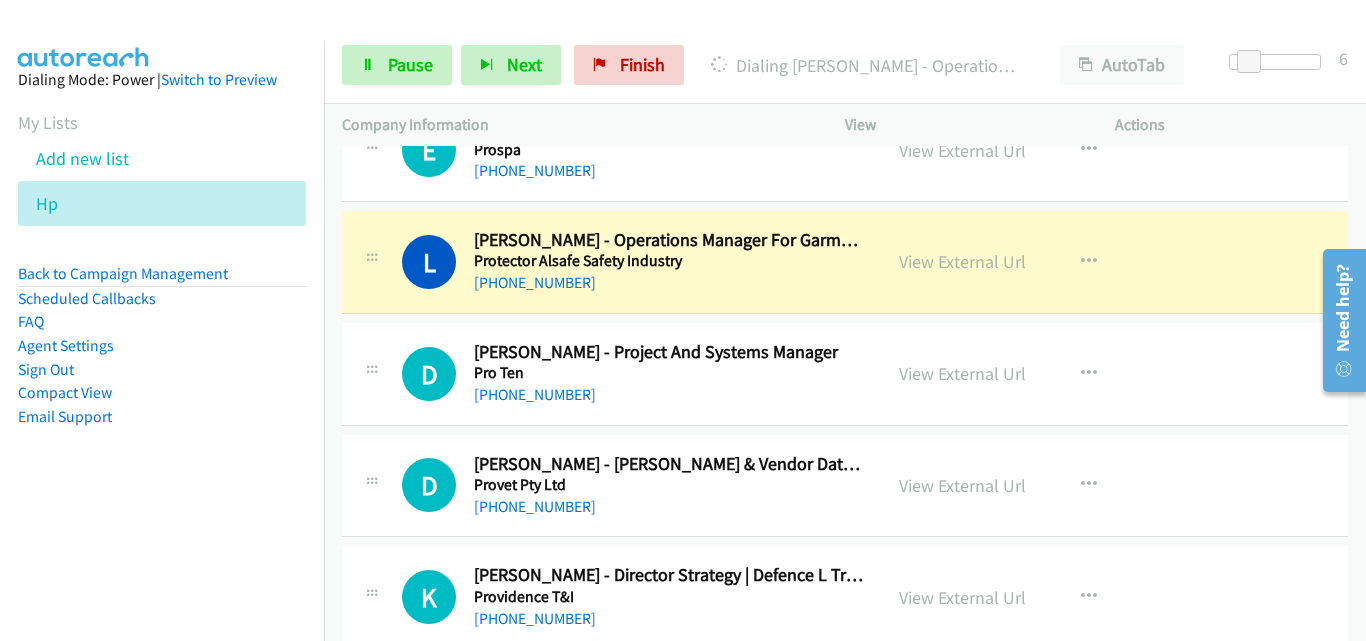 scroll, scrollTop: 2100, scrollLeft: 0, axis: vertical 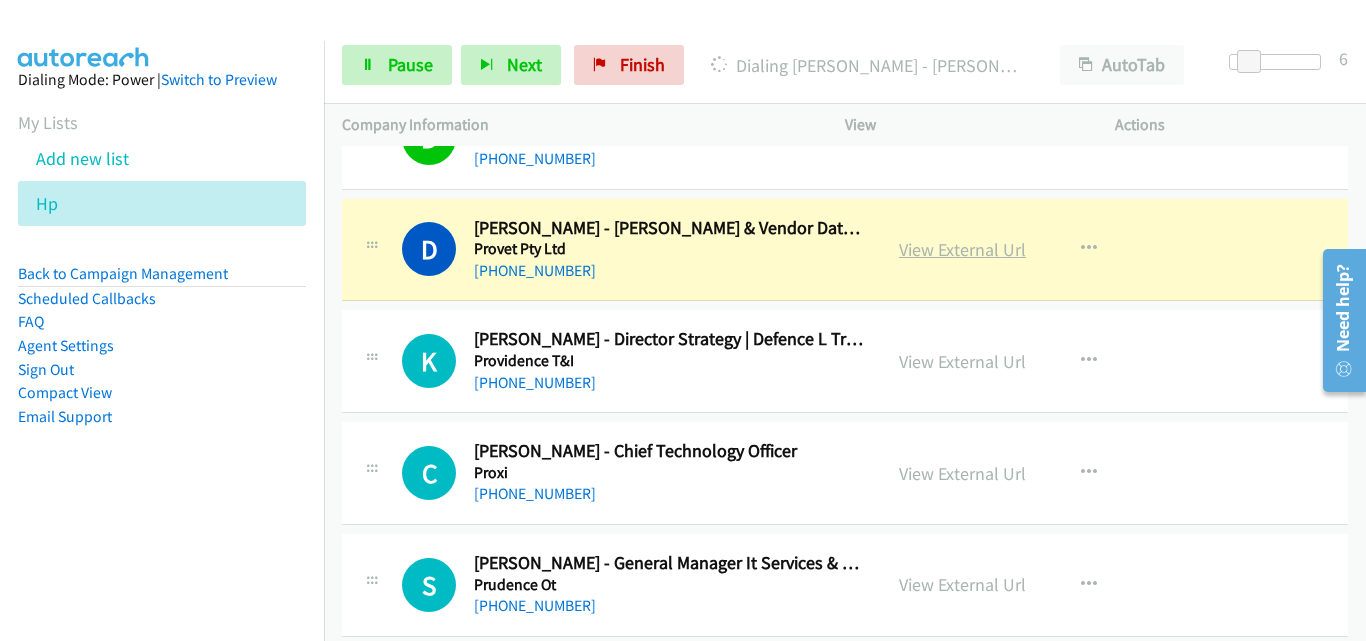 click on "View External Url" at bounding box center (962, 249) 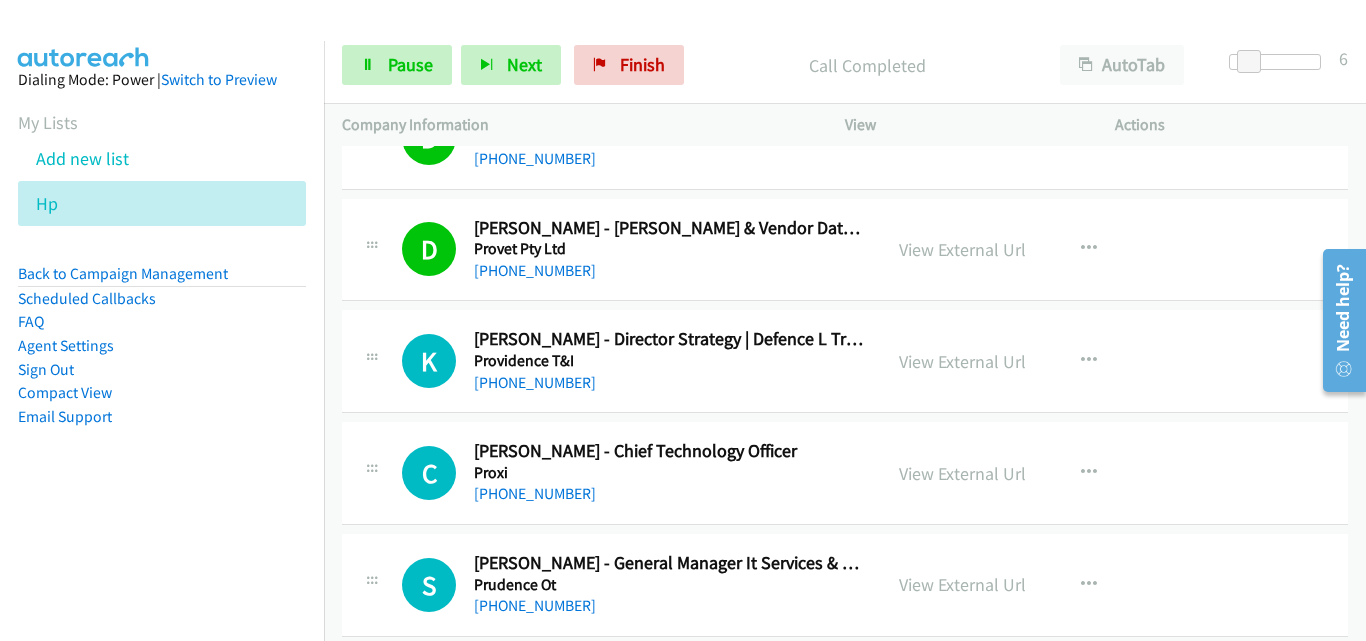 scroll, scrollTop: 2400, scrollLeft: 0, axis: vertical 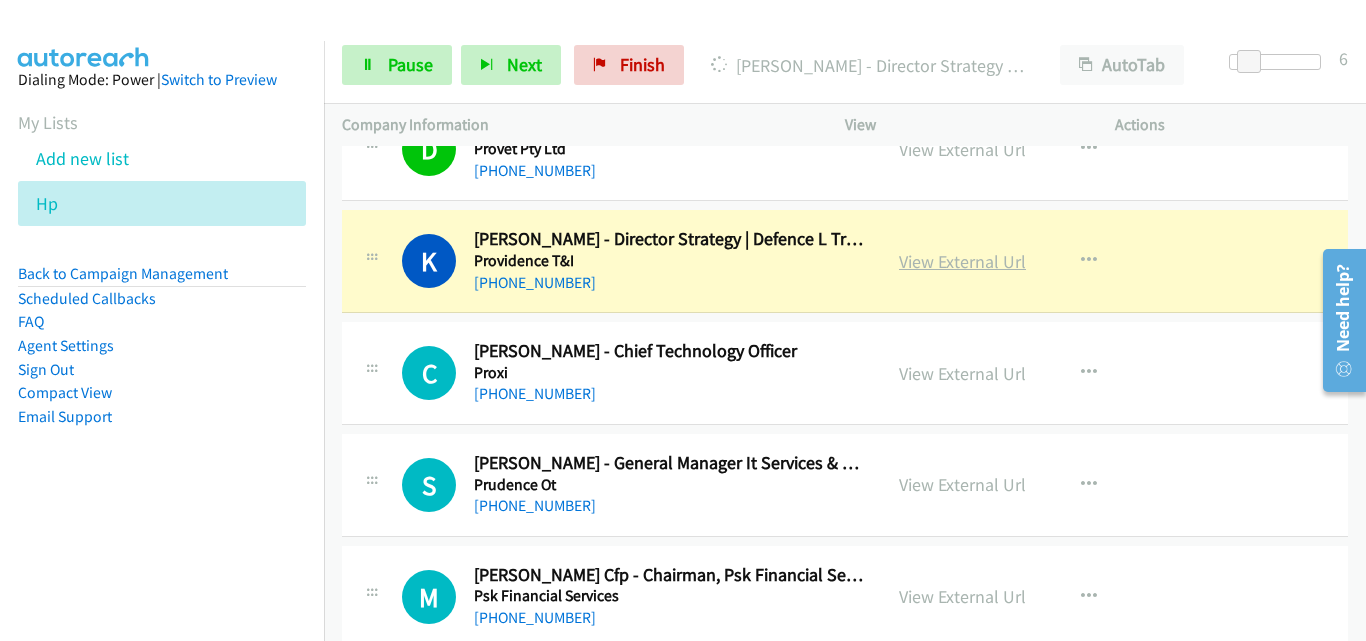 click on "View External Url" at bounding box center (962, 261) 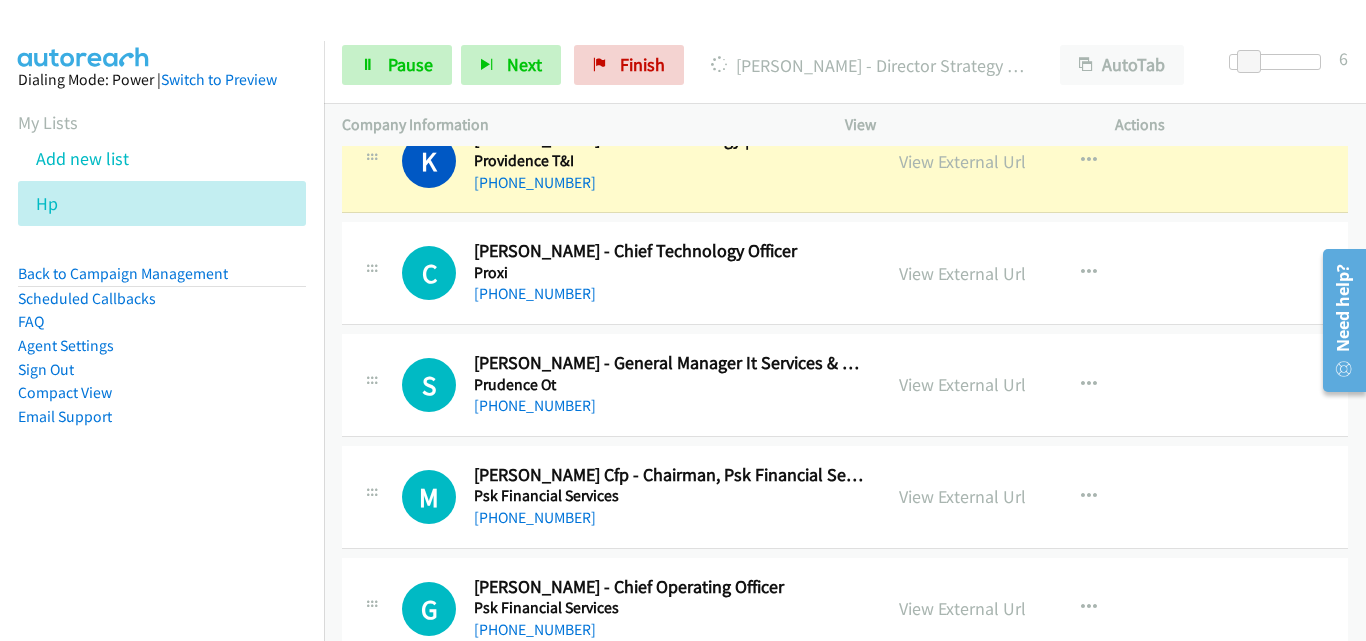 scroll, scrollTop: 2400, scrollLeft: 0, axis: vertical 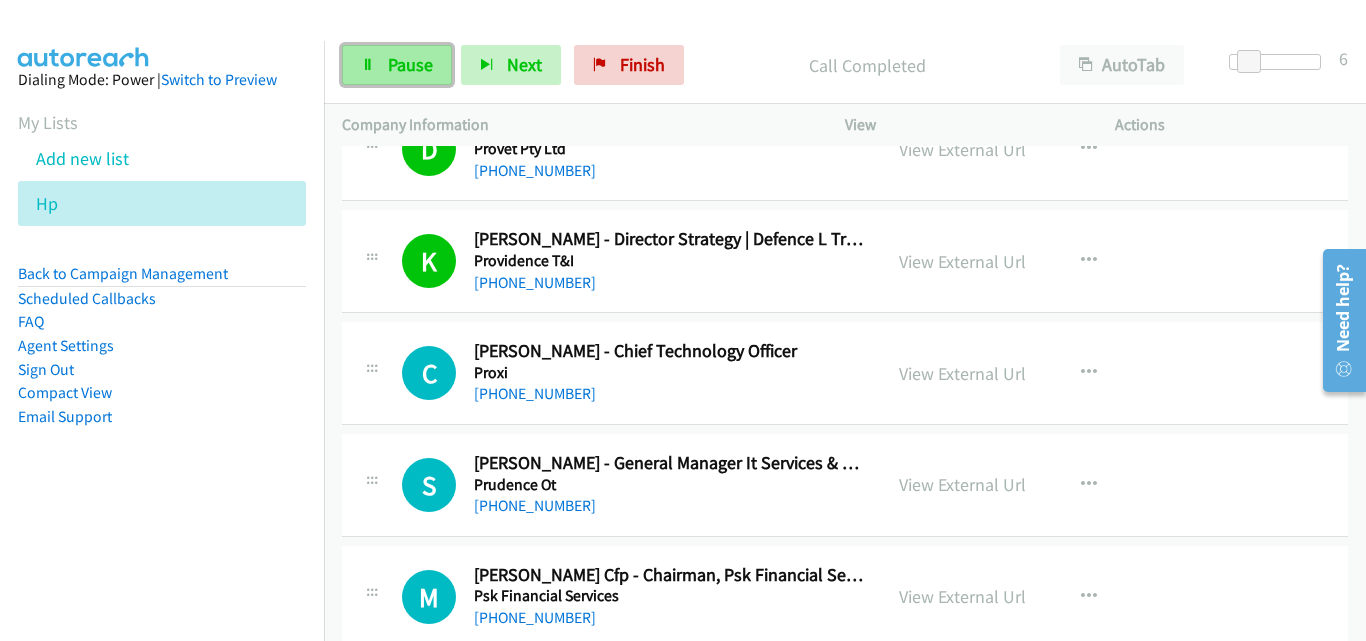 click on "Pause" at bounding box center (410, 64) 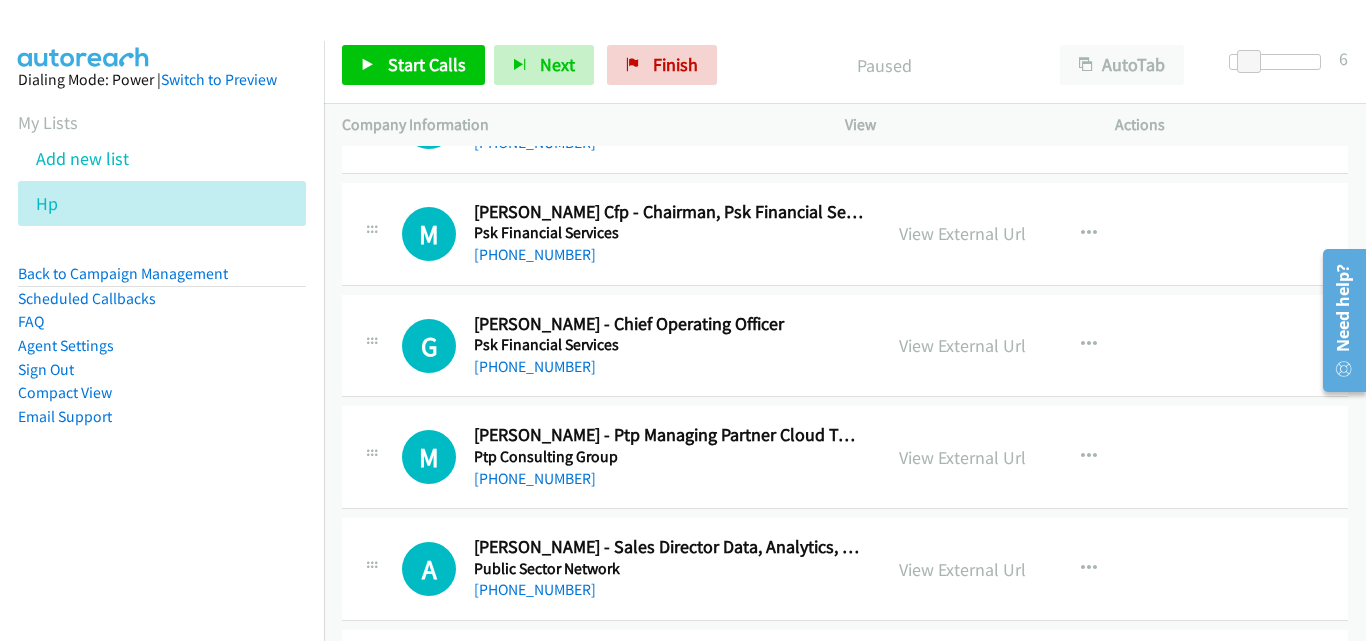 scroll, scrollTop: 2700, scrollLeft: 0, axis: vertical 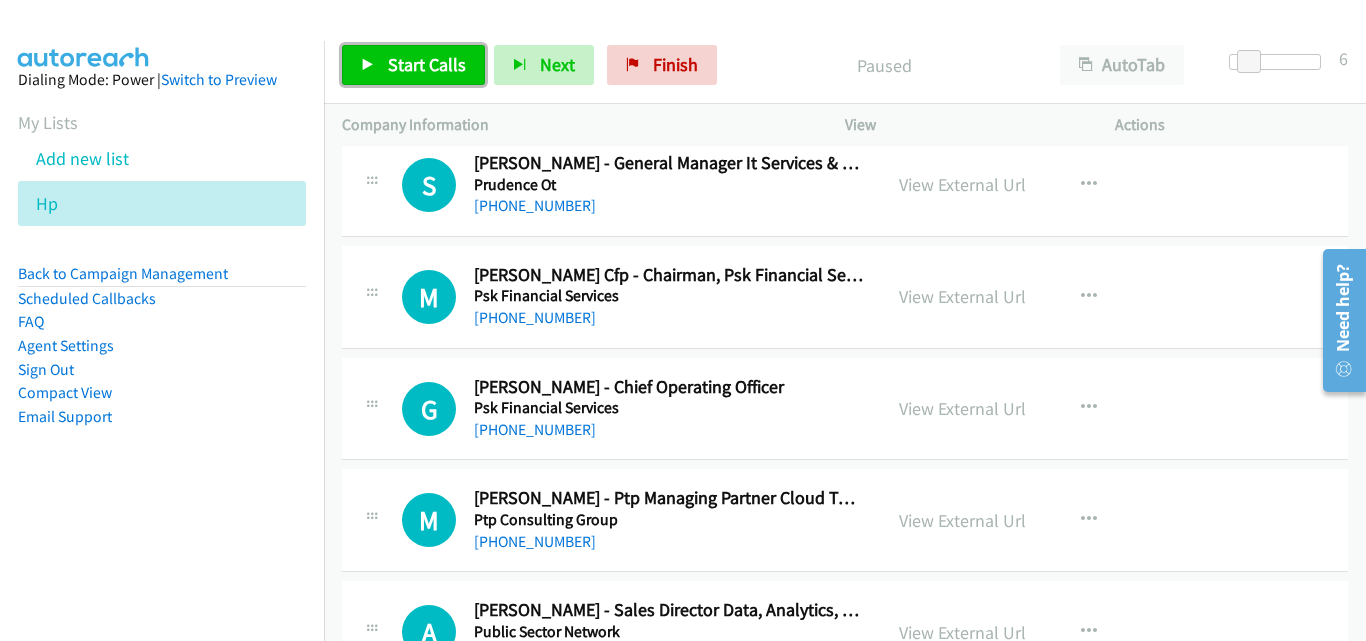 click on "Start Calls" at bounding box center (427, 64) 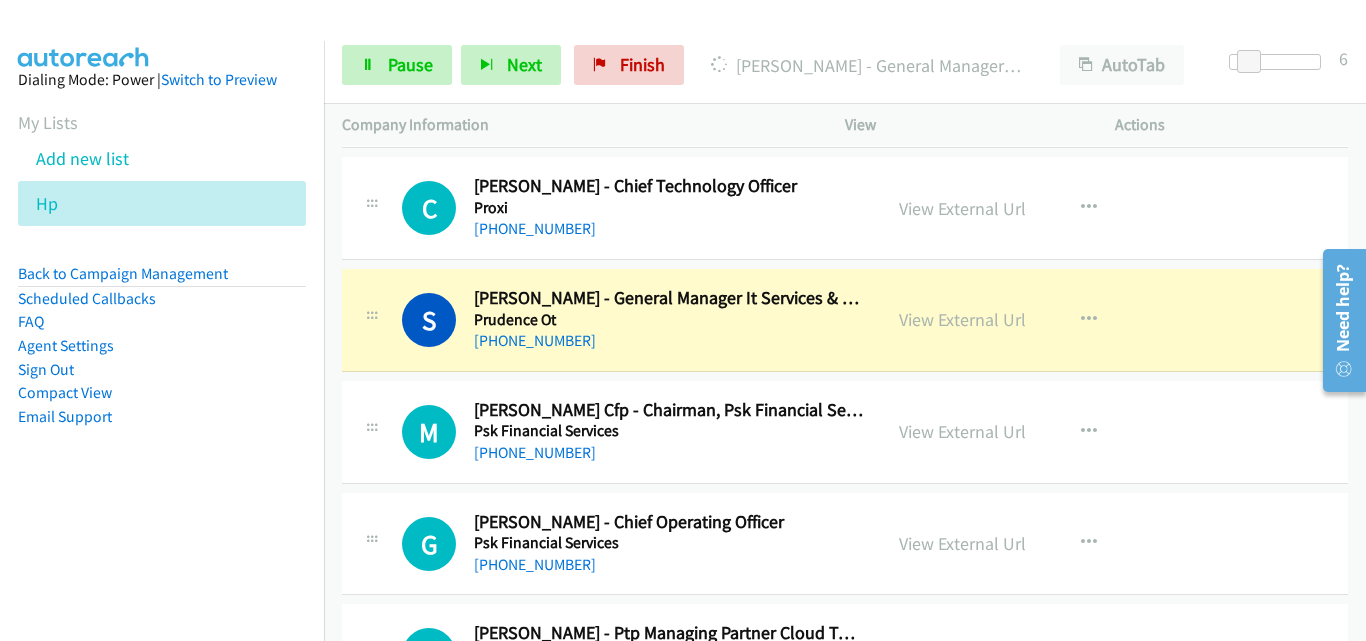 scroll, scrollTop: 2600, scrollLeft: 0, axis: vertical 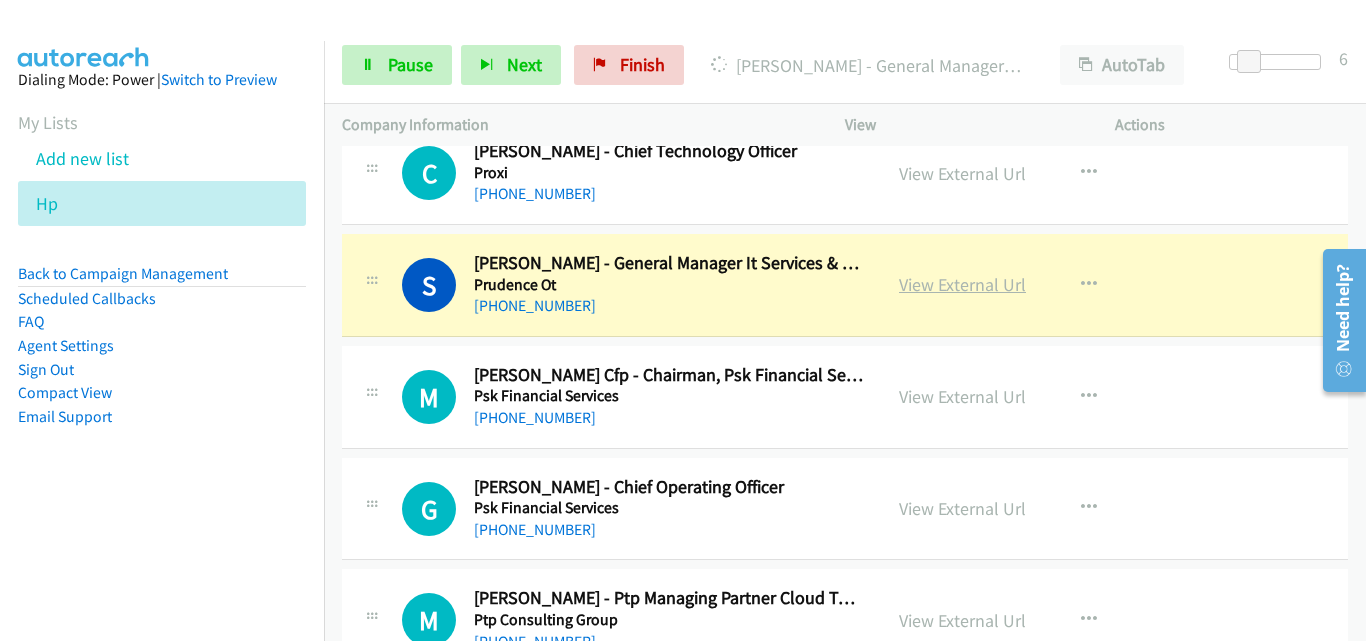 click on "View External Url" at bounding box center [962, 284] 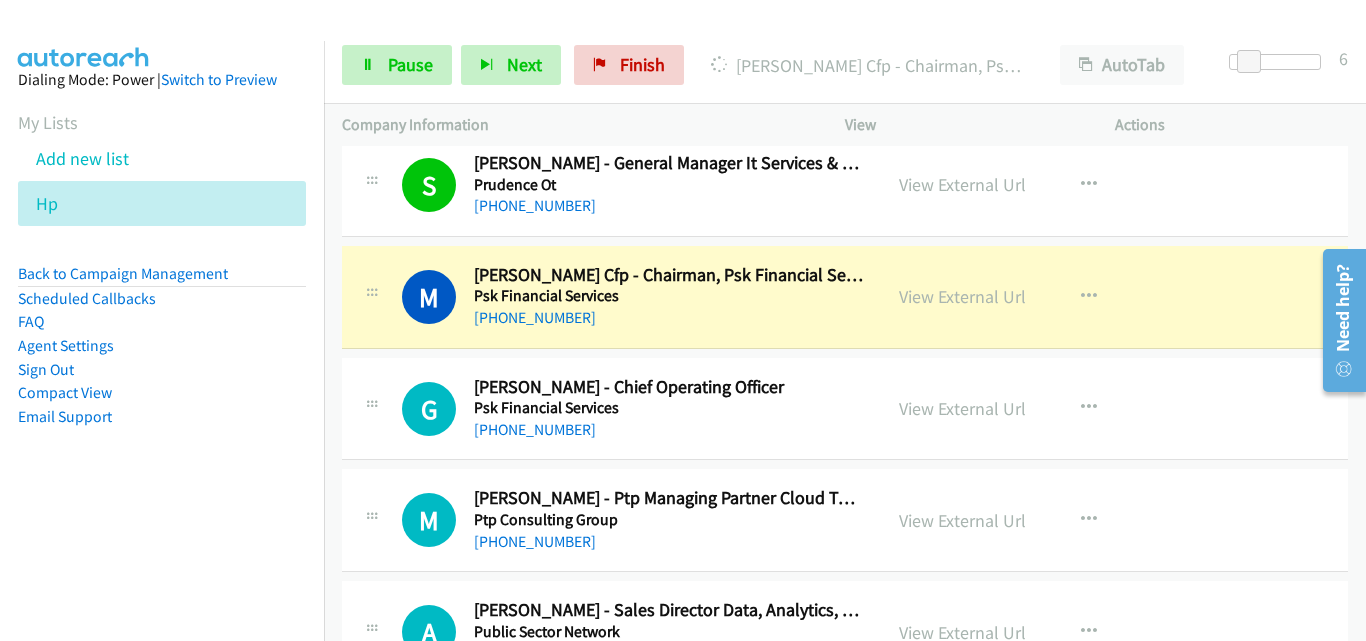 scroll, scrollTop: 2800, scrollLeft: 0, axis: vertical 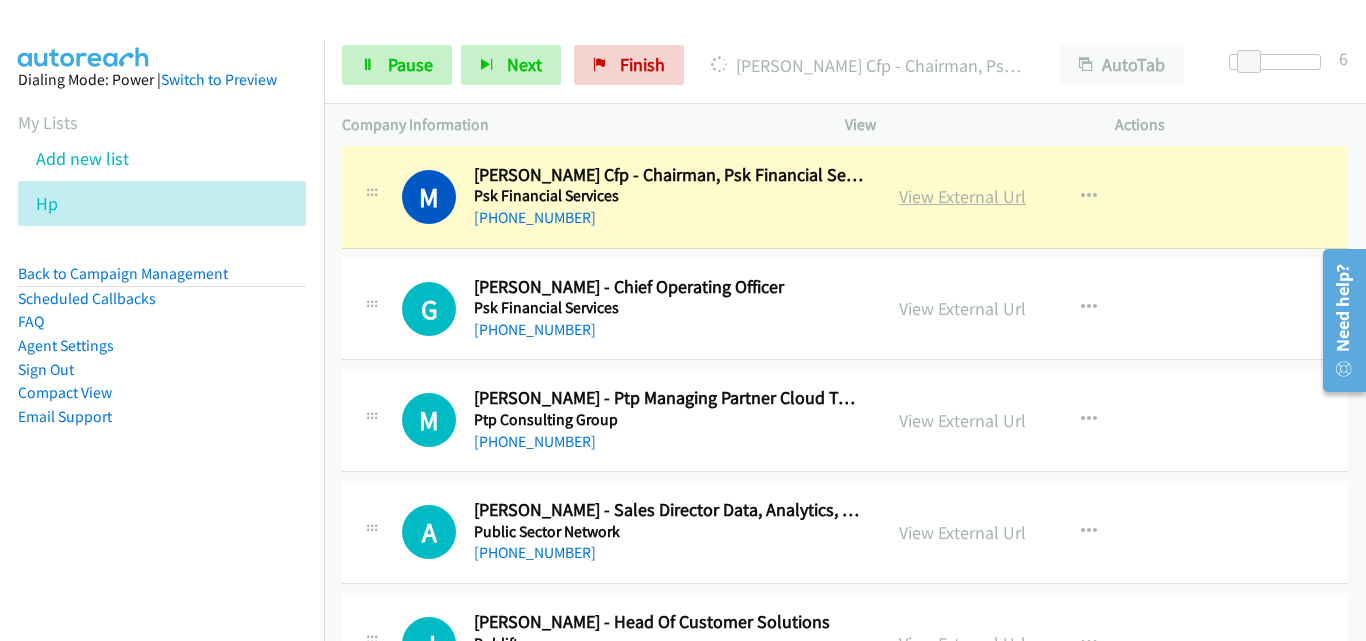 click on "View External Url" at bounding box center (962, 196) 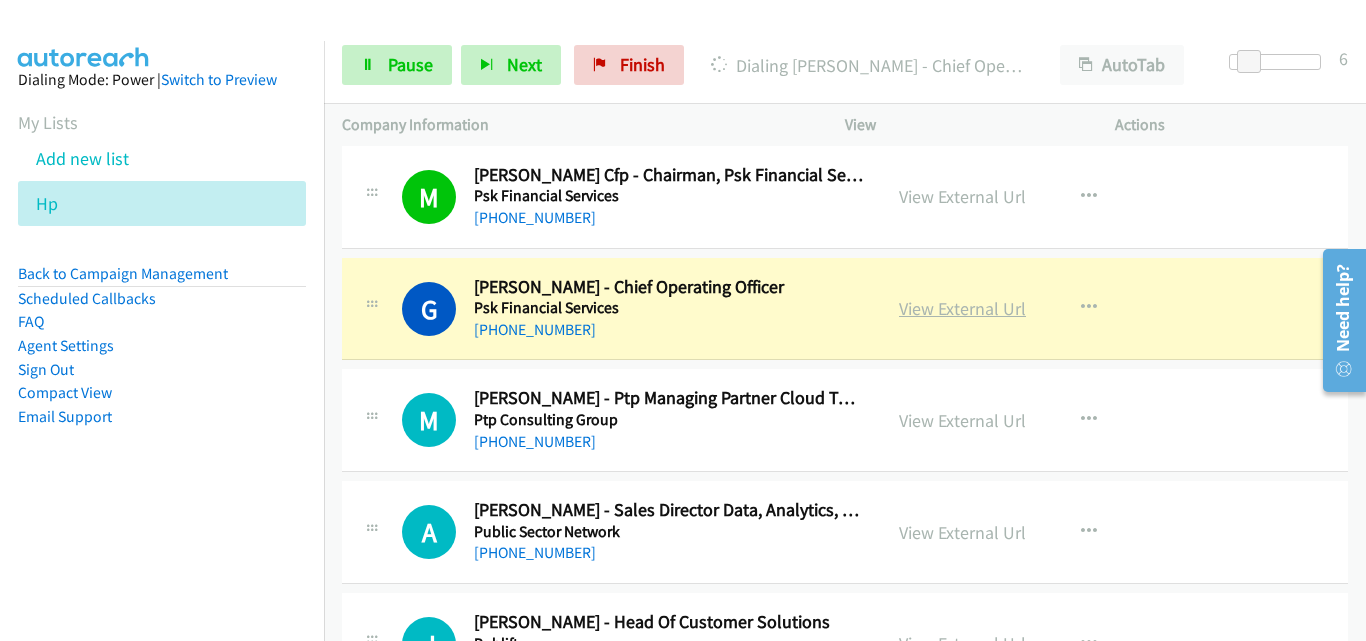 click on "View External Url" at bounding box center (962, 308) 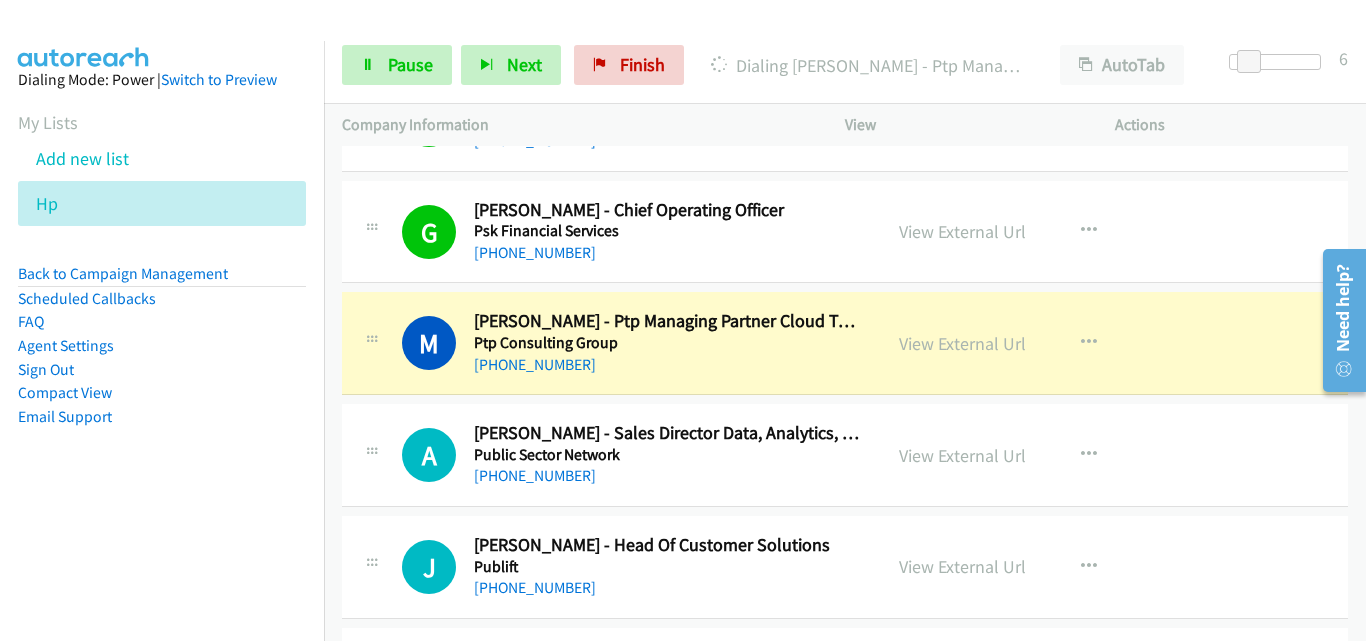 scroll, scrollTop: 2900, scrollLeft: 0, axis: vertical 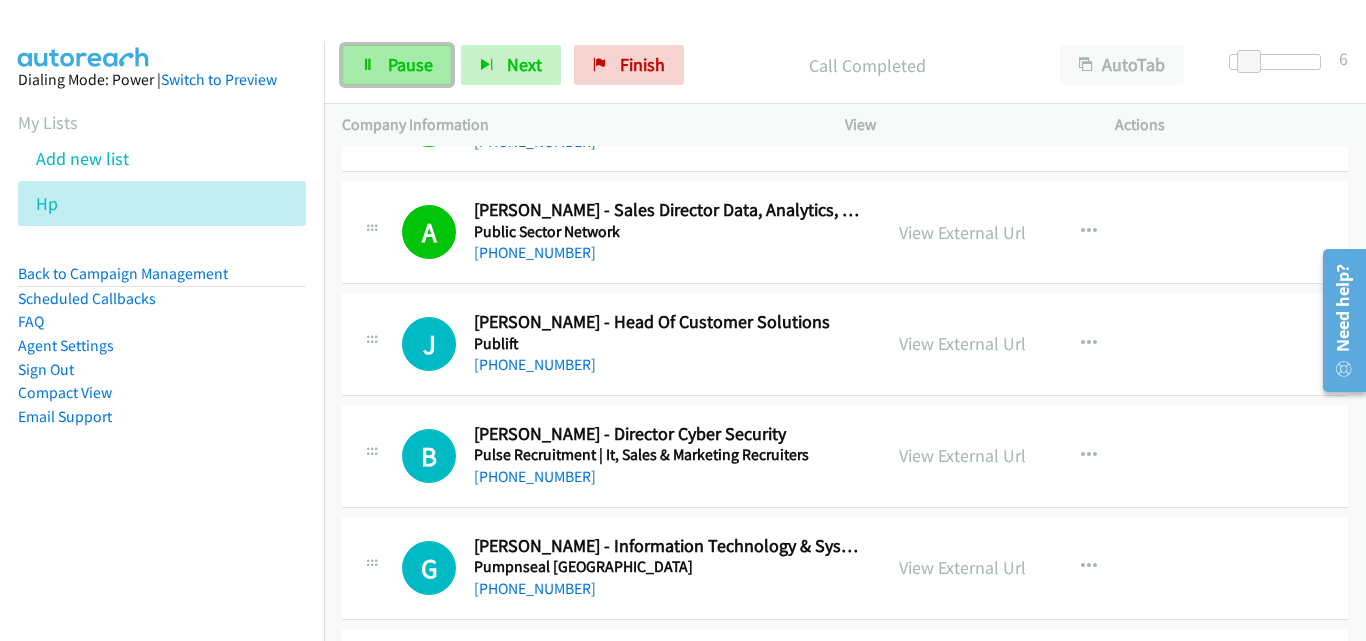 click on "Pause" at bounding box center (410, 64) 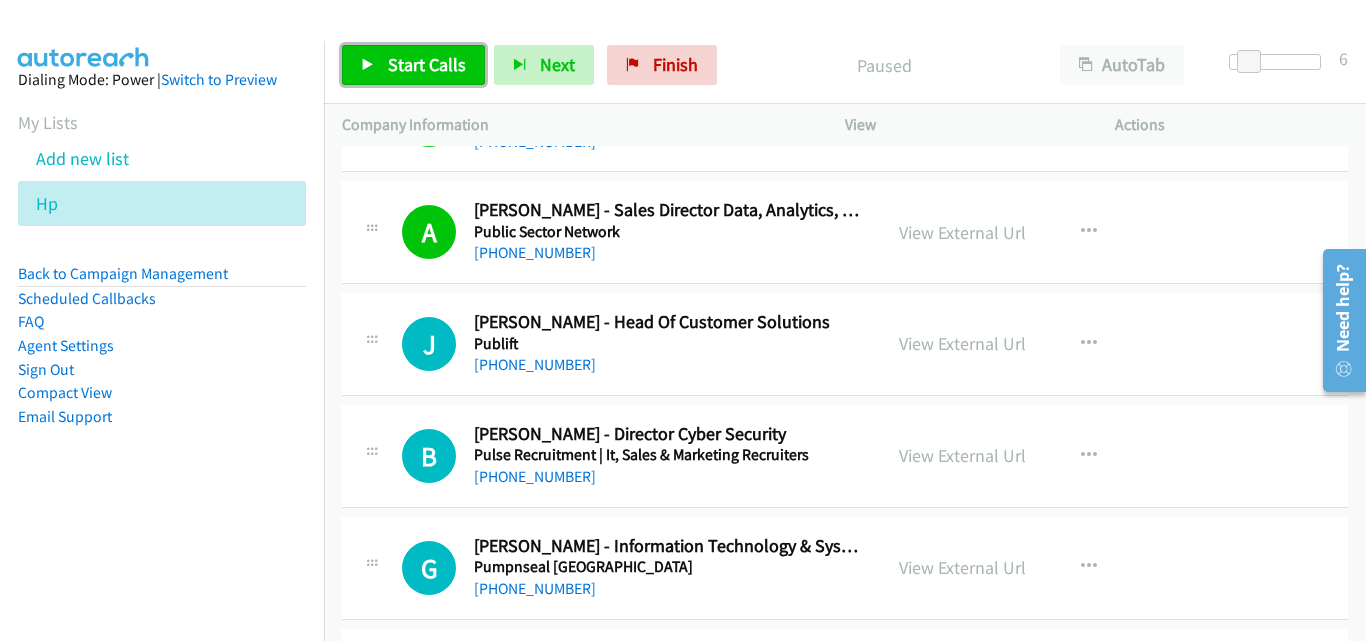 click on "Start Calls" at bounding box center [427, 64] 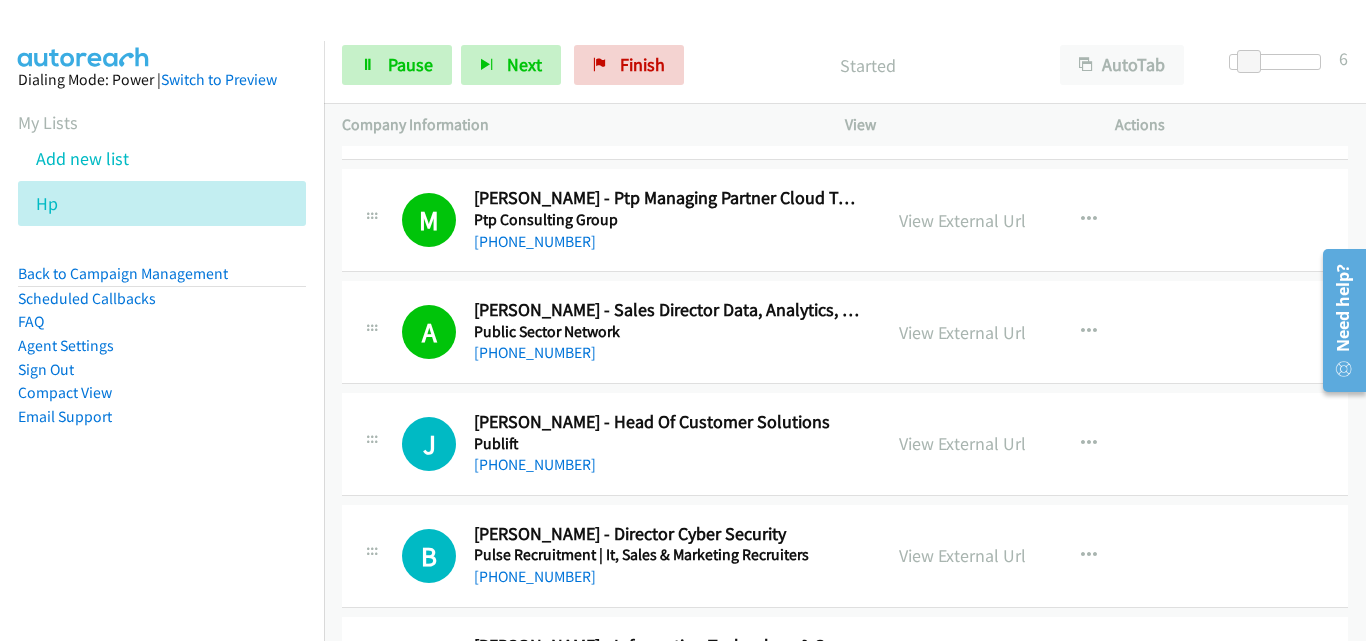 scroll, scrollTop: 3100, scrollLeft: 0, axis: vertical 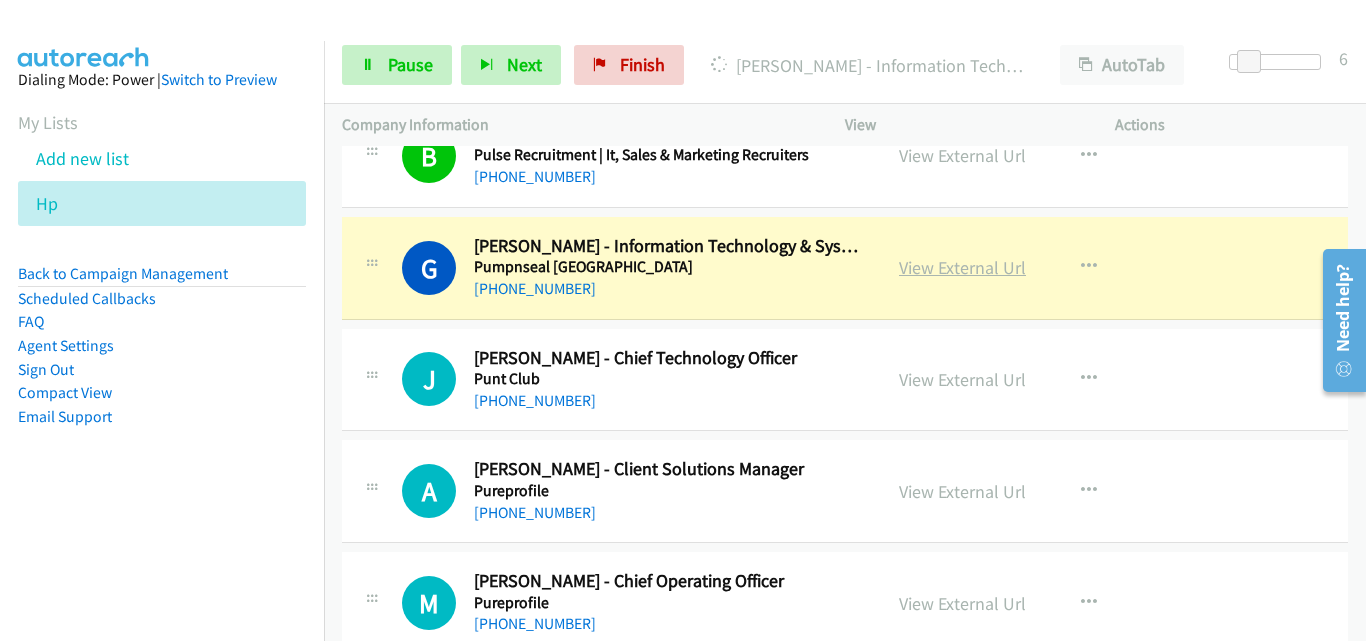 click on "View External Url" at bounding box center (962, 267) 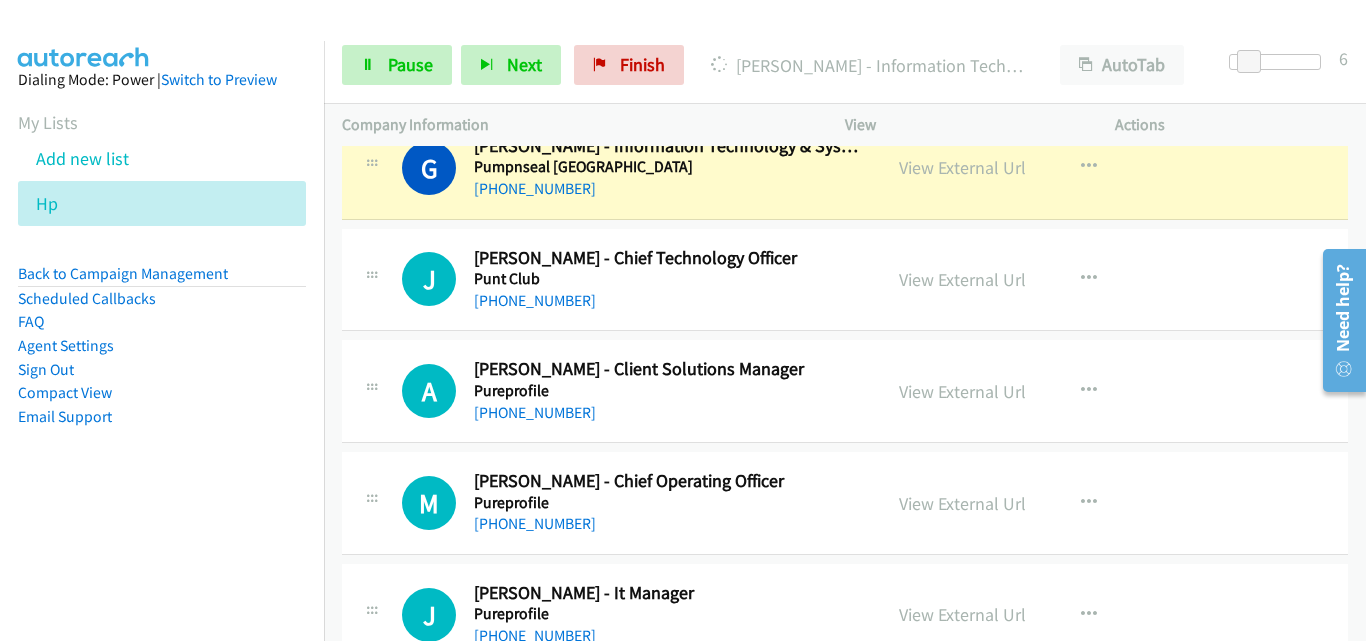 scroll, scrollTop: 3400, scrollLeft: 0, axis: vertical 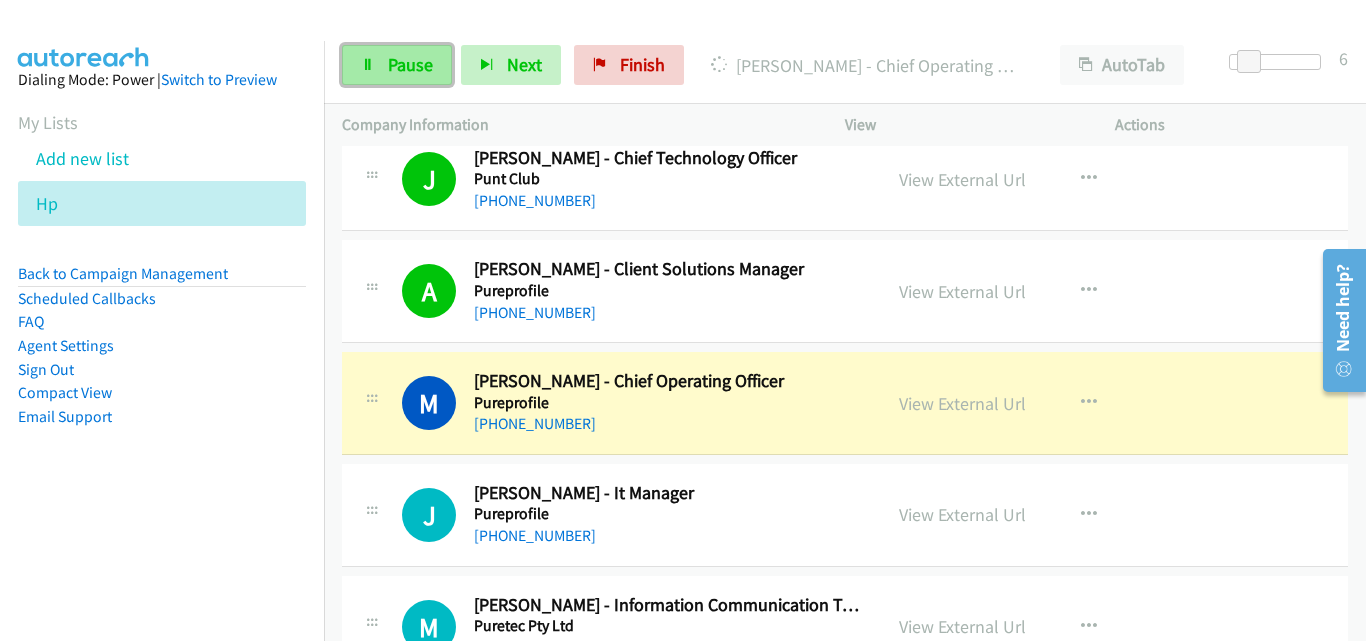 click on "Pause" at bounding box center (397, 65) 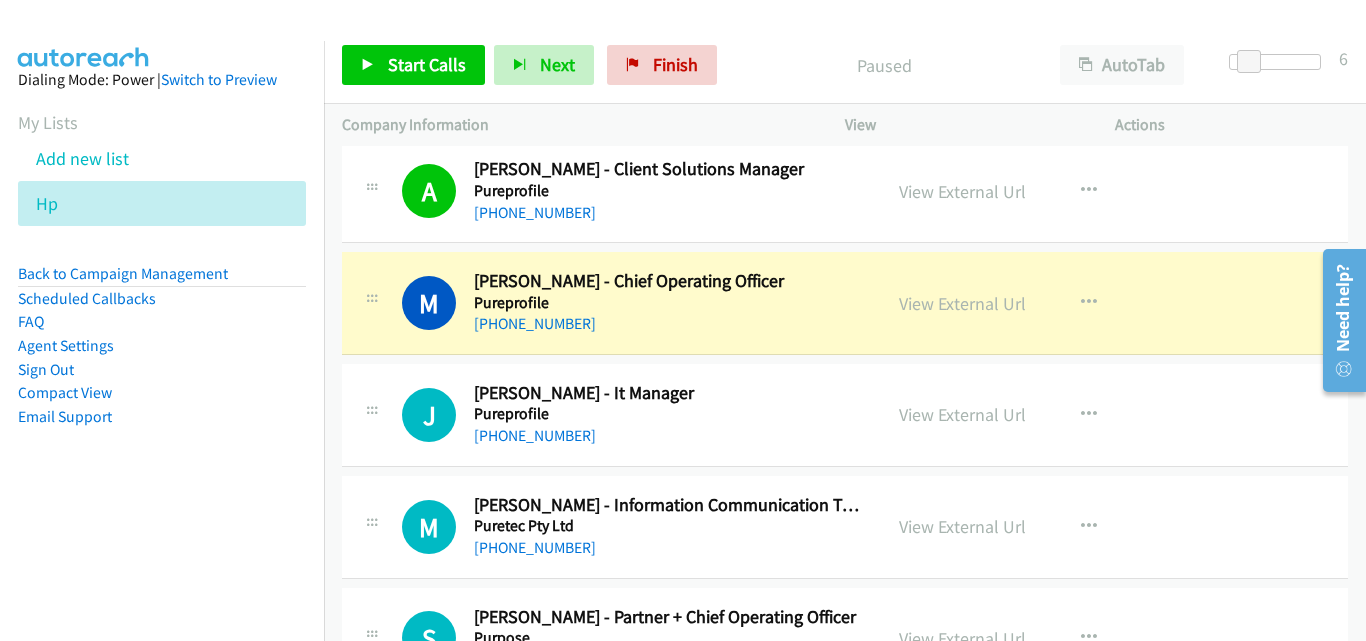 scroll, scrollTop: 3800, scrollLeft: 0, axis: vertical 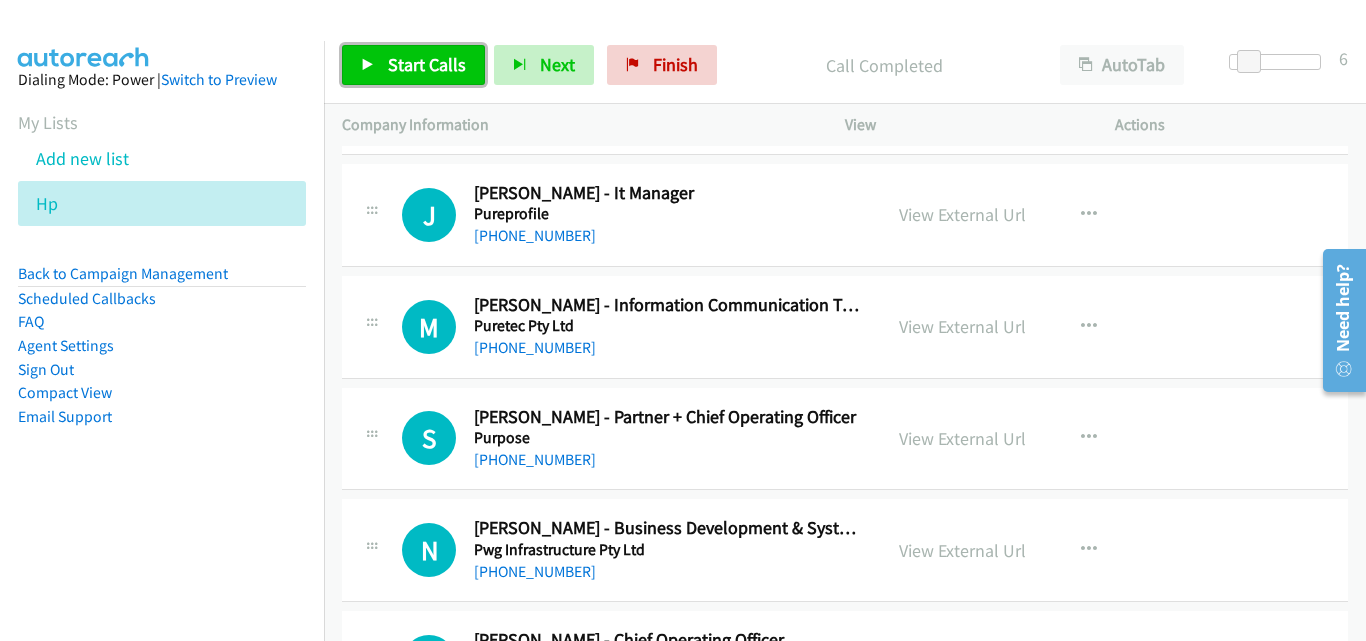 click on "Start Calls" at bounding box center [413, 65] 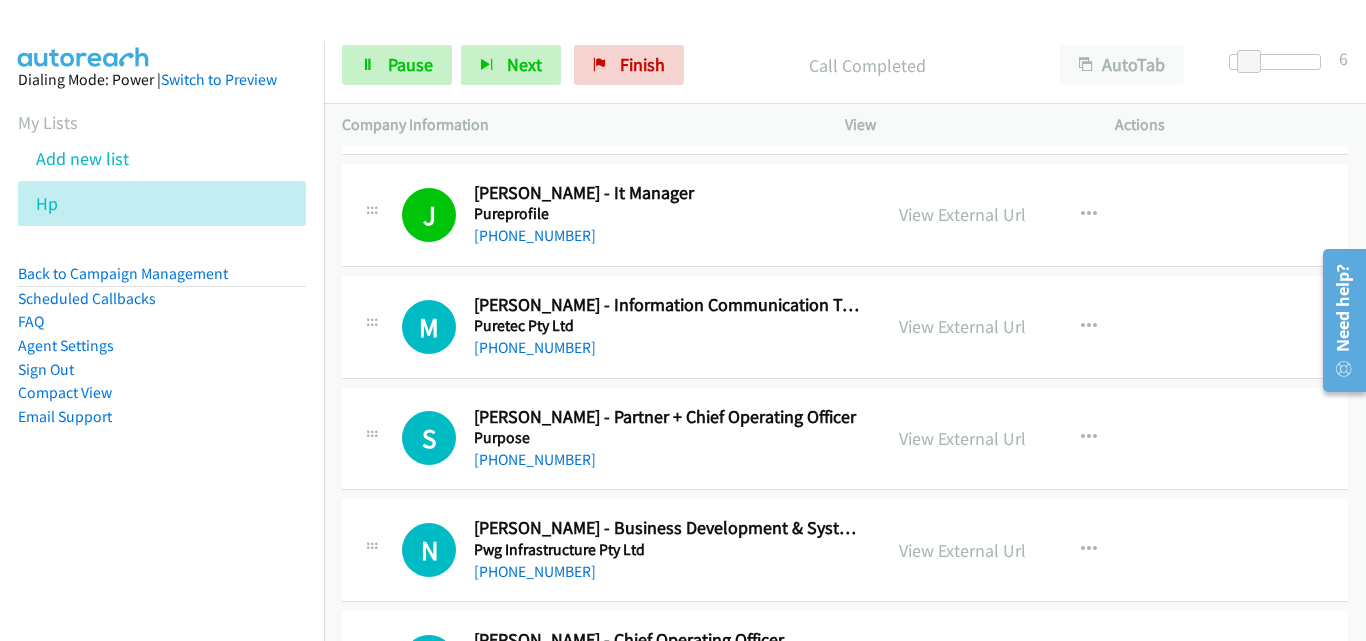 scroll, scrollTop: 4000, scrollLeft: 0, axis: vertical 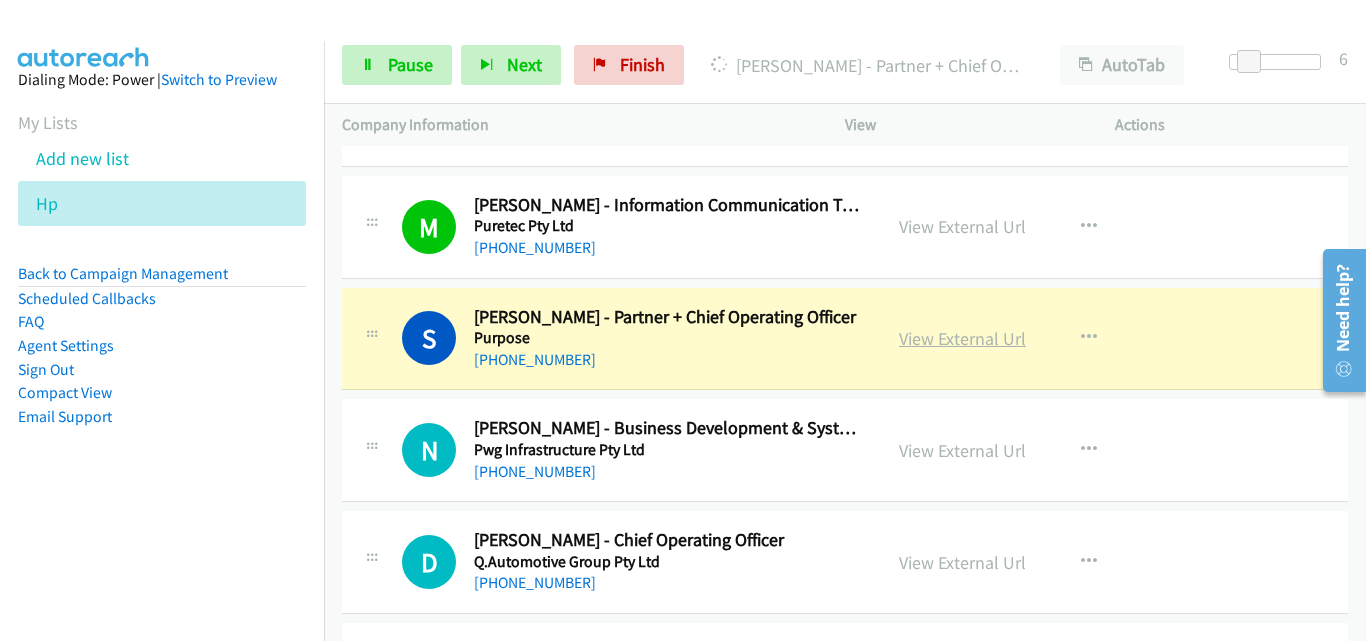 click on "View External Url" at bounding box center [962, 338] 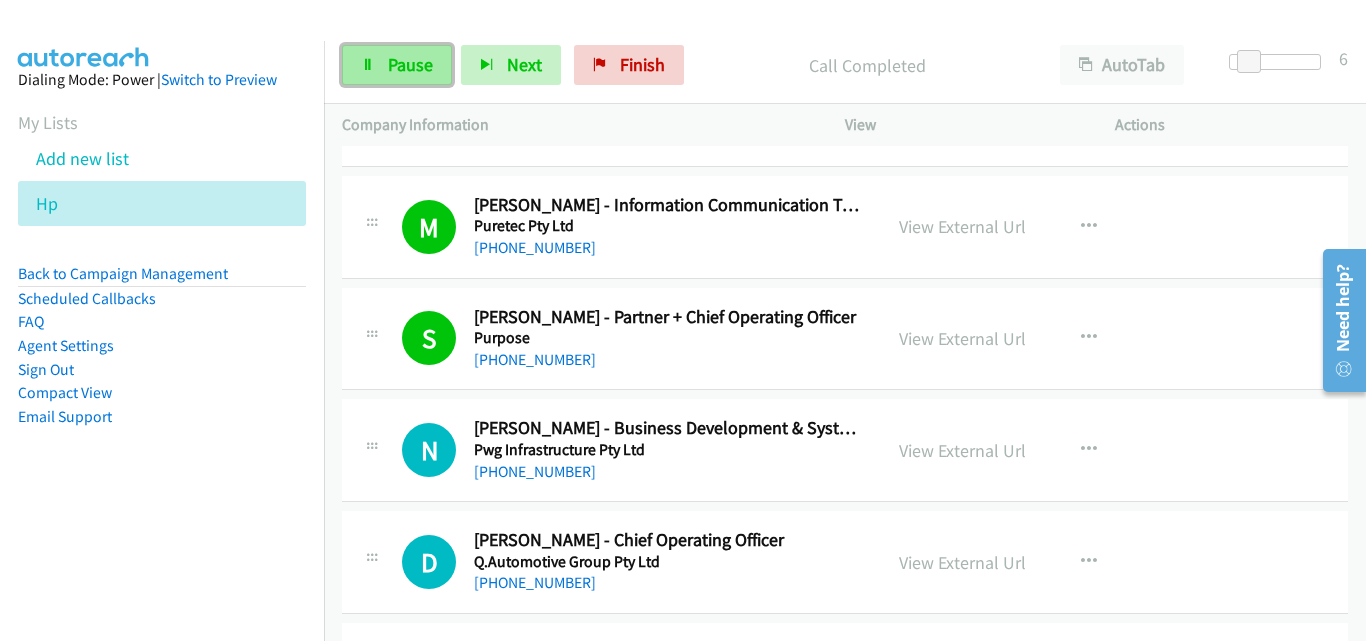click on "Pause" at bounding box center [410, 64] 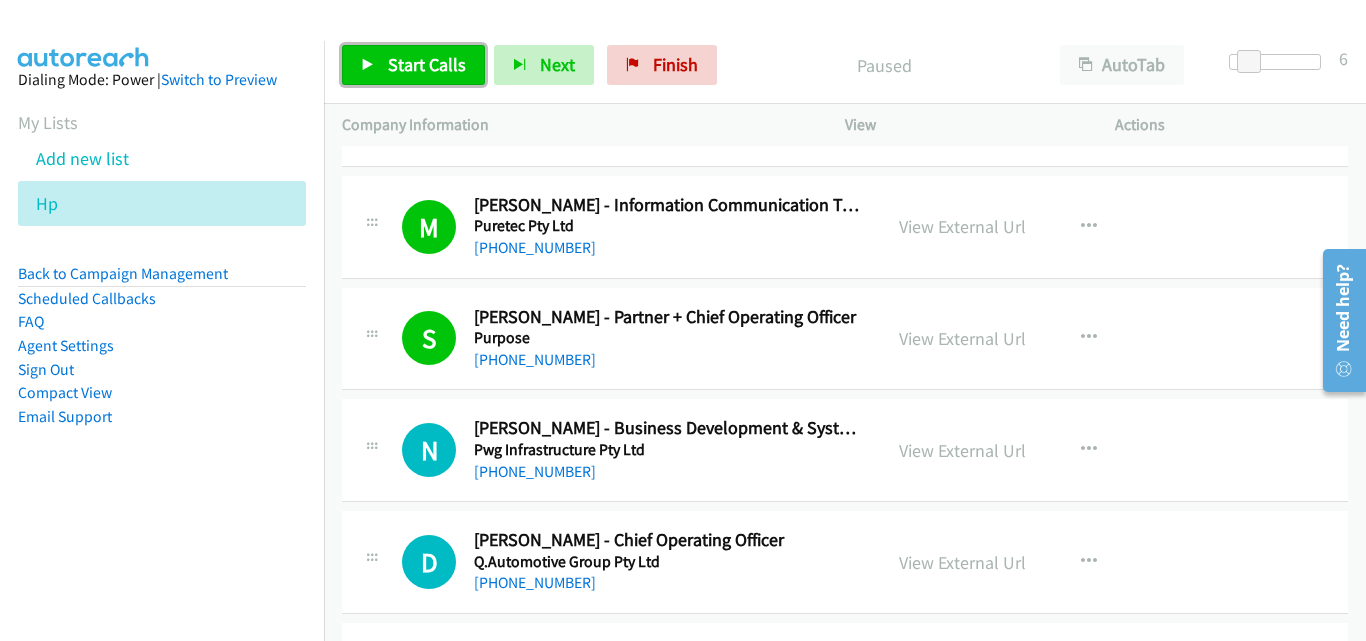 click on "Start Calls" at bounding box center (427, 64) 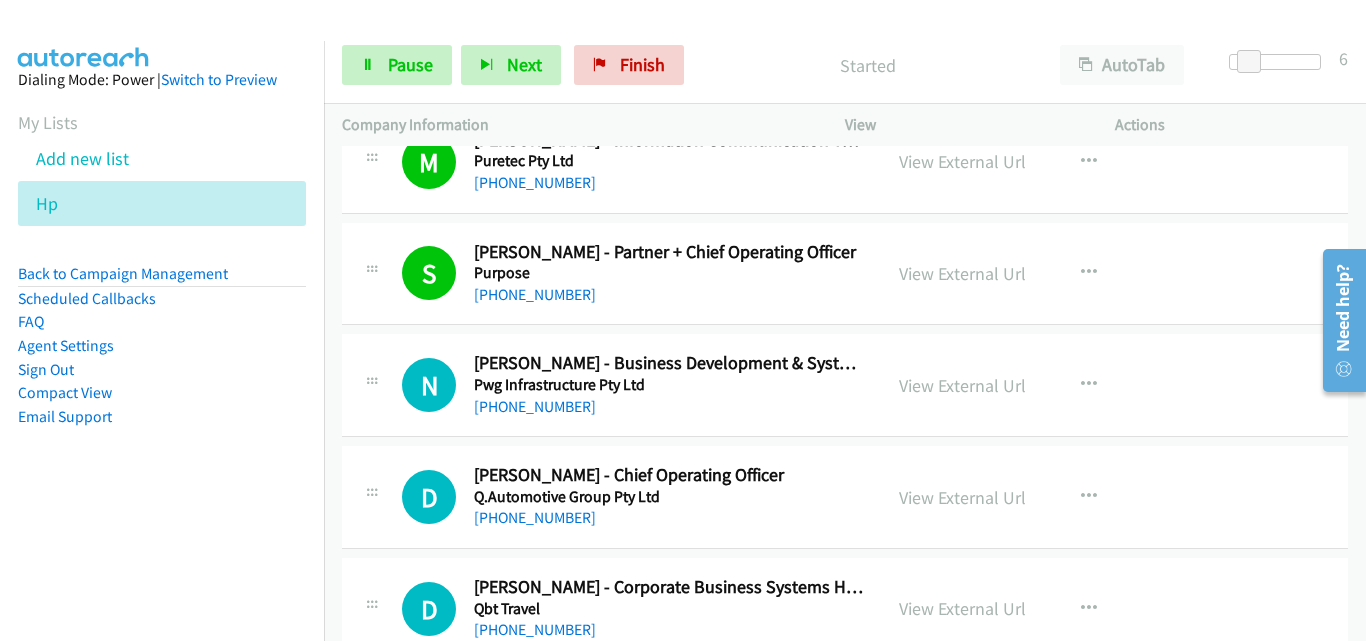 scroll, scrollTop: 4100, scrollLeft: 0, axis: vertical 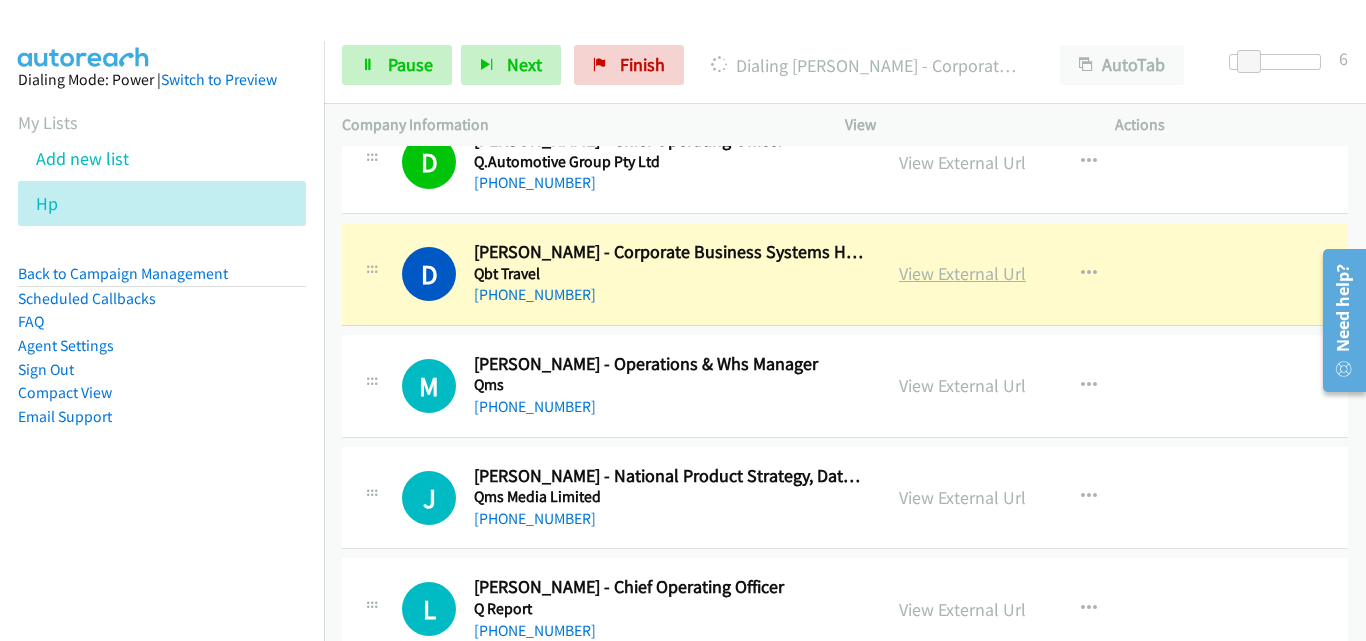 click on "View External Url" at bounding box center [962, 273] 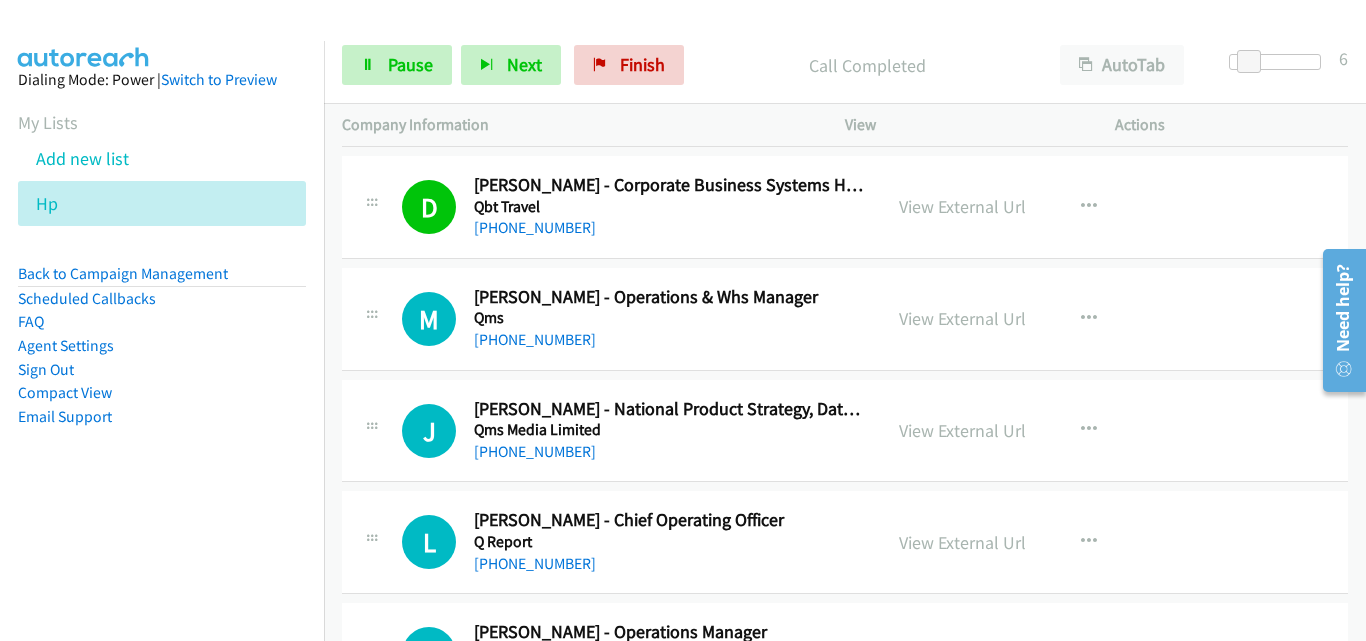 scroll, scrollTop: 4500, scrollLeft: 0, axis: vertical 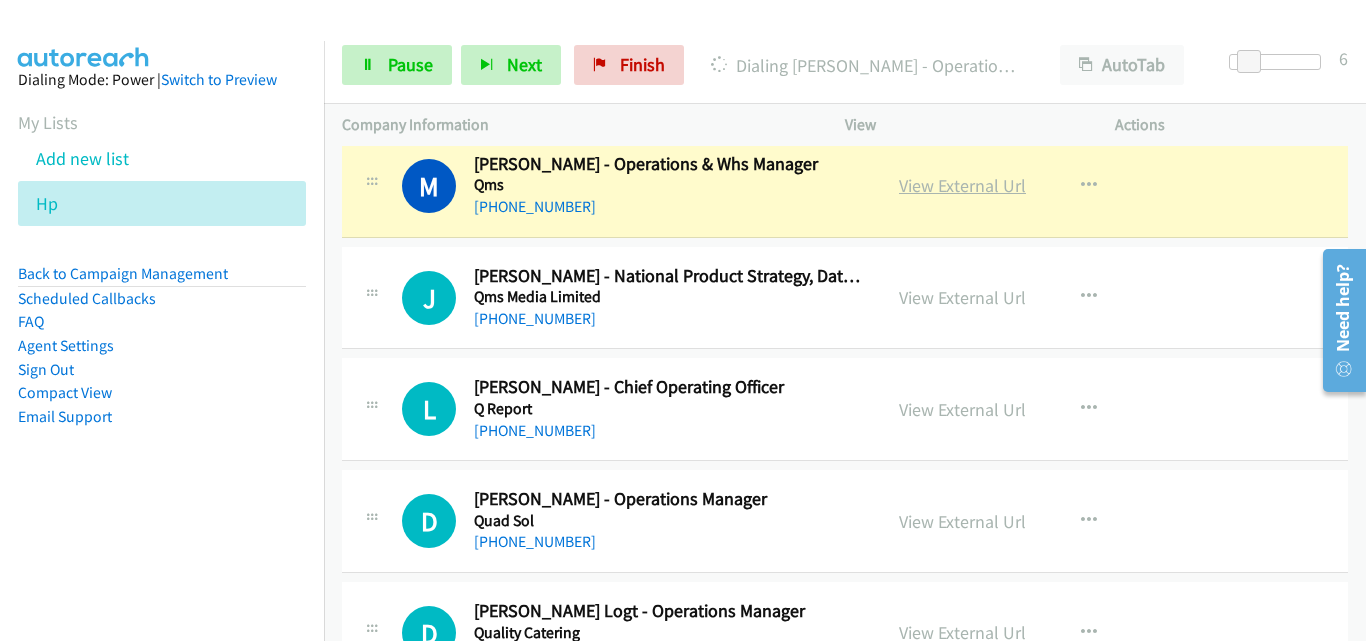 click on "View External Url" at bounding box center [962, 185] 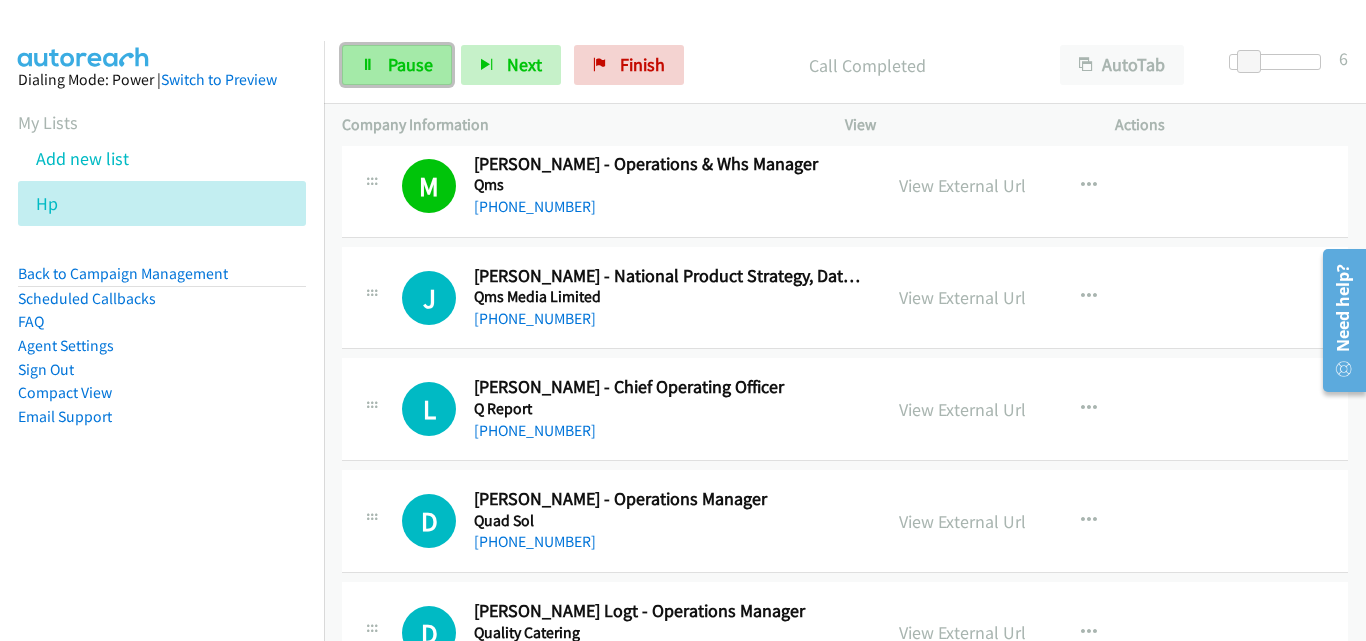 click on "Pause" at bounding box center [397, 65] 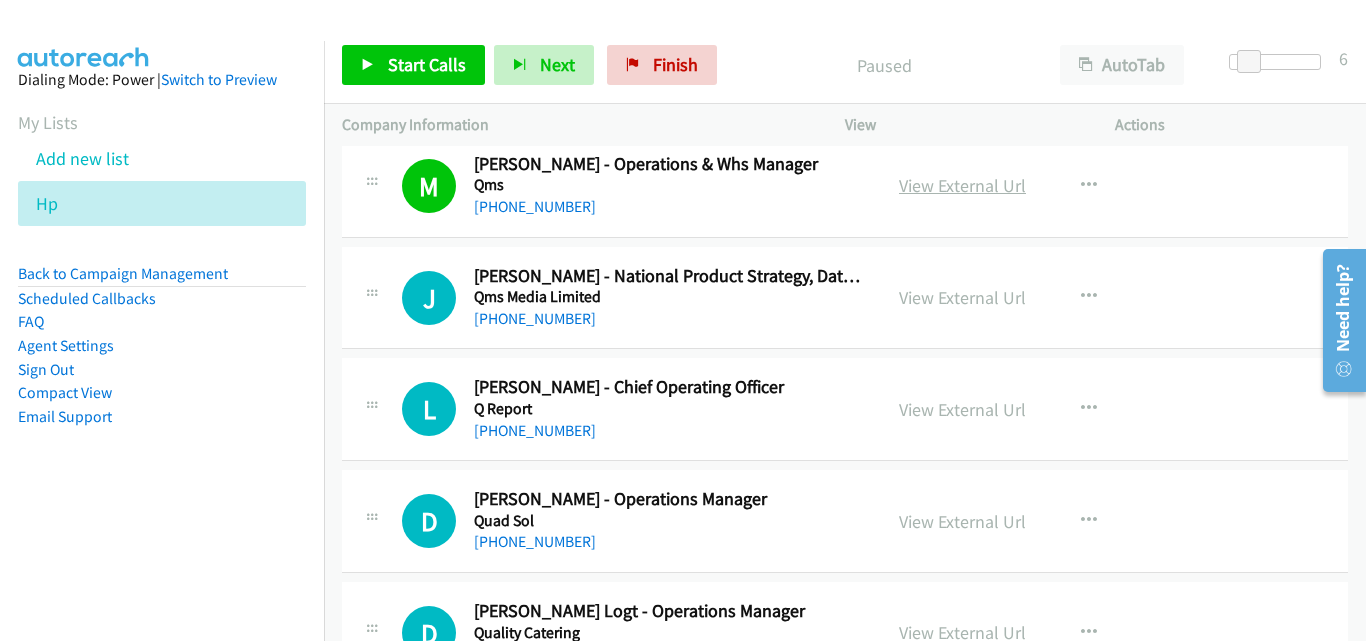 click on "View External Url" at bounding box center [962, 185] 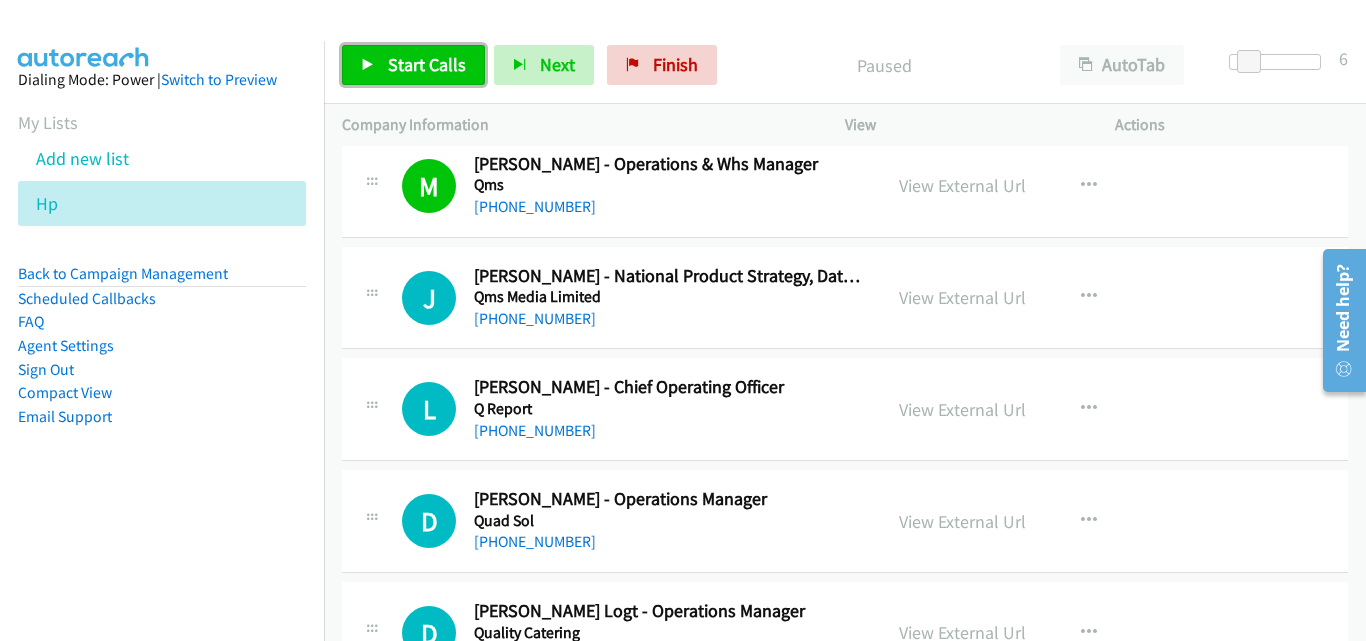 click on "Start Calls" at bounding box center (427, 64) 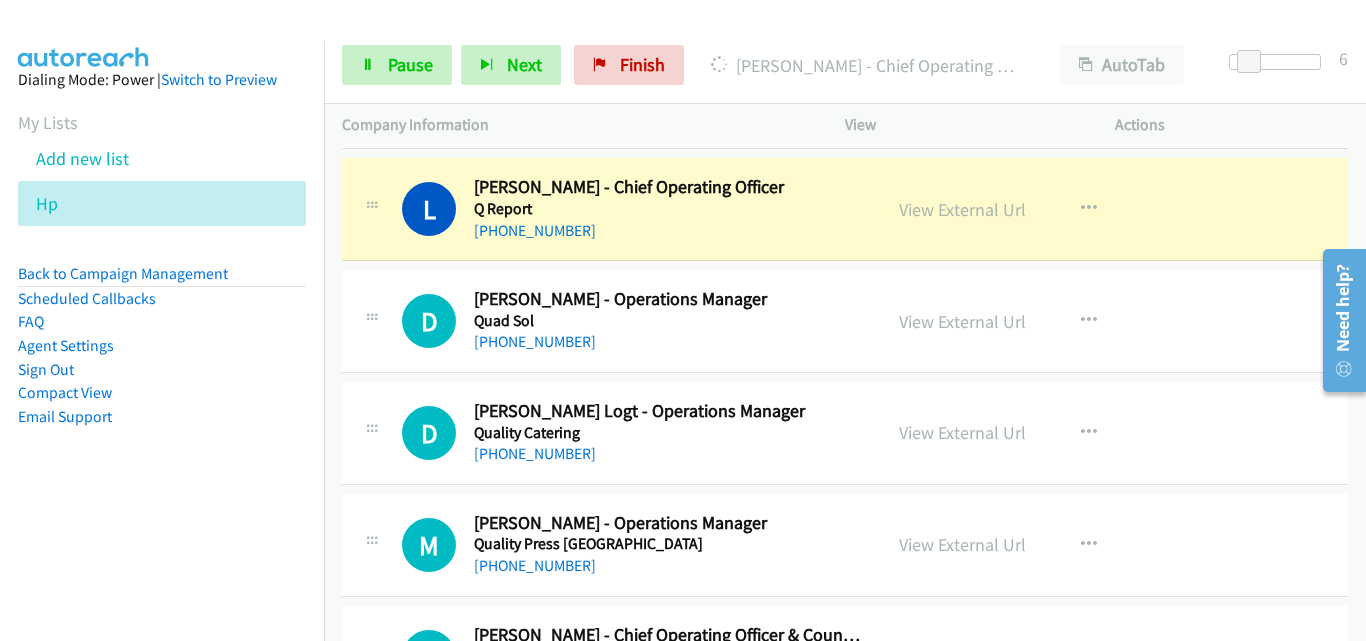 scroll, scrollTop: 4700, scrollLeft: 0, axis: vertical 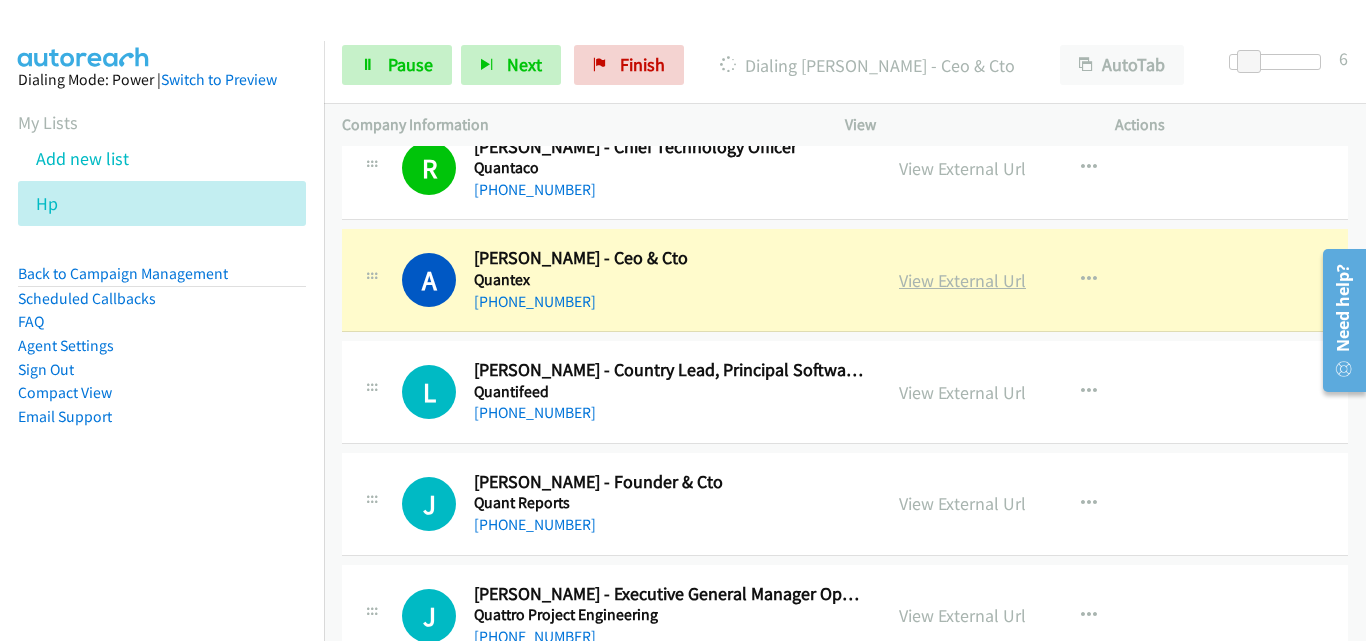 click on "View External Url" at bounding box center (962, 280) 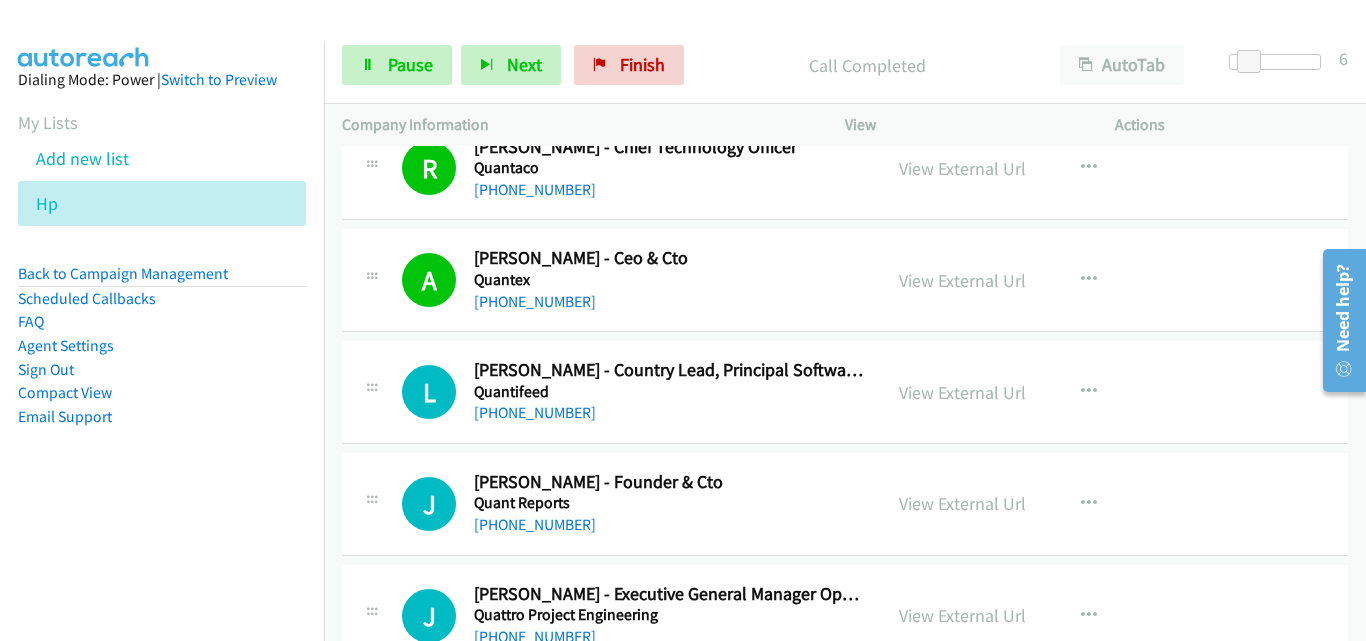 scroll, scrollTop: 5500, scrollLeft: 0, axis: vertical 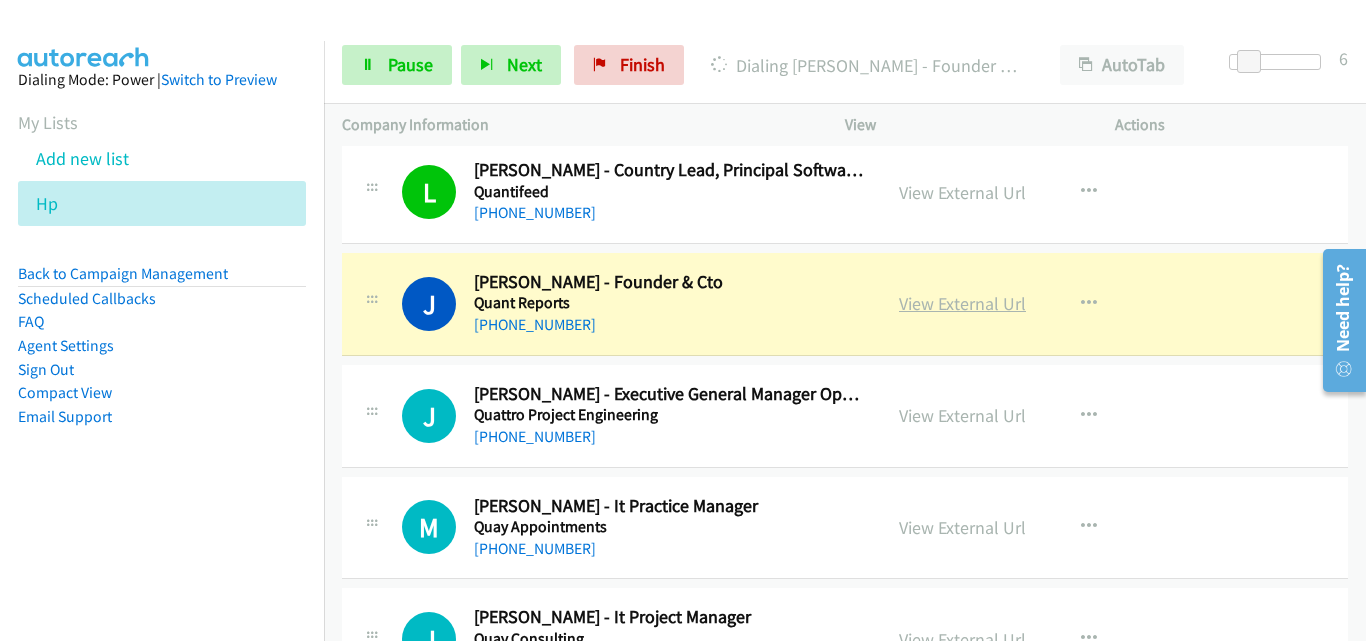 click on "View External Url" at bounding box center [962, 303] 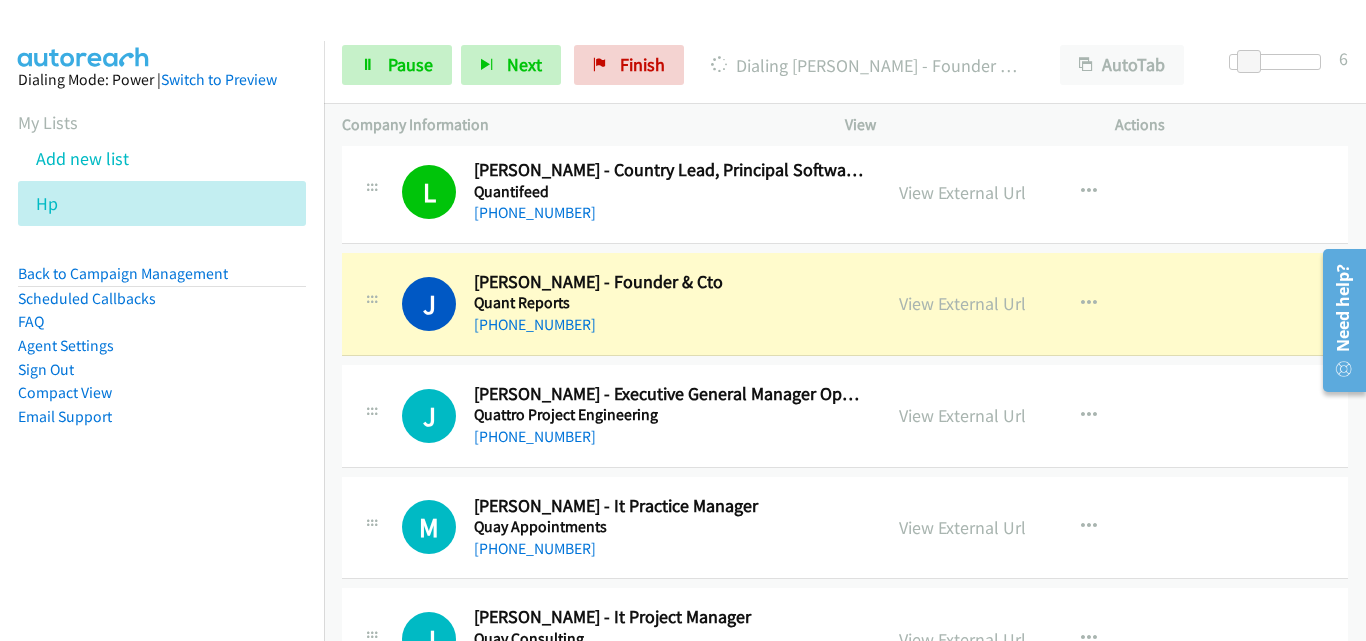 scroll, scrollTop: 5700, scrollLeft: 0, axis: vertical 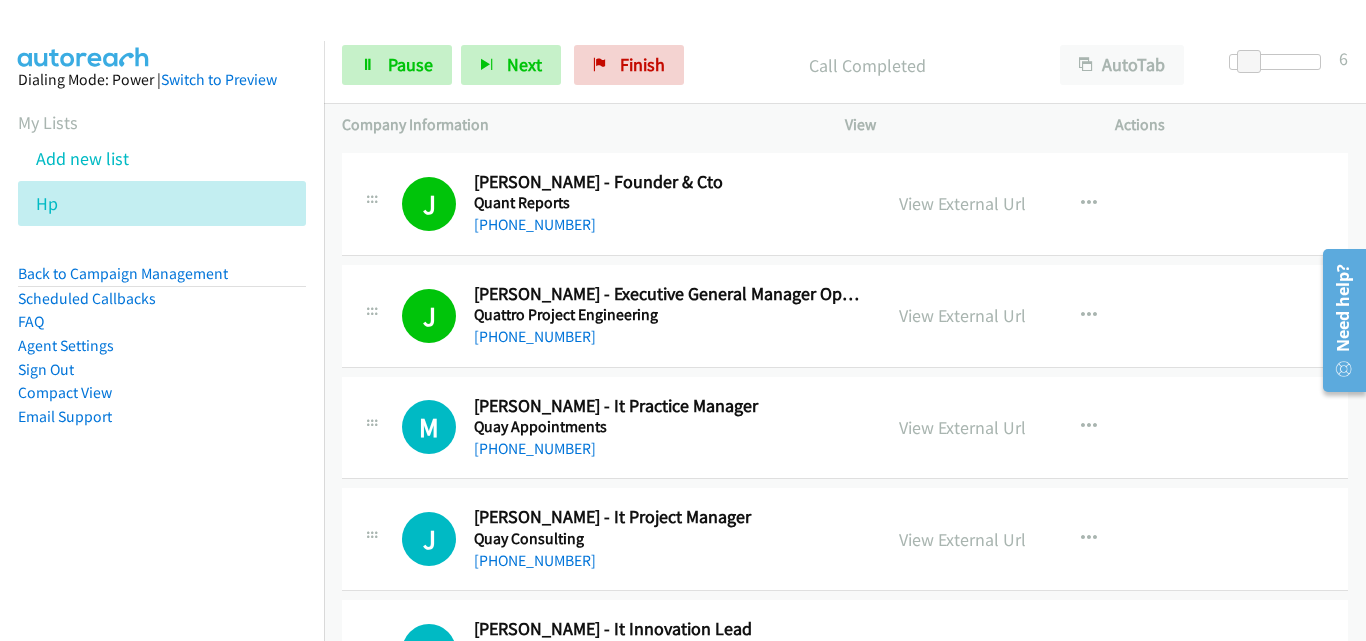 click on "Start Calls
Pause
Next
Finish
Call Completed
AutoTab
AutoTab
6" at bounding box center [845, 65] 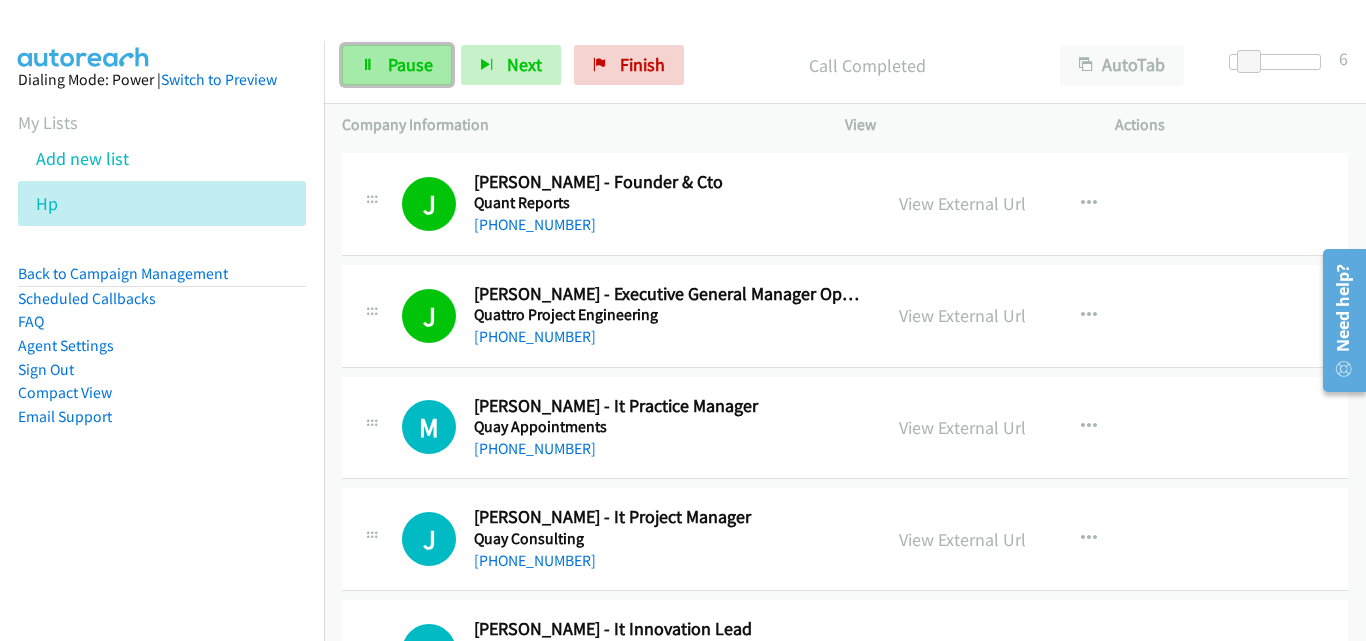 click on "Pause" at bounding box center (397, 65) 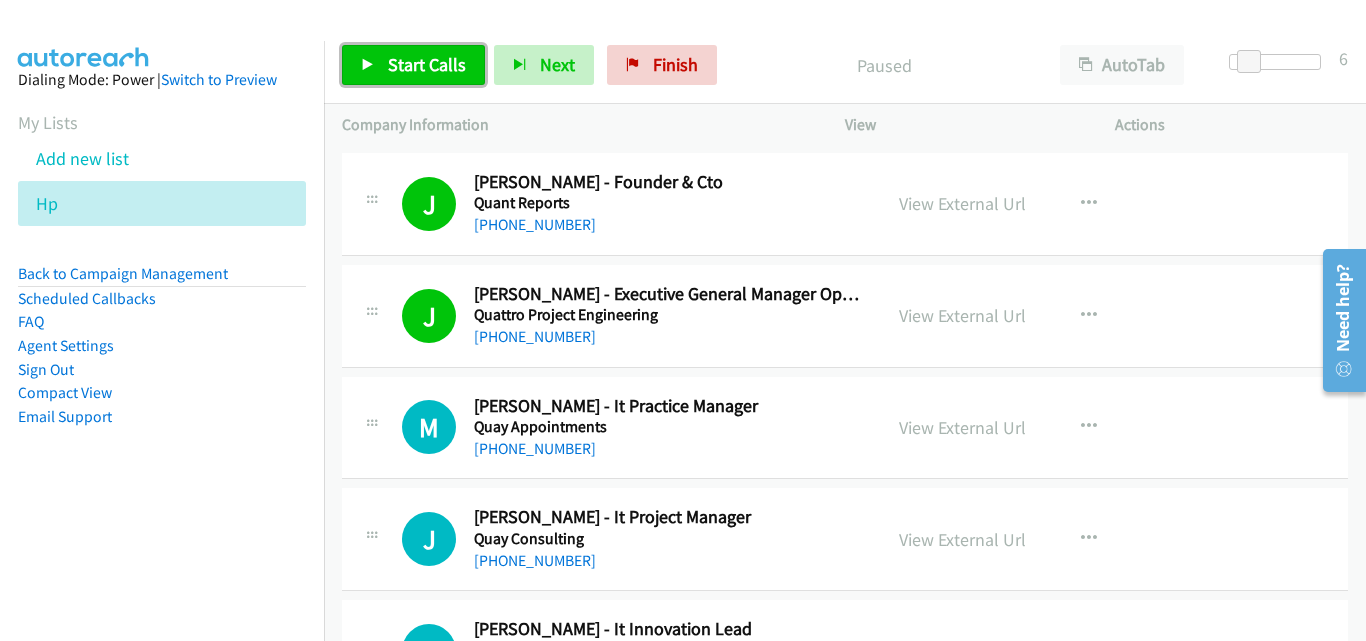 click at bounding box center (368, 66) 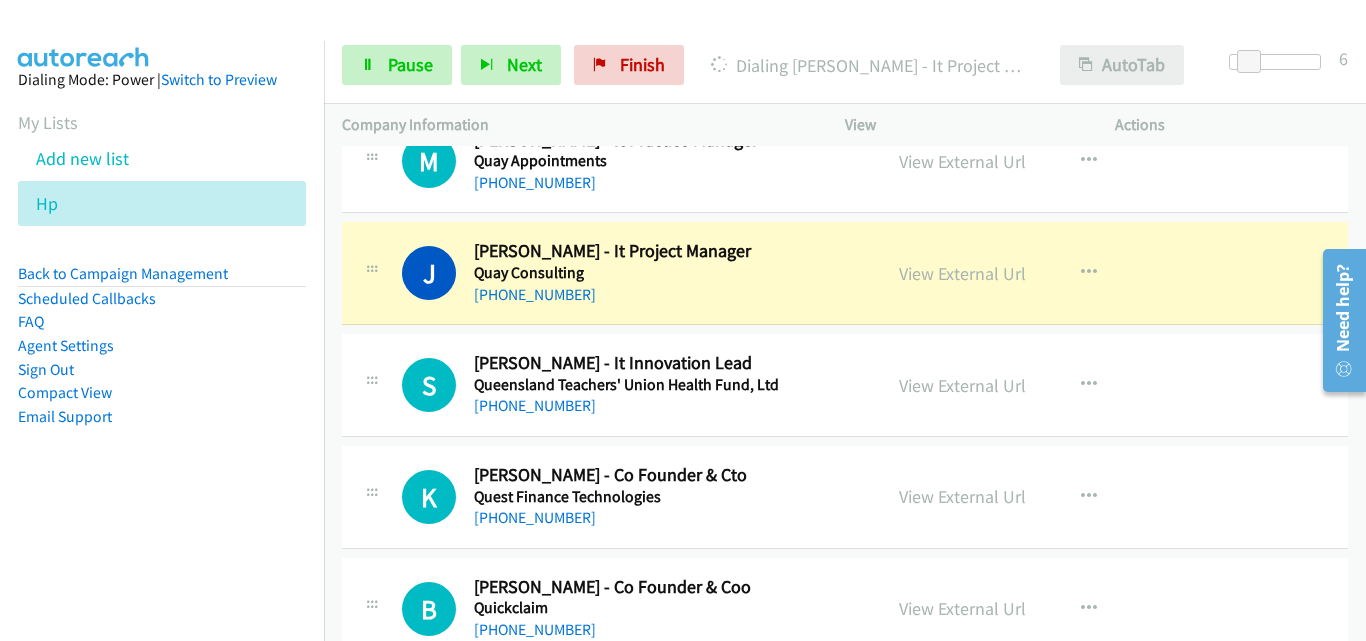 scroll, scrollTop: 6000, scrollLeft: 0, axis: vertical 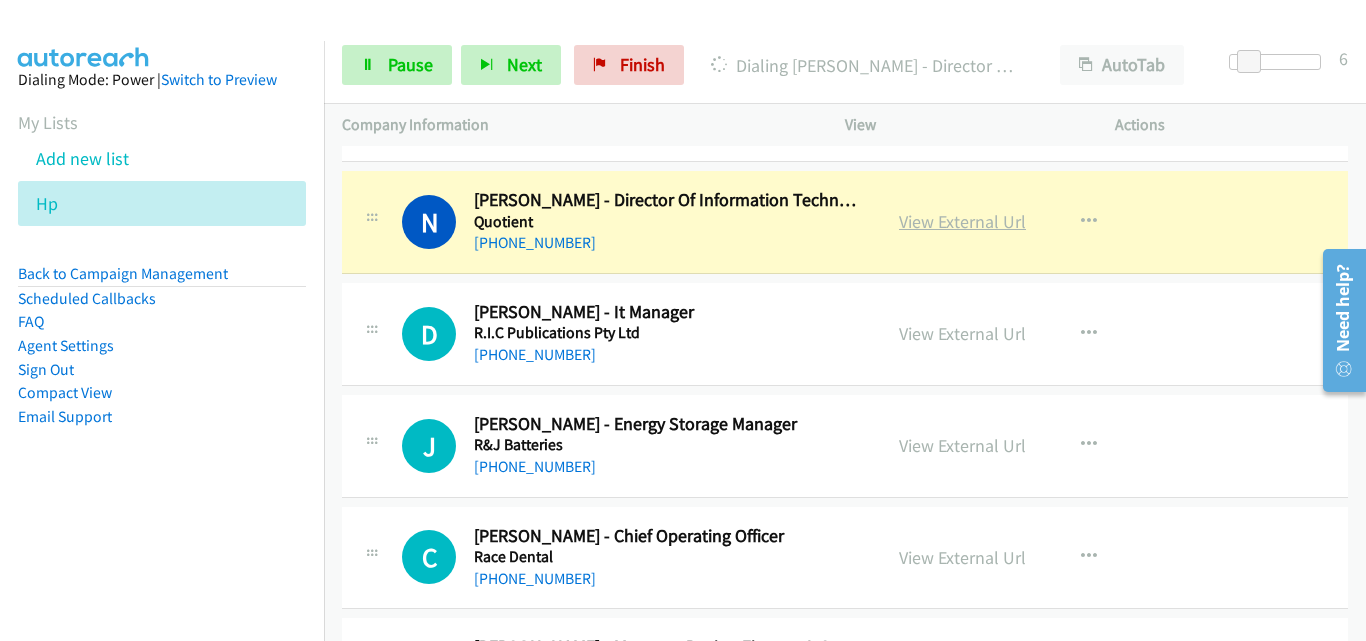 click on "View External Url" at bounding box center (962, 221) 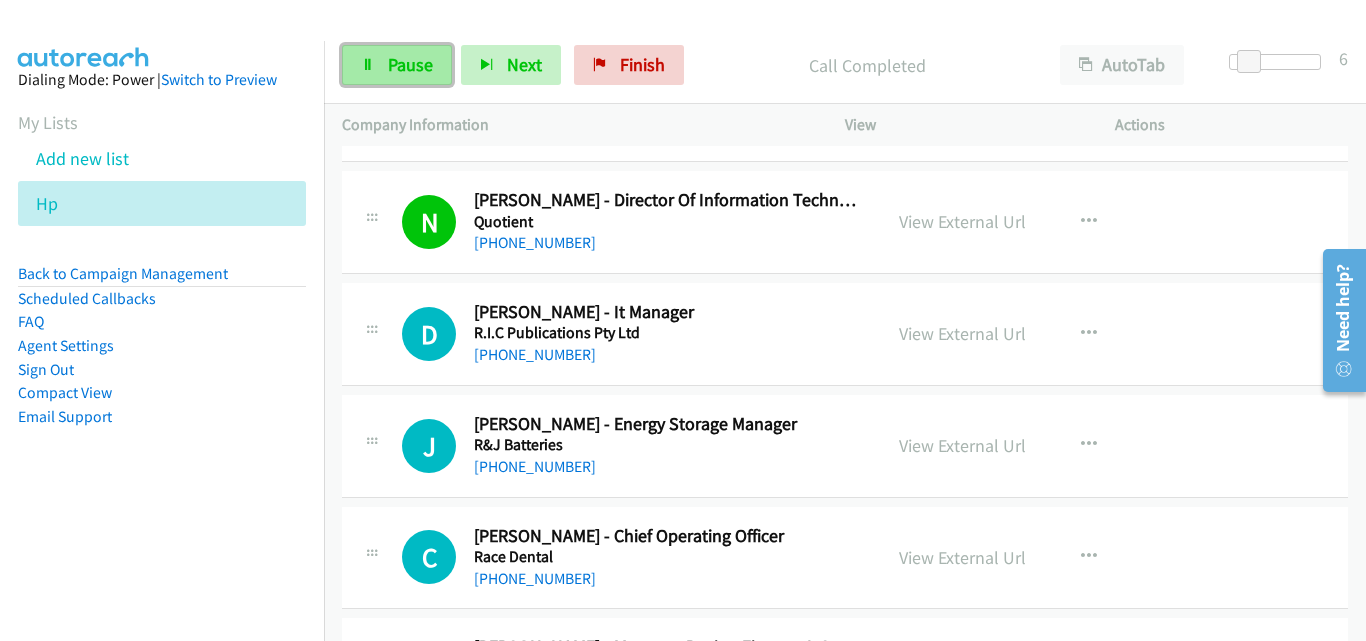 click on "Pause" at bounding box center [410, 64] 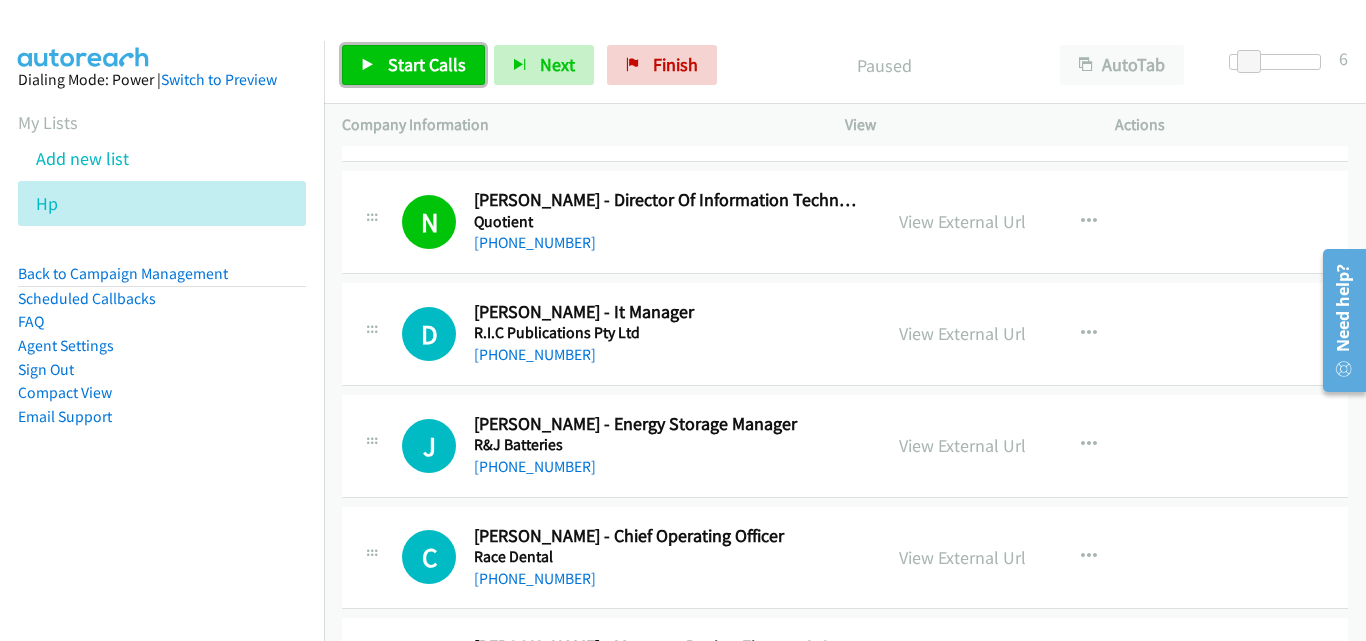 click on "Start Calls" at bounding box center [427, 64] 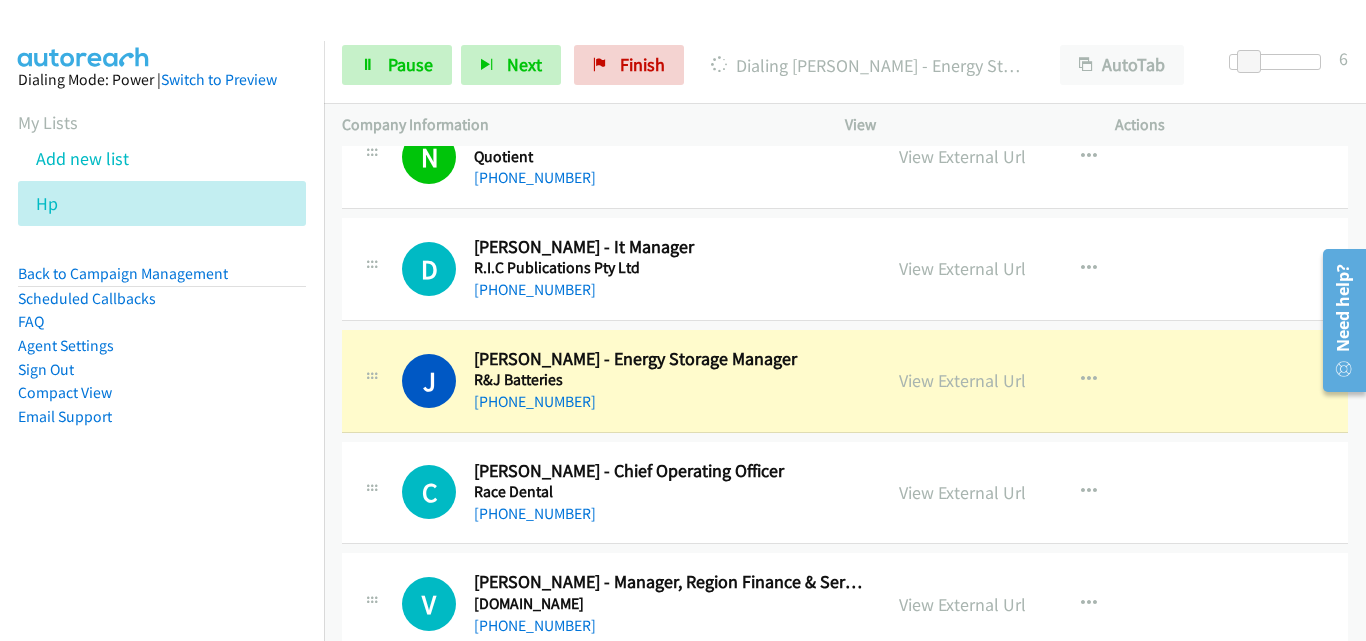 scroll, scrollTop: 6900, scrollLeft: 0, axis: vertical 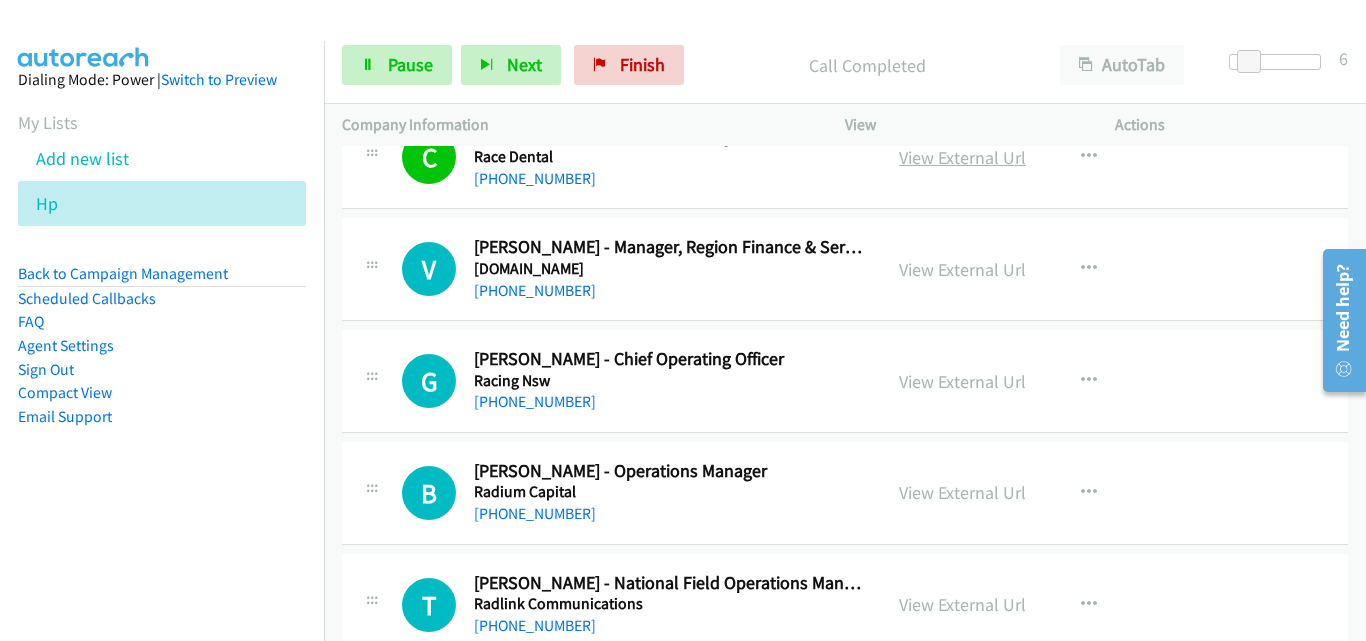 click on "View External Url" at bounding box center [962, 157] 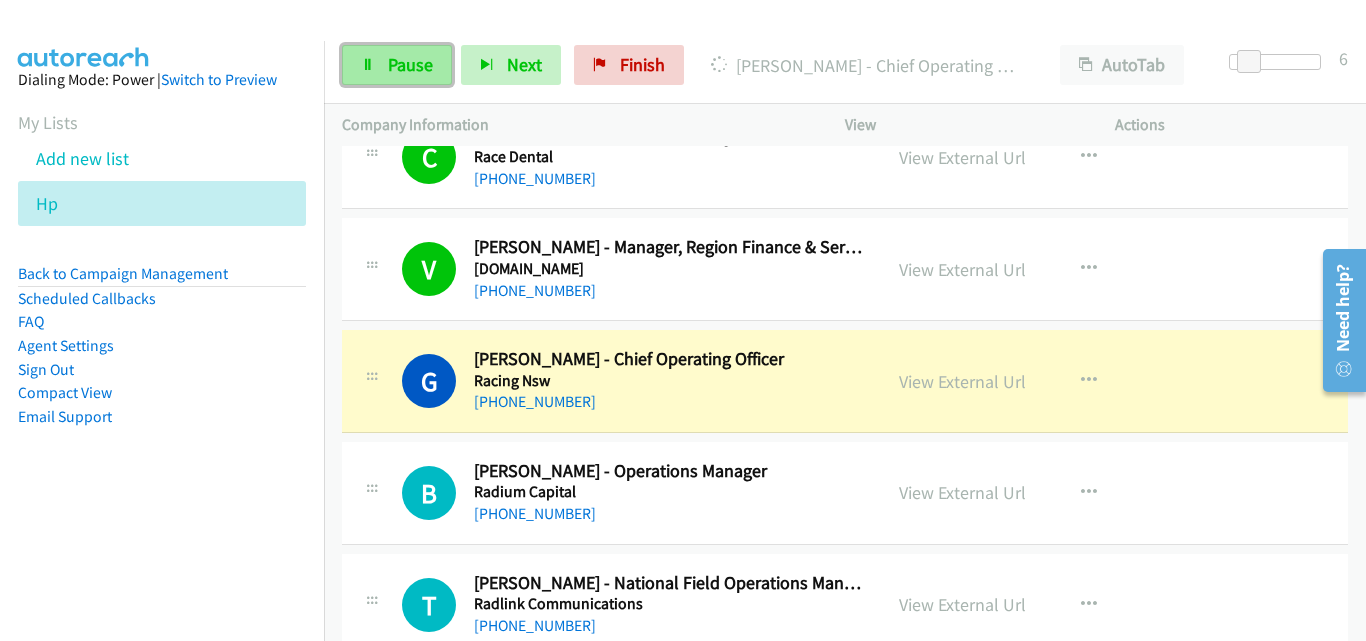 click on "Pause" at bounding box center (410, 64) 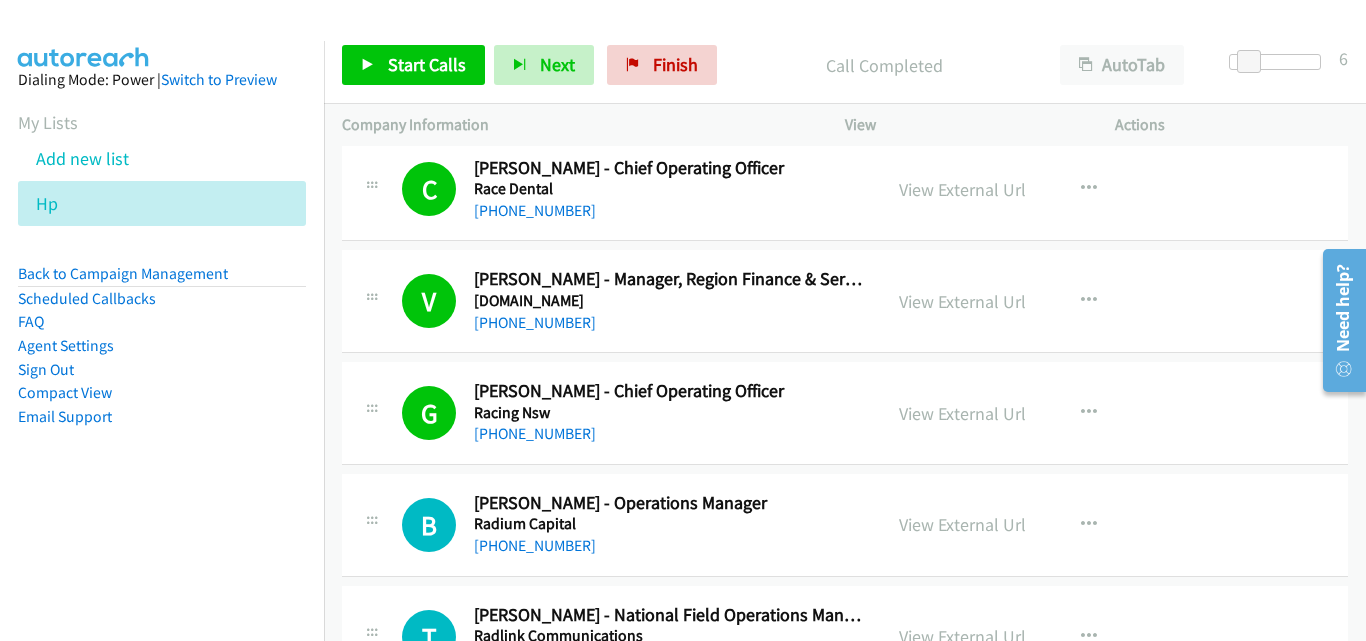 scroll, scrollTop: 7200, scrollLeft: 0, axis: vertical 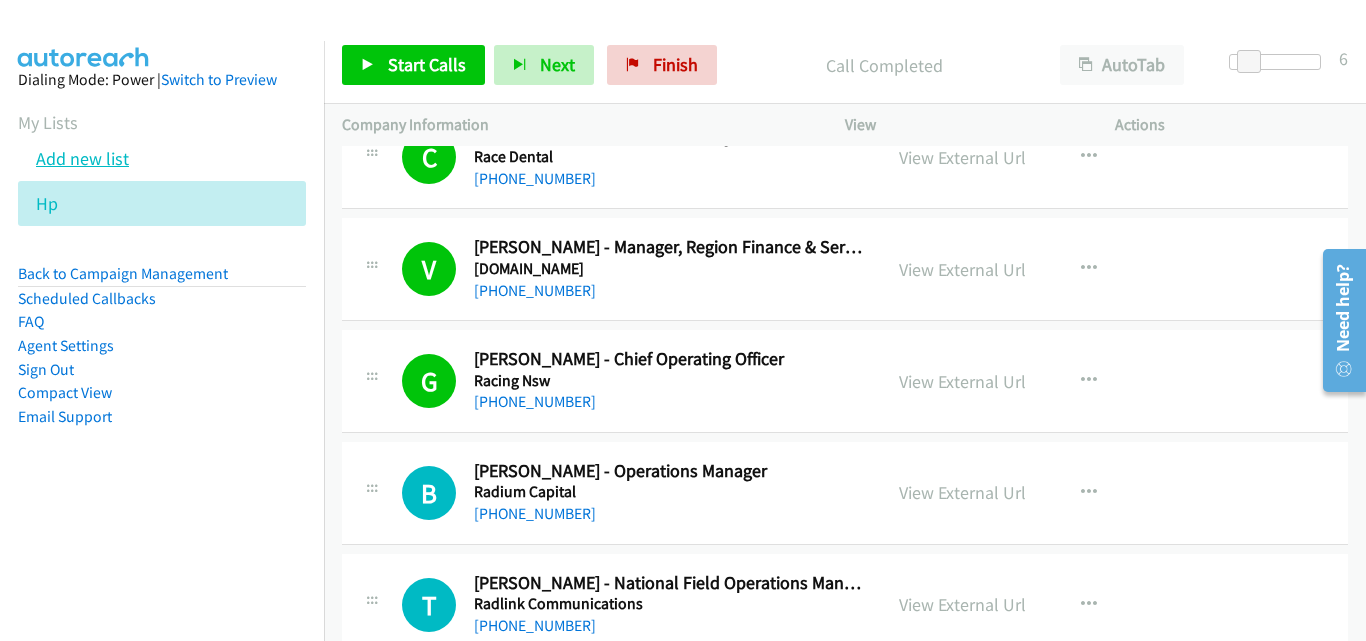 click on "Add new list" at bounding box center [82, 158] 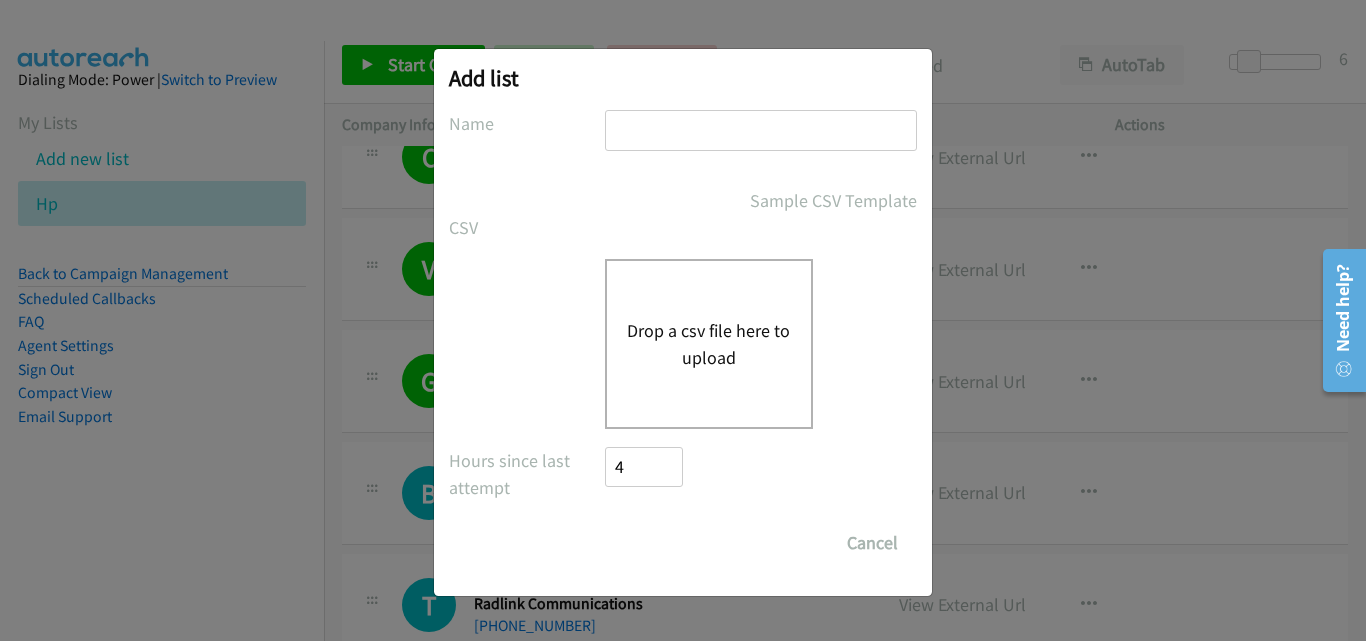 click on "Add list
No phone fields were returned for that Report or List View
Please upload a csv or excel file and try again
This Report doesn't contain an Id field. Please add an Id field to the Report and try again
This Report or List View is no longer available and/or you no longer have permissions to access this list. Please try again with a different list.
The selected report isn't one of the account owner's enabled salesforce objects
There was an error processing the uploading spreadsheet, please try again
Name
Sample CSV Template
CSV
Existing List
Add to List
New List
Drop a csv file here to upload
All Phones
New csv
Append to csv
Uploaded file
Hours since last attempt
4
Show Call Attempts from Other Reps
Save List
Cancel" at bounding box center (683, 329) 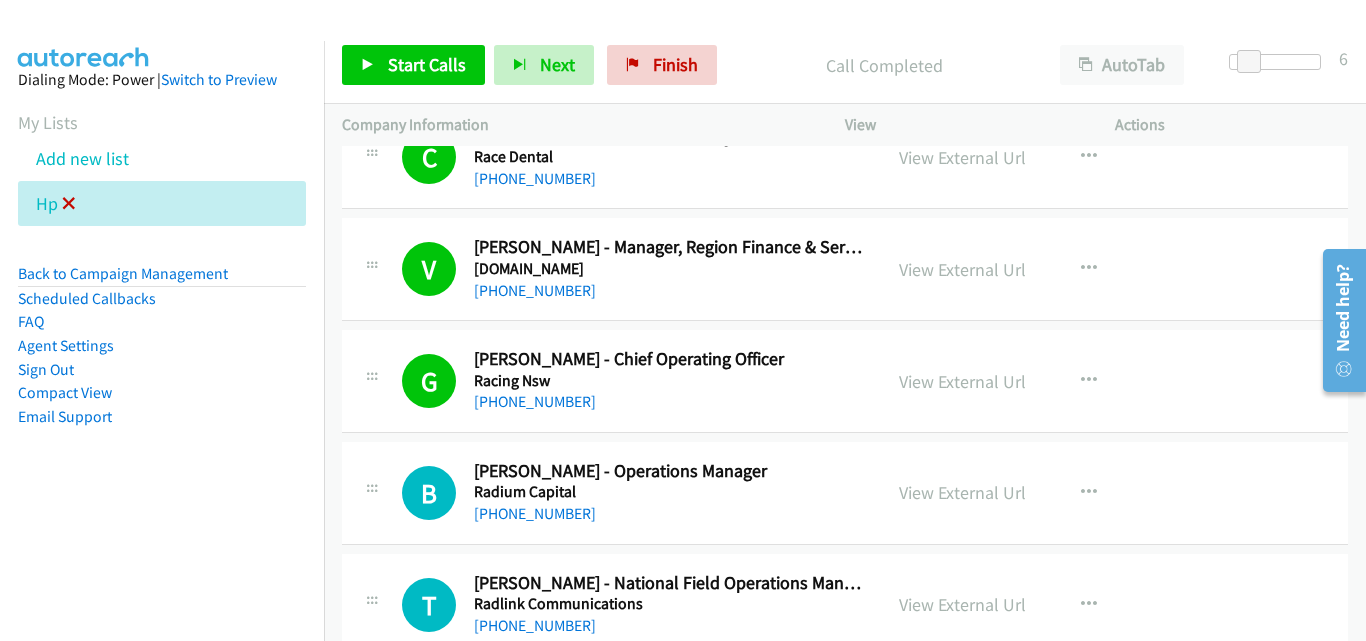 click at bounding box center [69, 205] 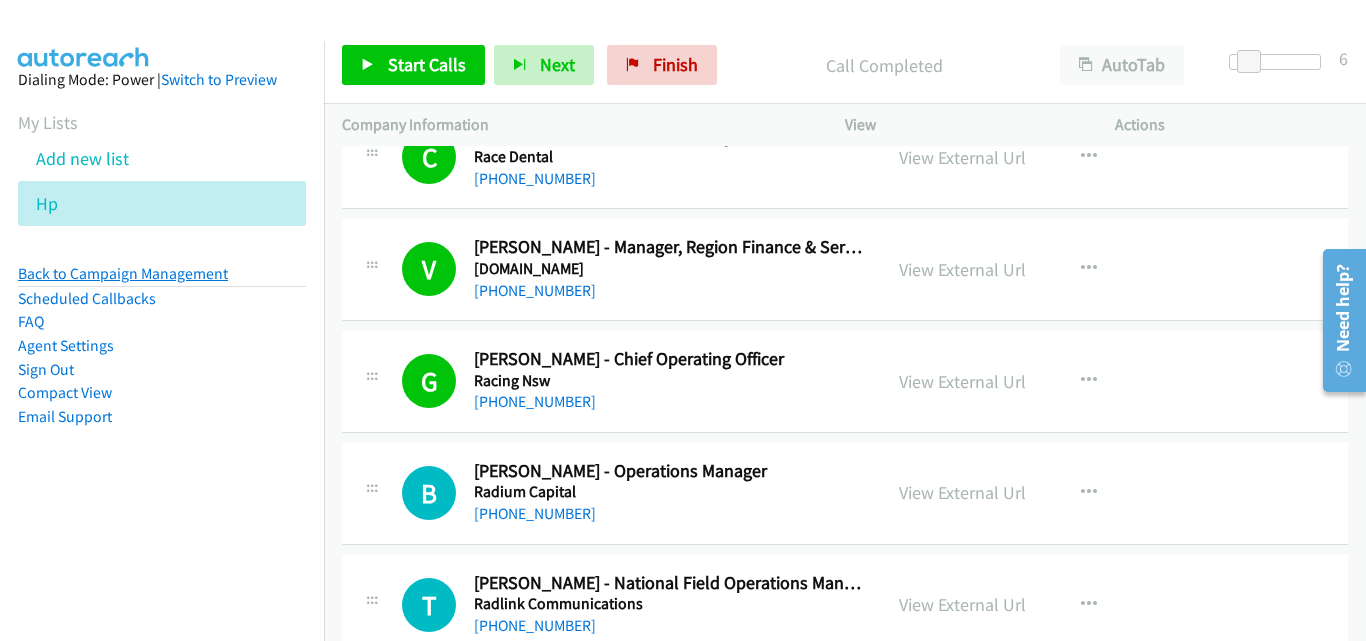 click on "Back to Campaign Management" at bounding box center [123, 273] 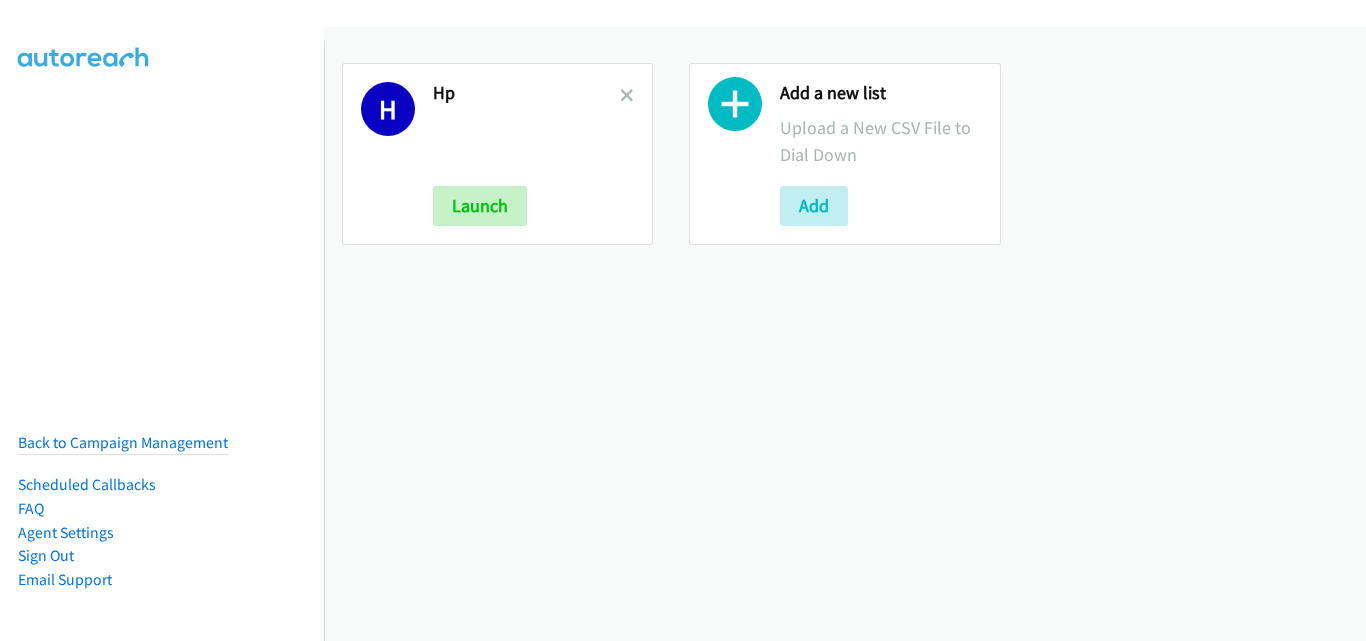 scroll, scrollTop: 0, scrollLeft: 0, axis: both 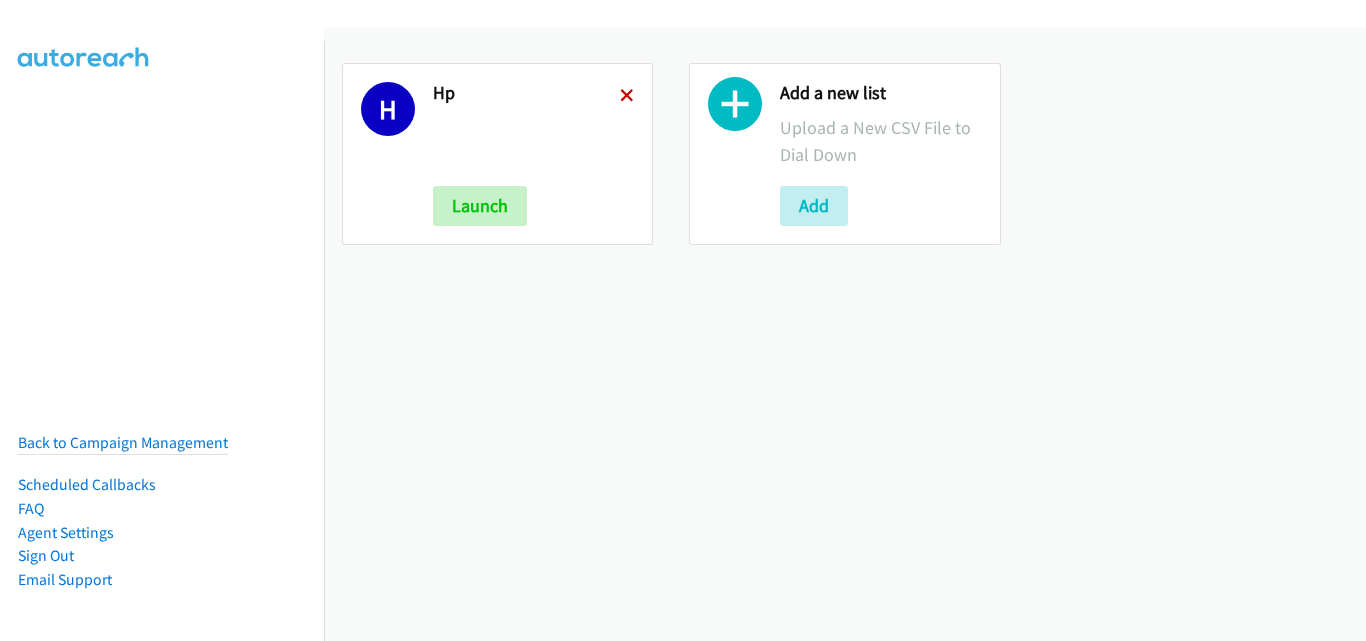 click at bounding box center [627, 97] 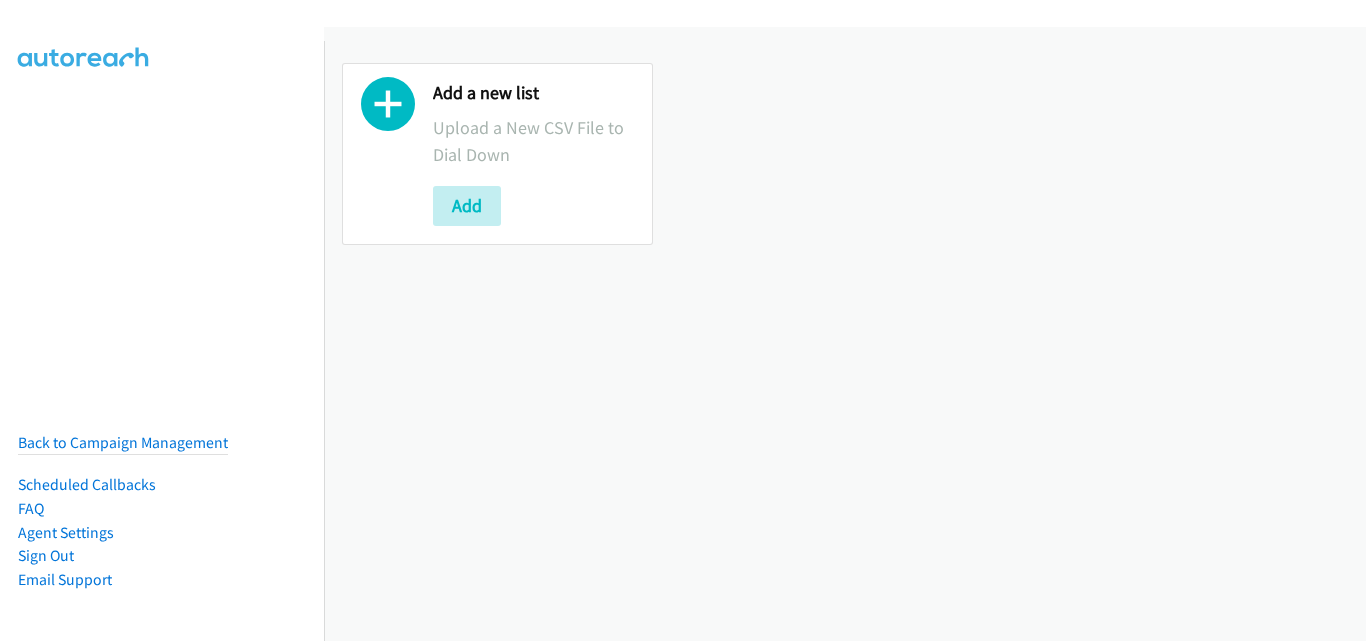 scroll, scrollTop: 0, scrollLeft: 0, axis: both 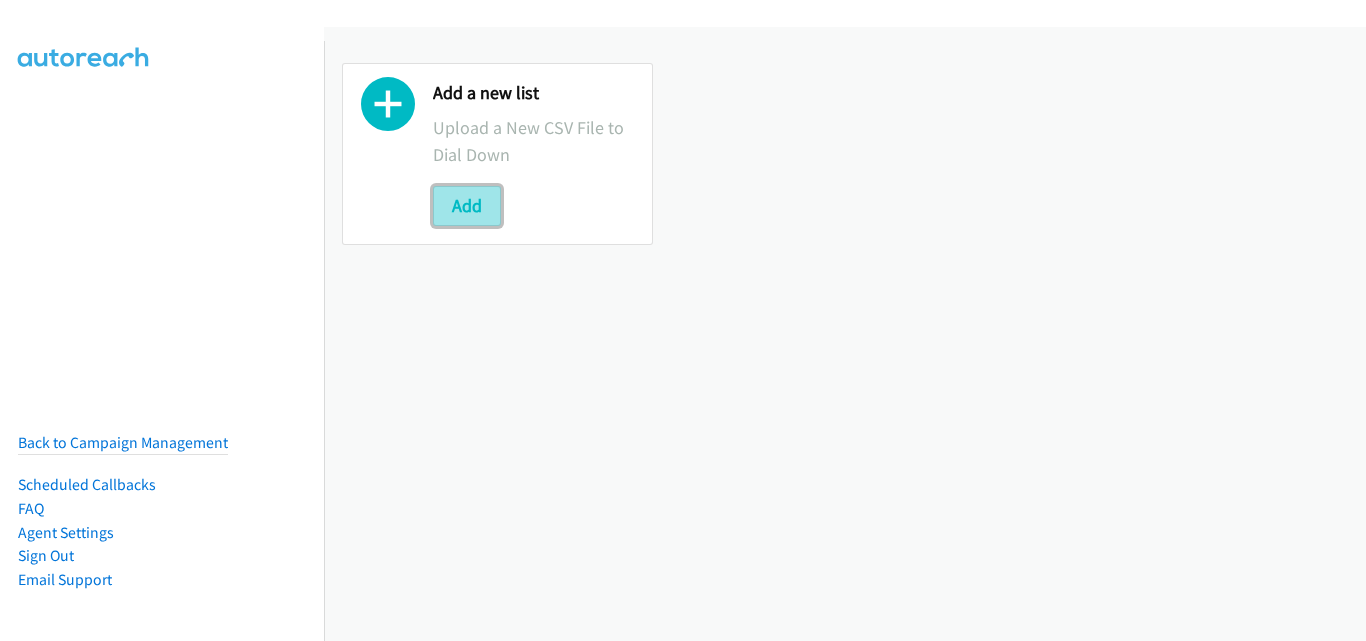 click on "Add" at bounding box center [467, 206] 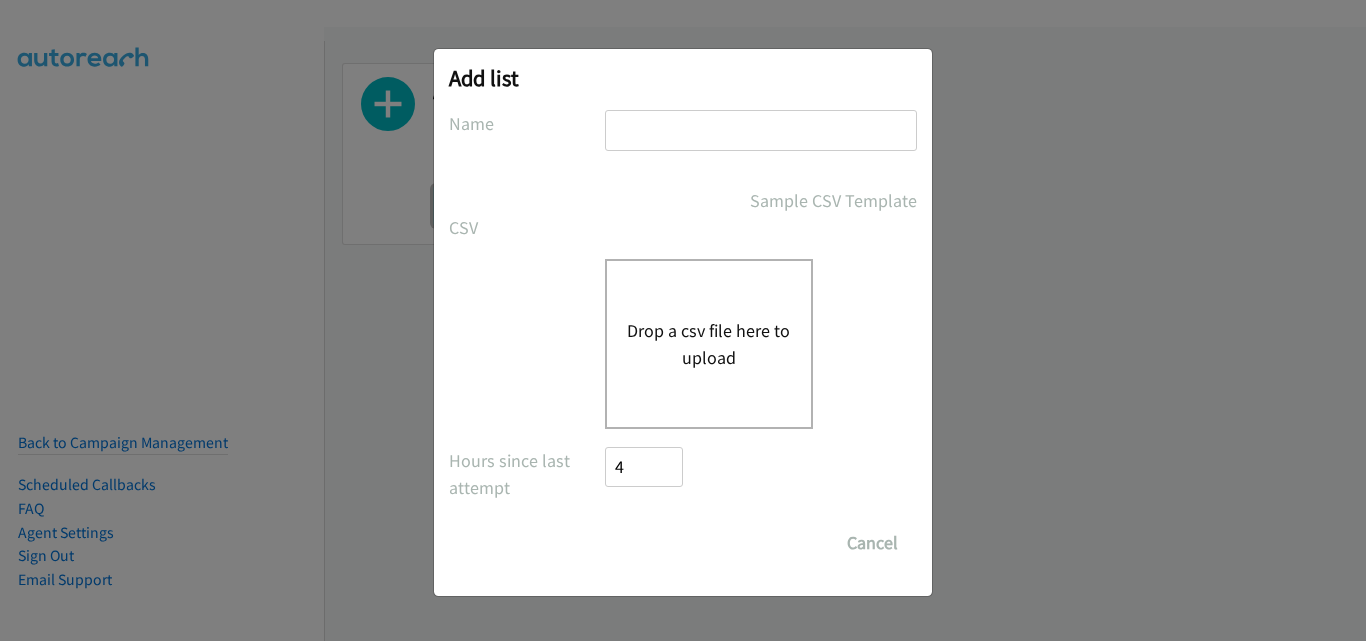 scroll, scrollTop: 0, scrollLeft: 0, axis: both 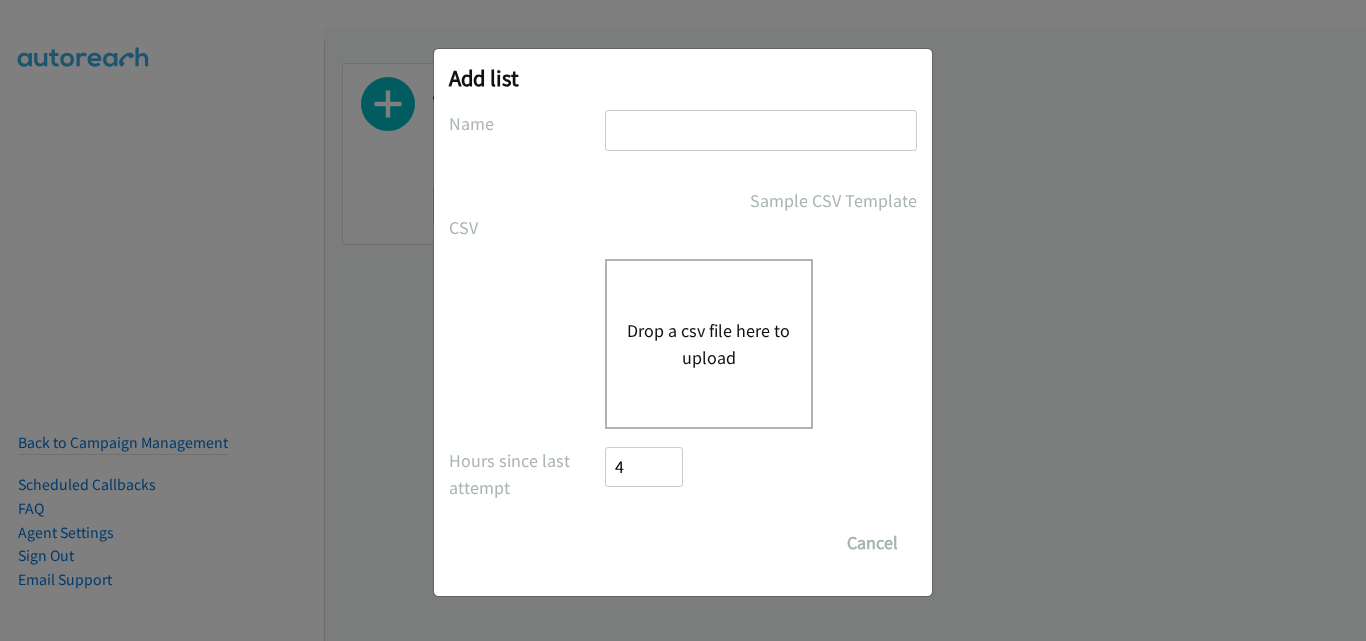 click at bounding box center (761, 130) 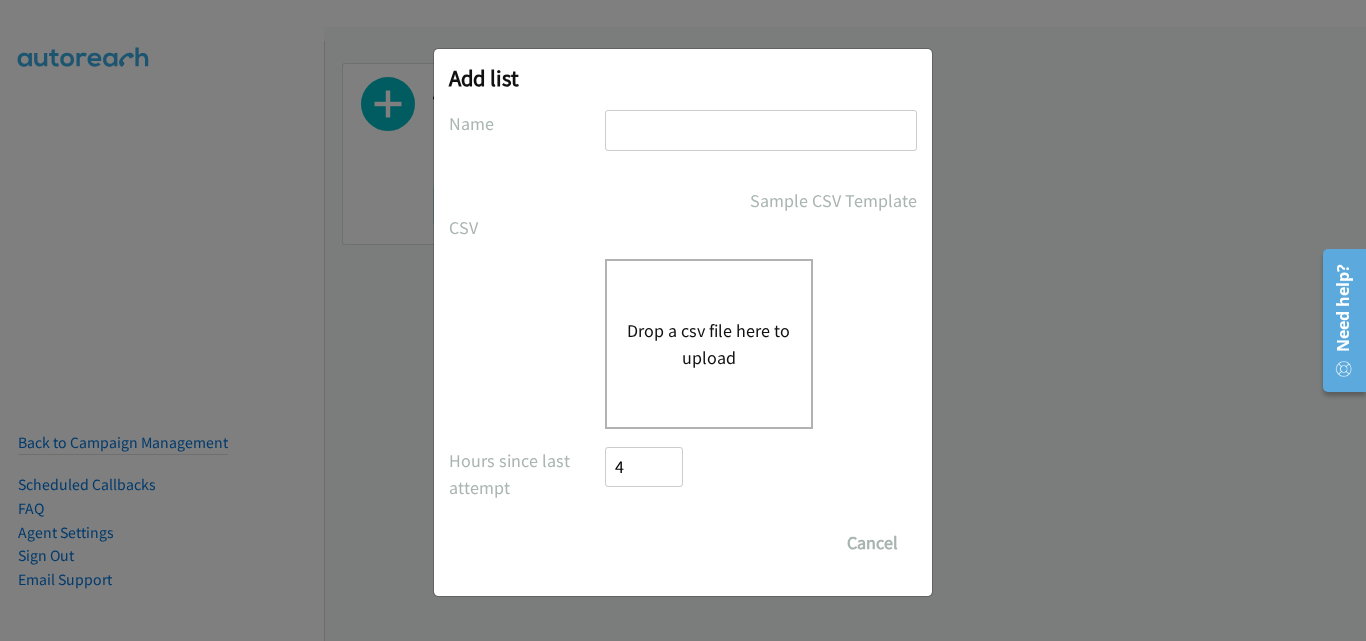 type on "HP" 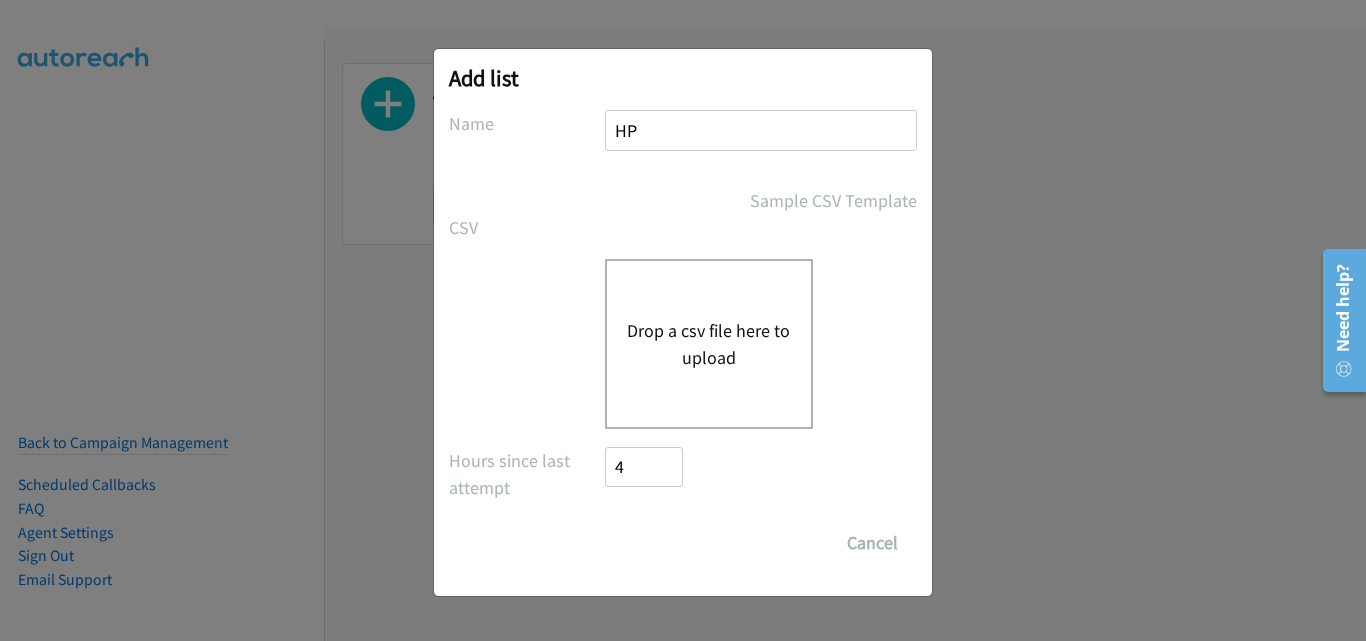 click on "Drop a csv file here to upload" at bounding box center (709, 344) 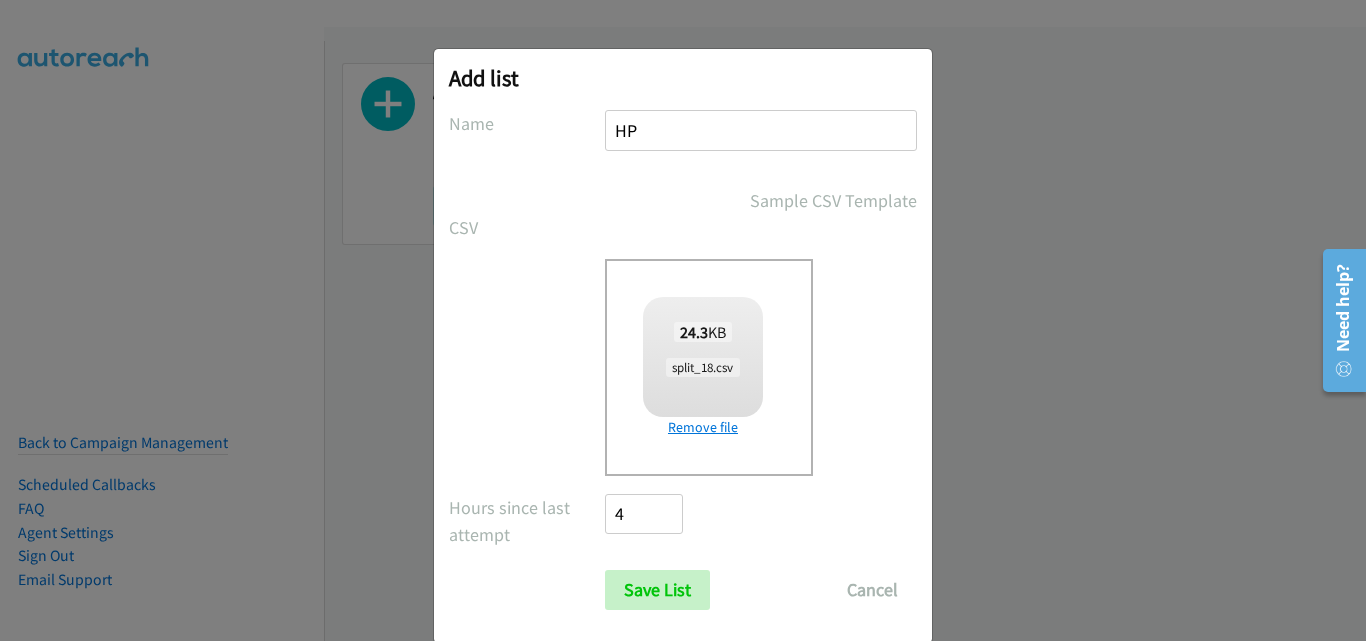 click on "Remove file" at bounding box center [703, 427] 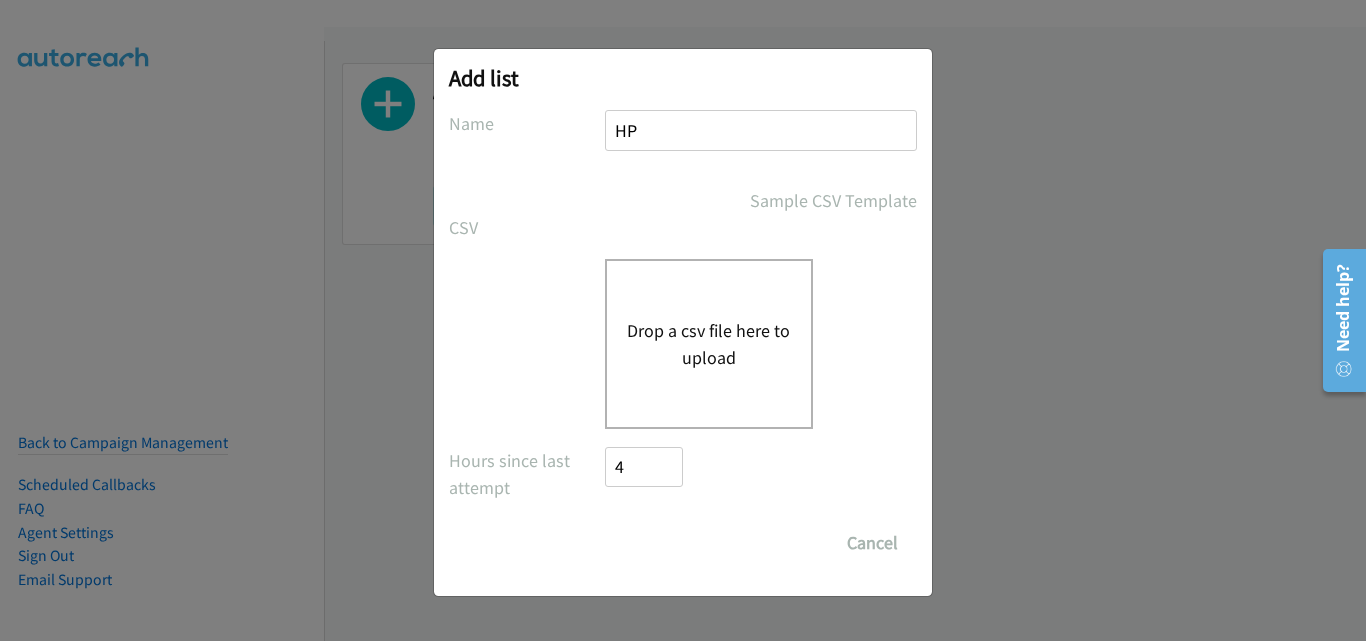click on "Drop a csv file here to upload" at bounding box center (709, 344) 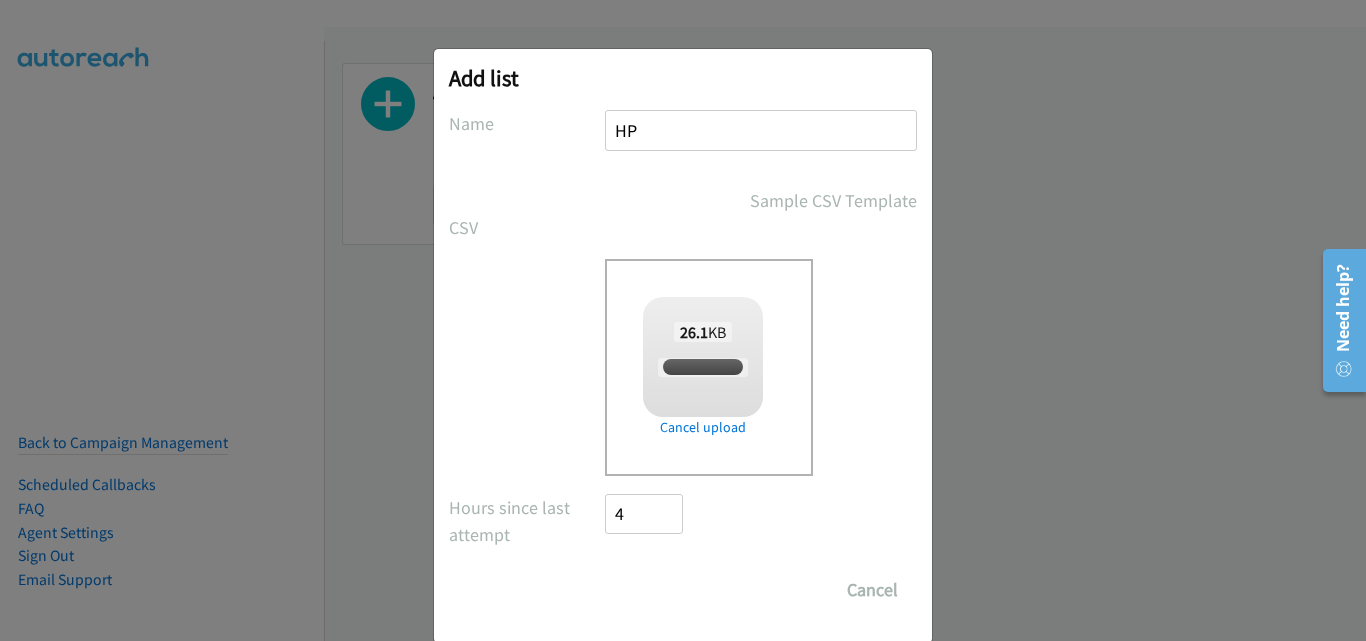 checkbox on "true" 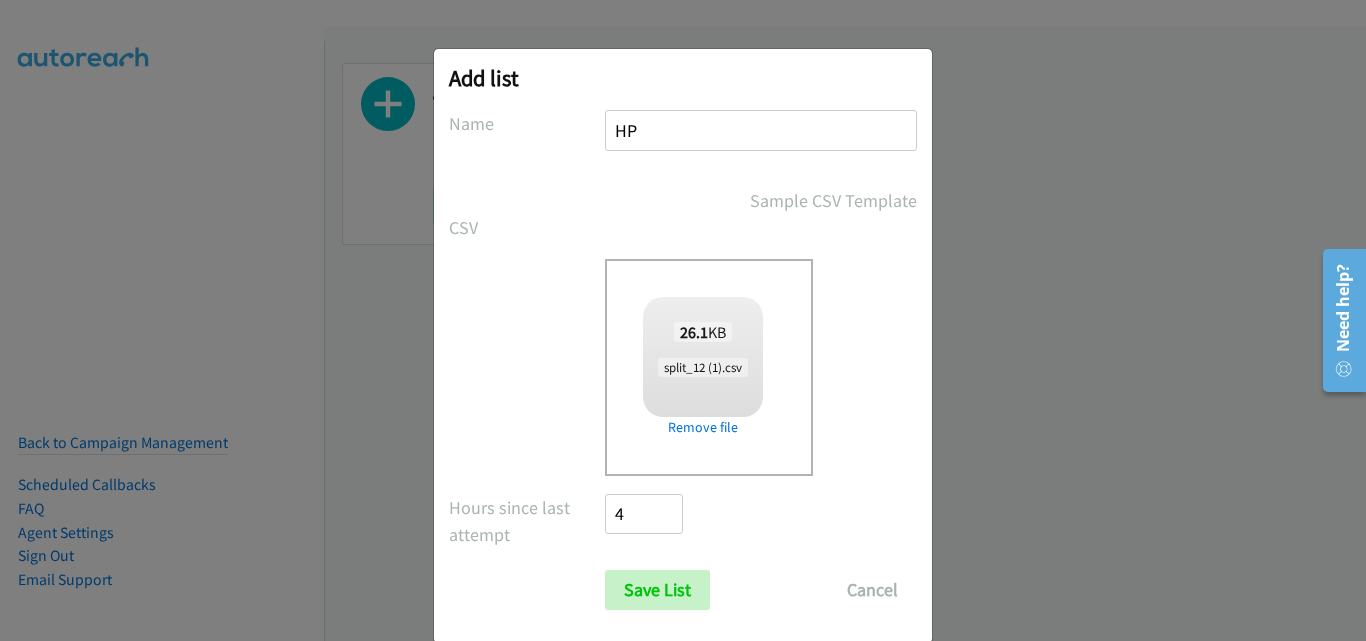 scroll, scrollTop: 33, scrollLeft: 0, axis: vertical 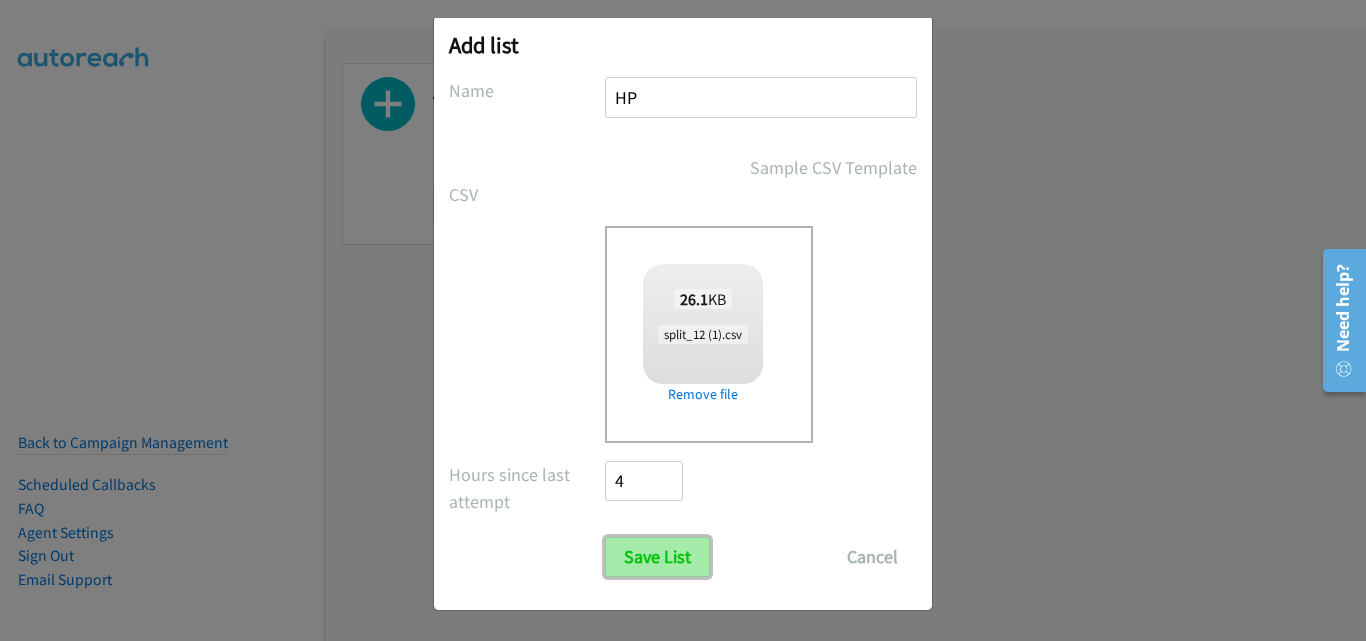 click on "Save List" at bounding box center (657, 557) 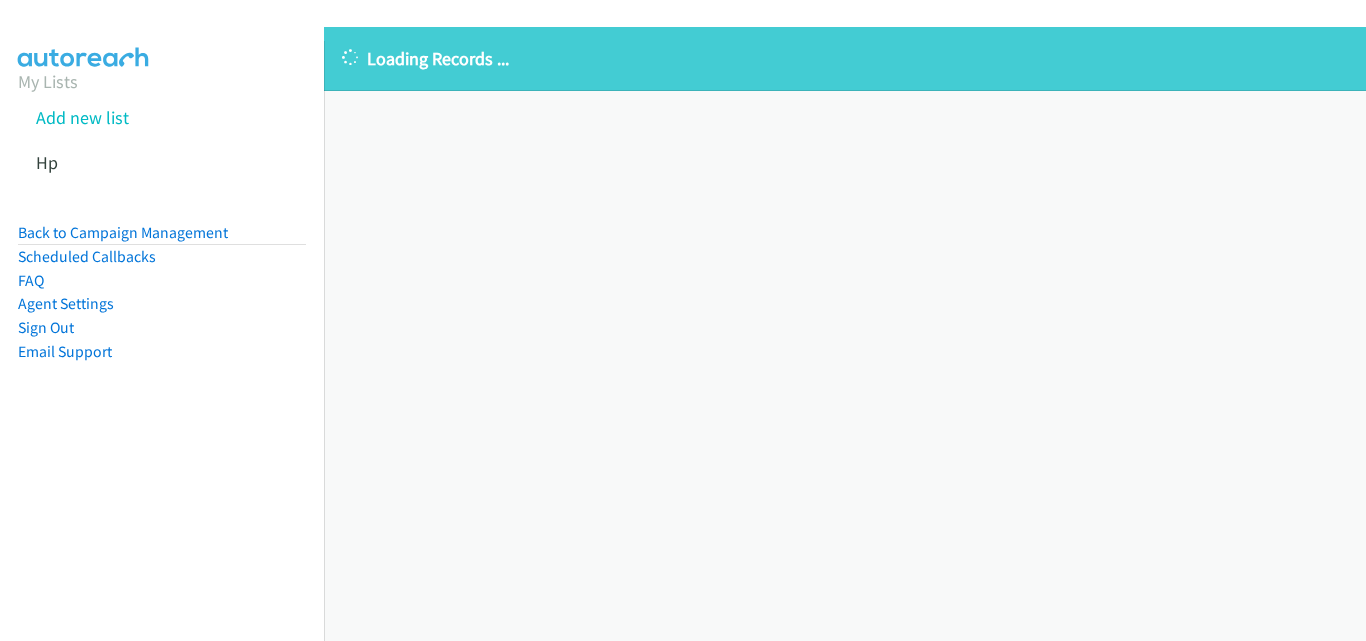 scroll, scrollTop: 0, scrollLeft: 0, axis: both 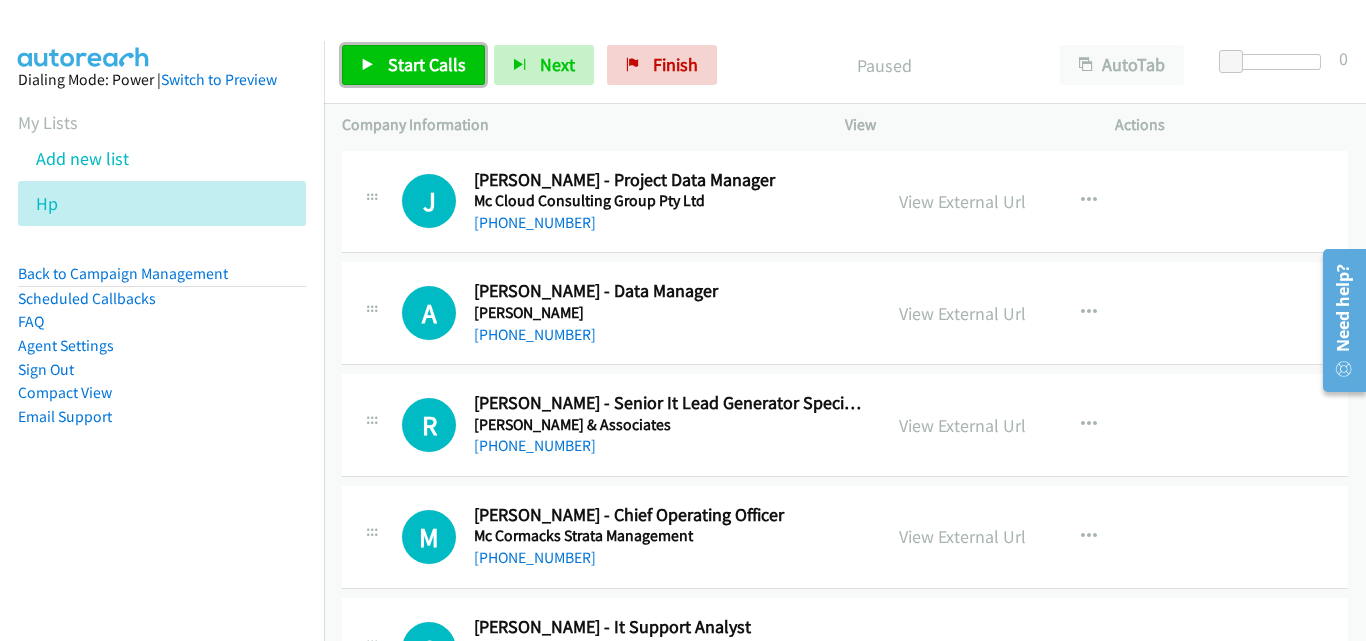 click on "Start Calls" at bounding box center (427, 64) 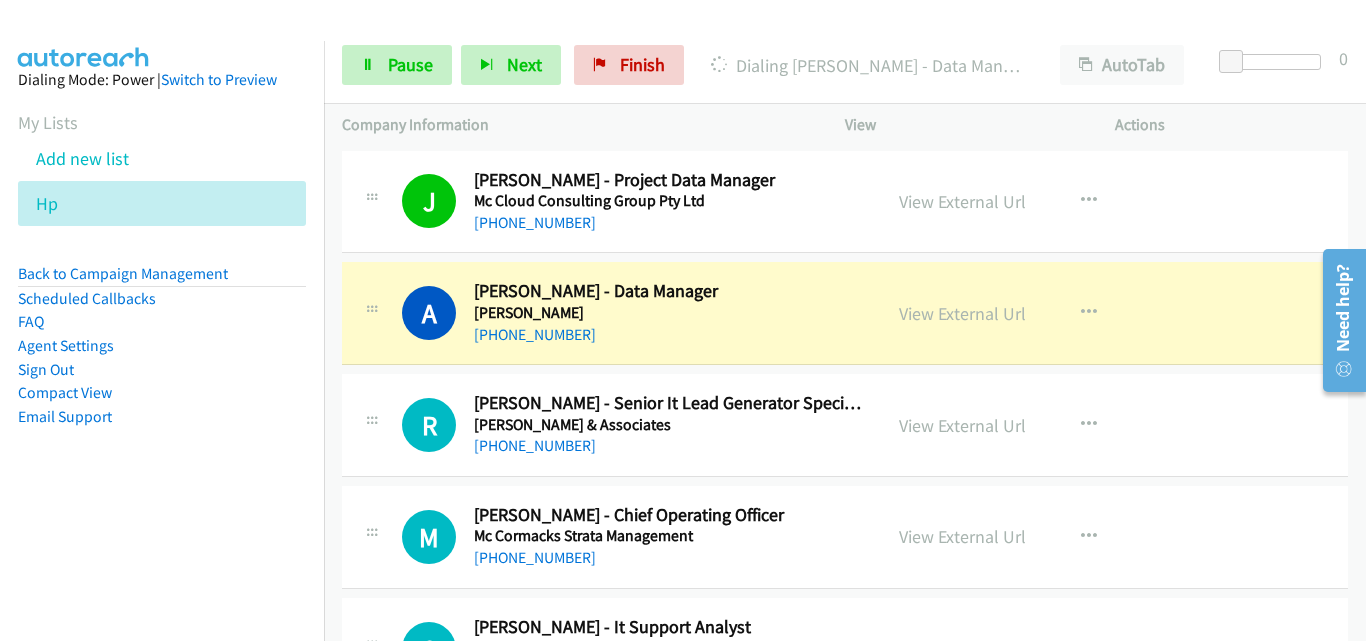 scroll, scrollTop: 100, scrollLeft: 0, axis: vertical 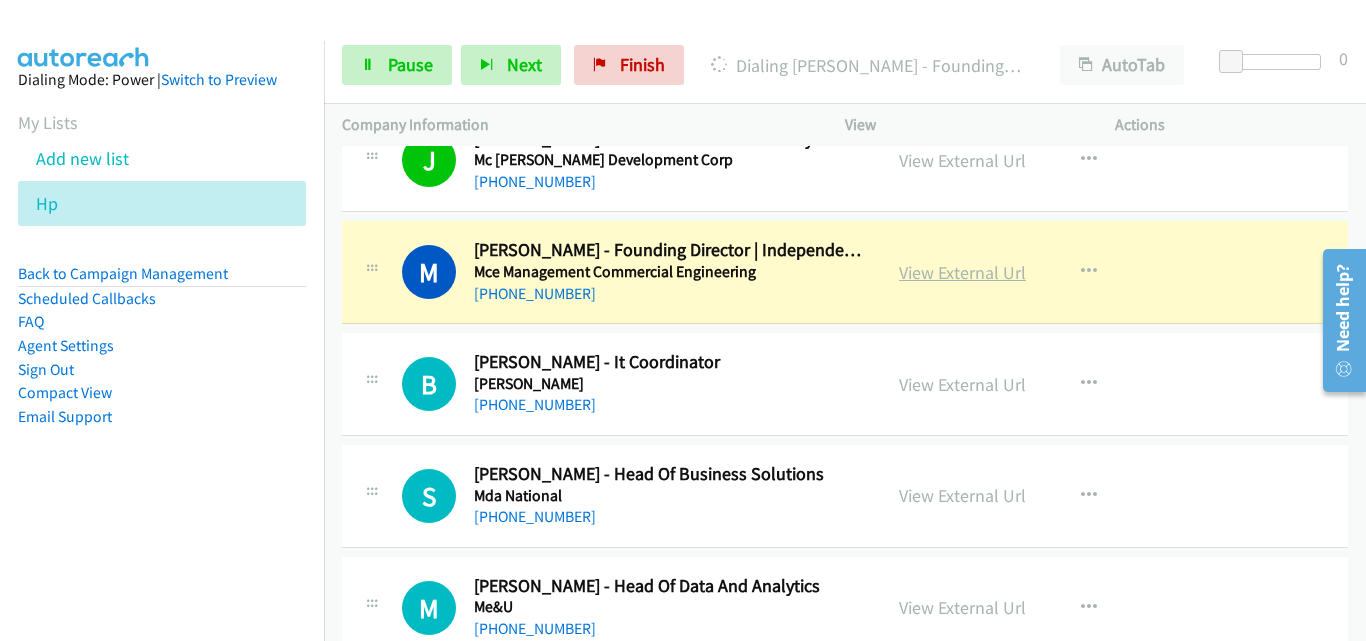 click on "View External Url" at bounding box center [962, 272] 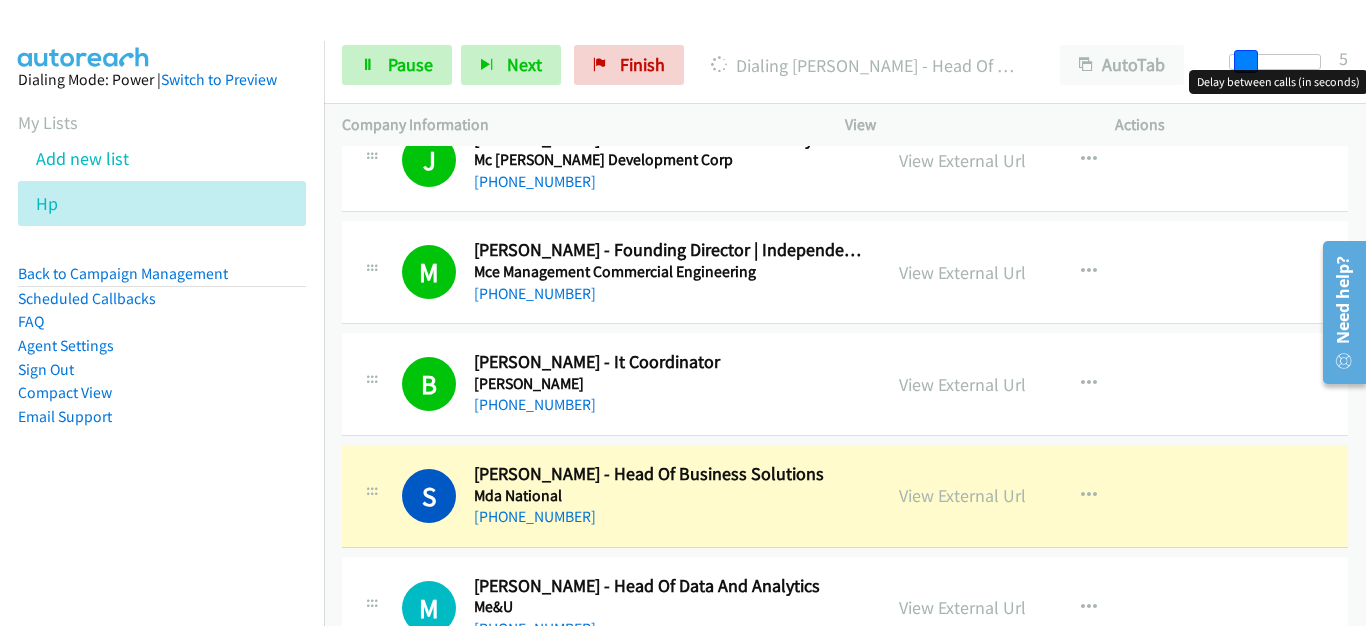 drag, startPoint x: 1224, startPoint y: 56, endPoint x: 1238, endPoint y: 52, distance: 14.56022 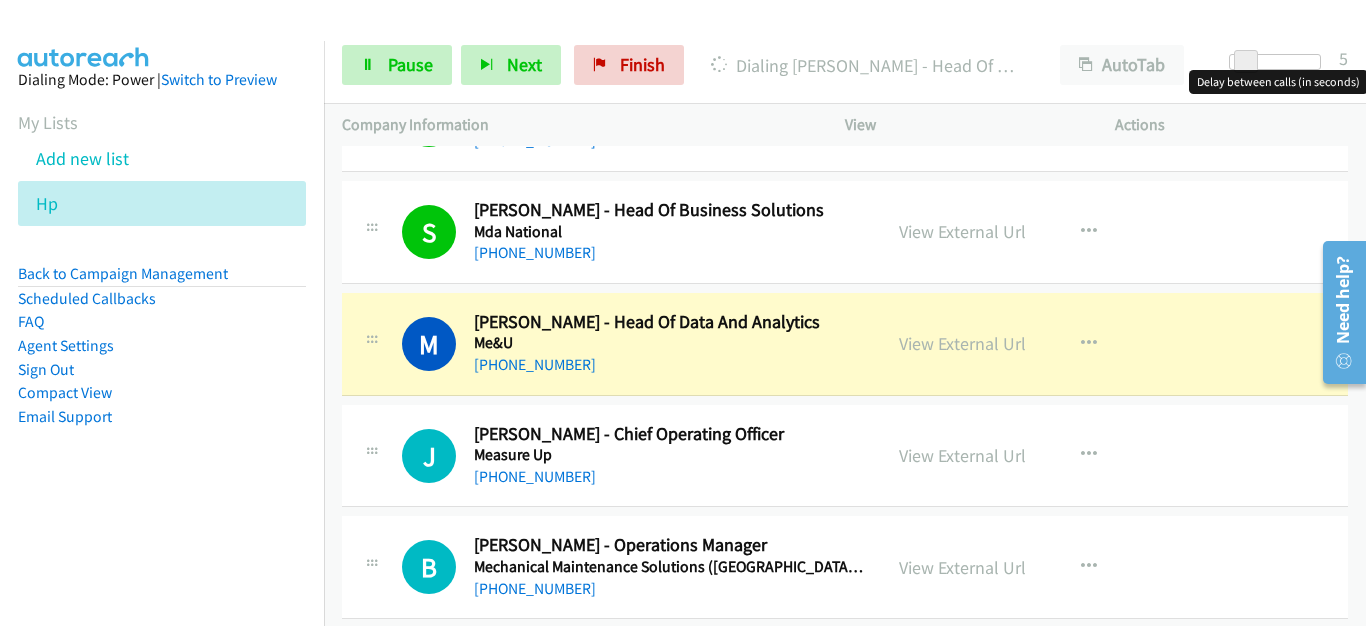 scroll, scrollTop: 900, scrollLeft: 0, axis: vertical 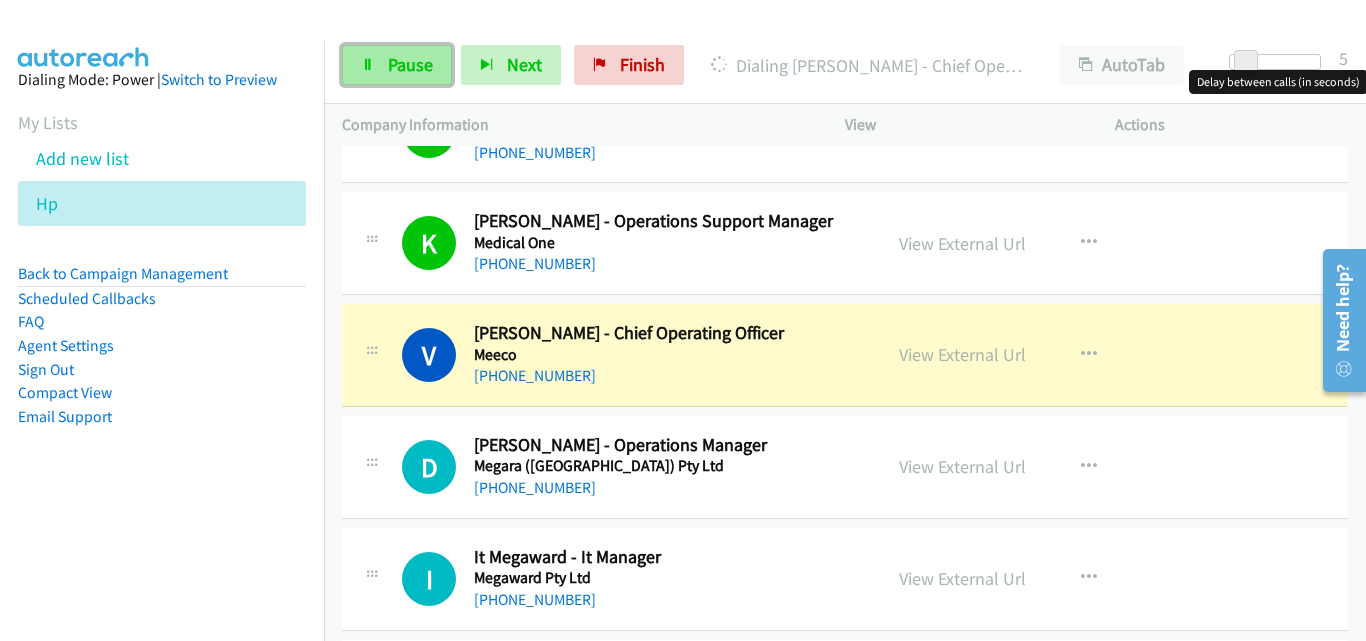 click on "Pause" at bounding box center [410, 64] 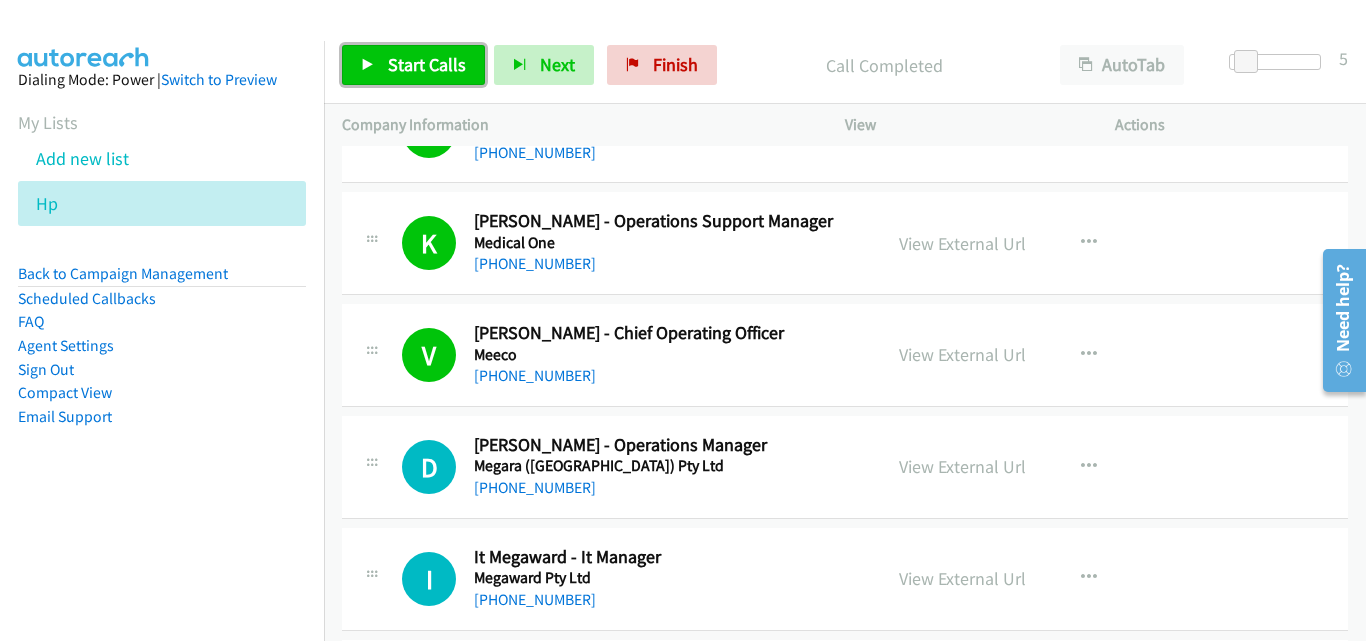 click at bounding box center [368, 66] 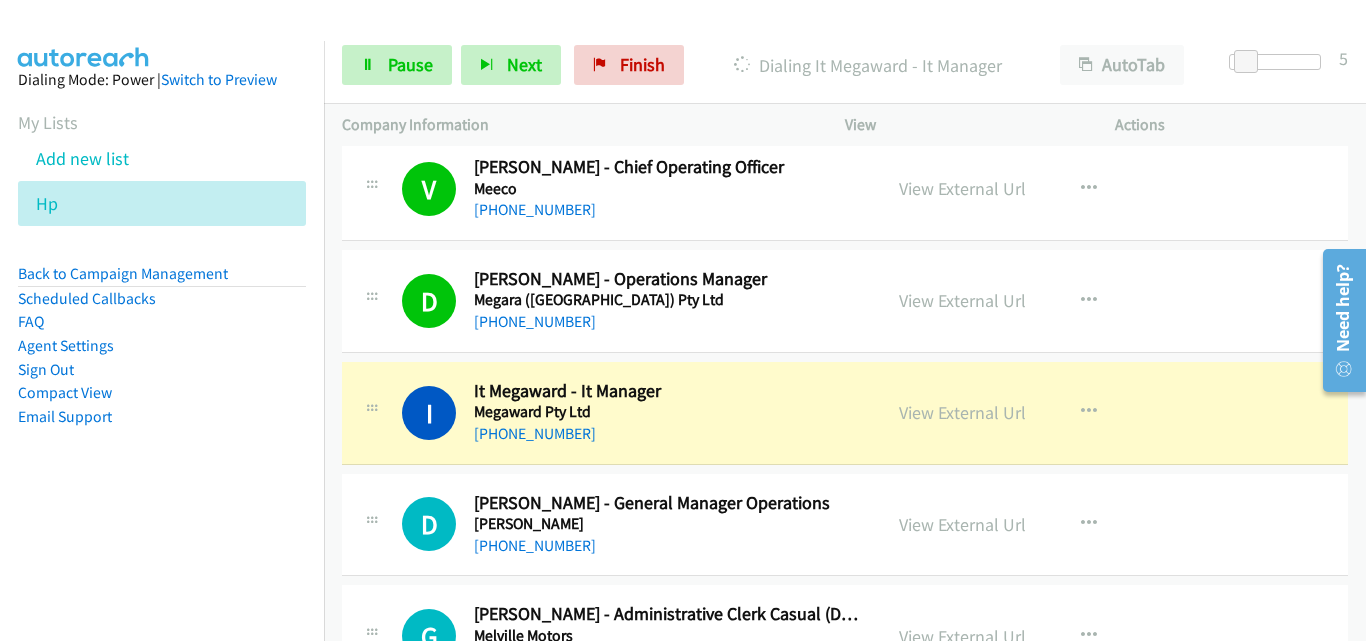 scroll, scrollTop: 1600, scrollLeft: 0, axis: vertical 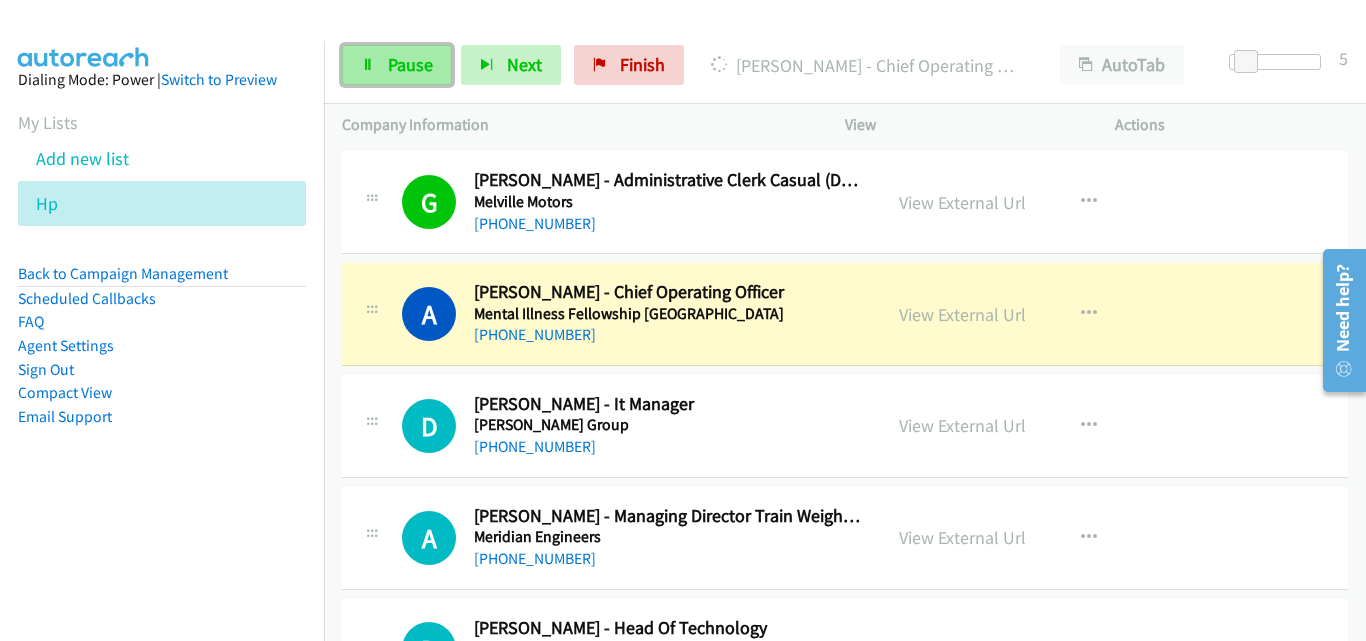 click at bounding box center [368, 66] 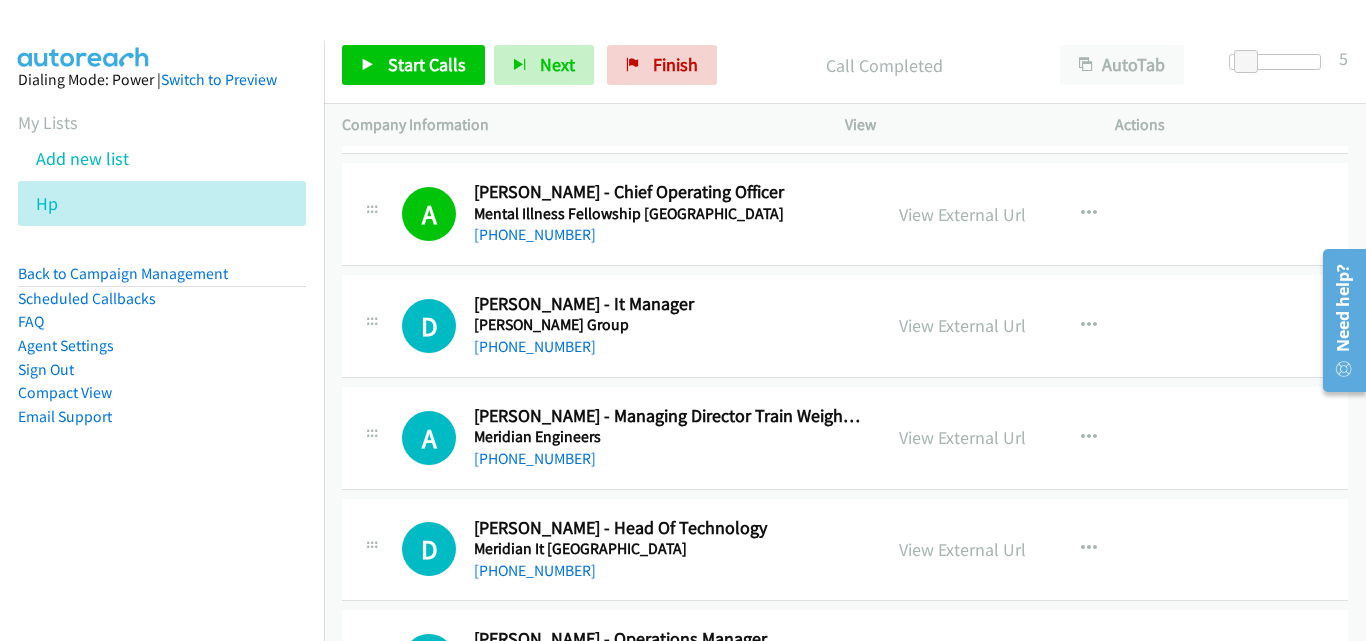 scroll, scrollTop: 1900, scrollLeft: 0, axis: vertical 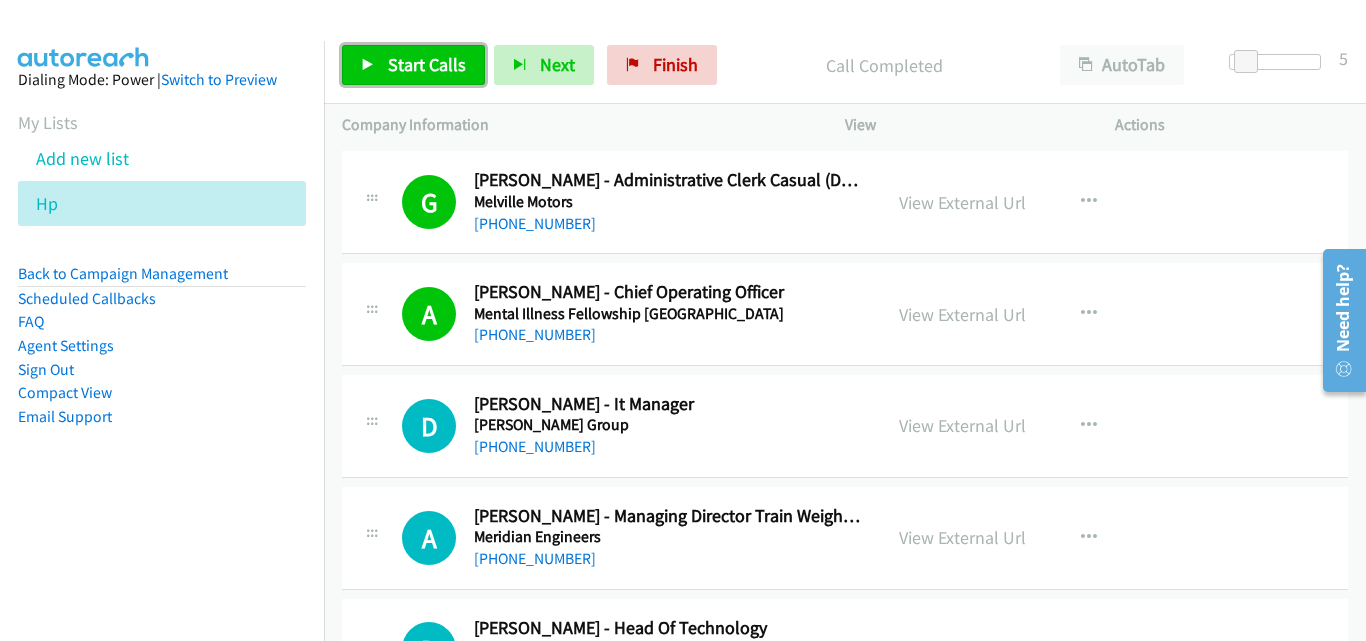 click on "Start Calls" at bounding box center (427, 64) 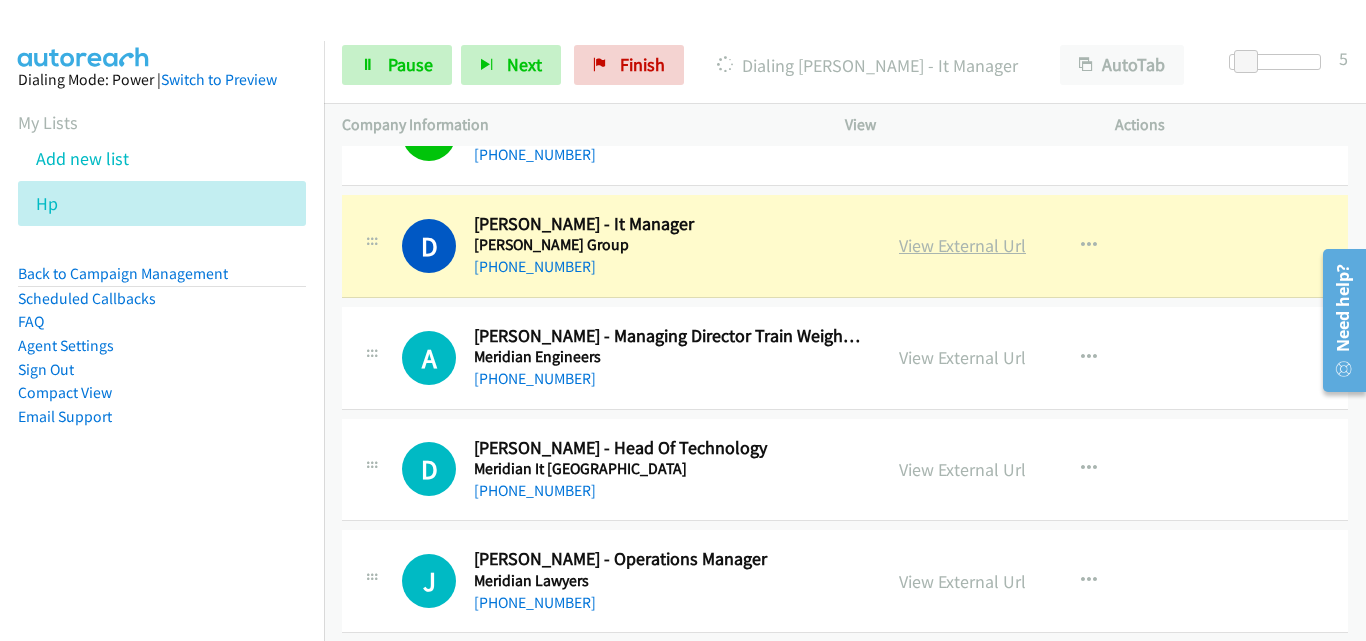 scroll, scrollTop: 2100, scrollLeft: 0, axis: vertical 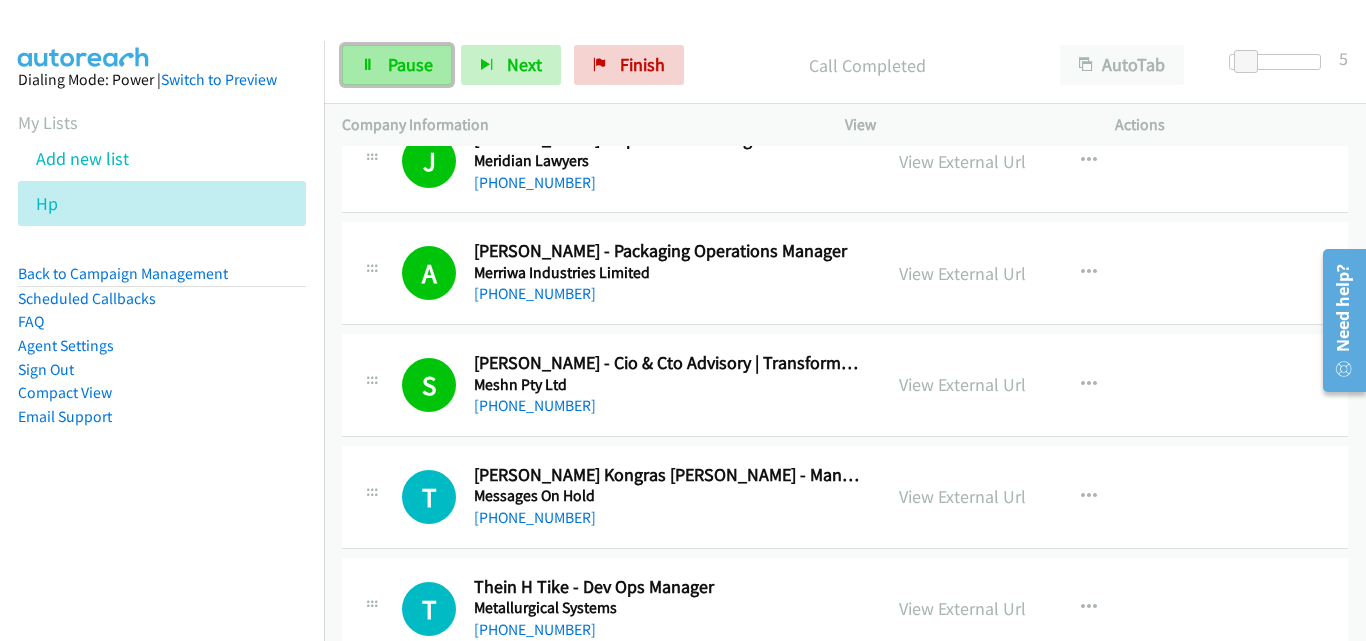 click on "Pause" at bounding box center [410, 64] 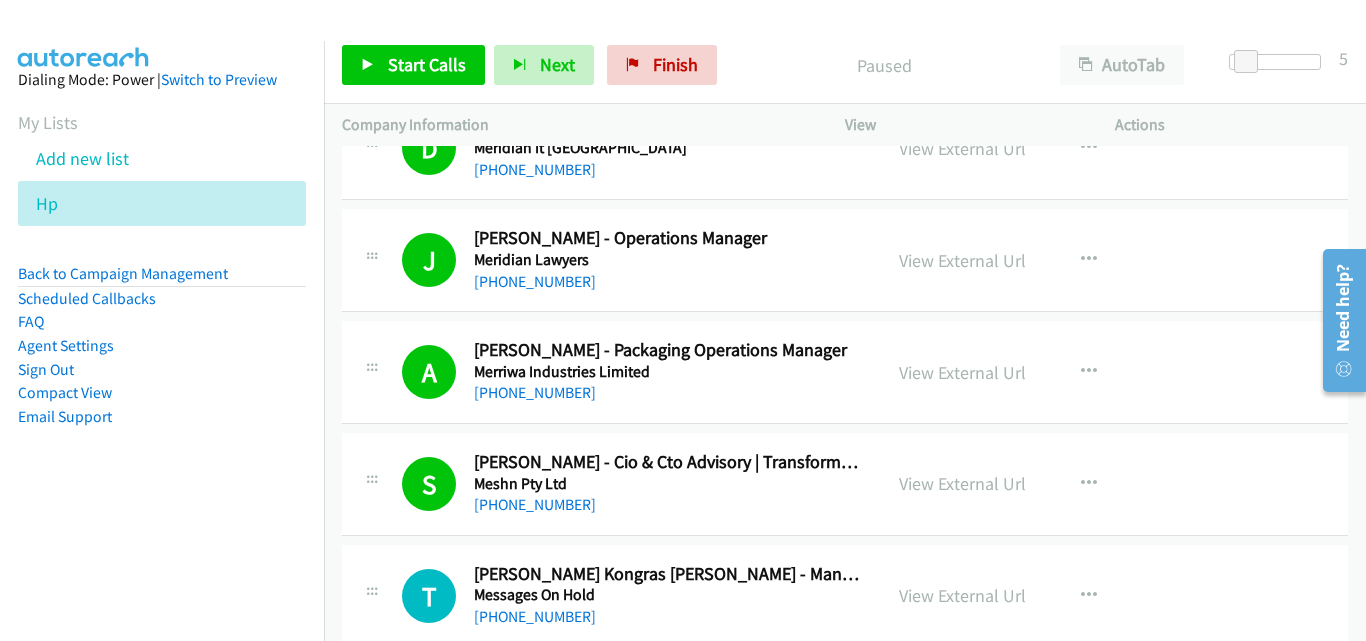 scroll, scrollTop: 2400, scrollLeft: 0, axis: vertical 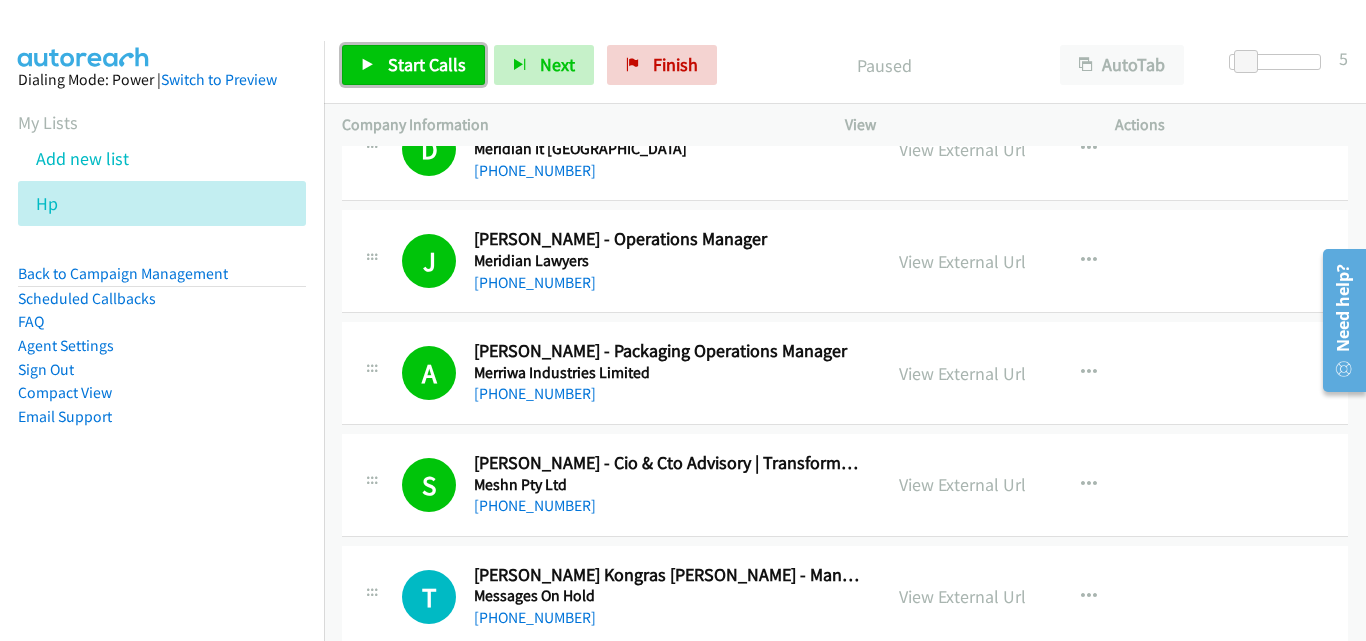 click on "Start Calls" at bounding box center [427, 64] 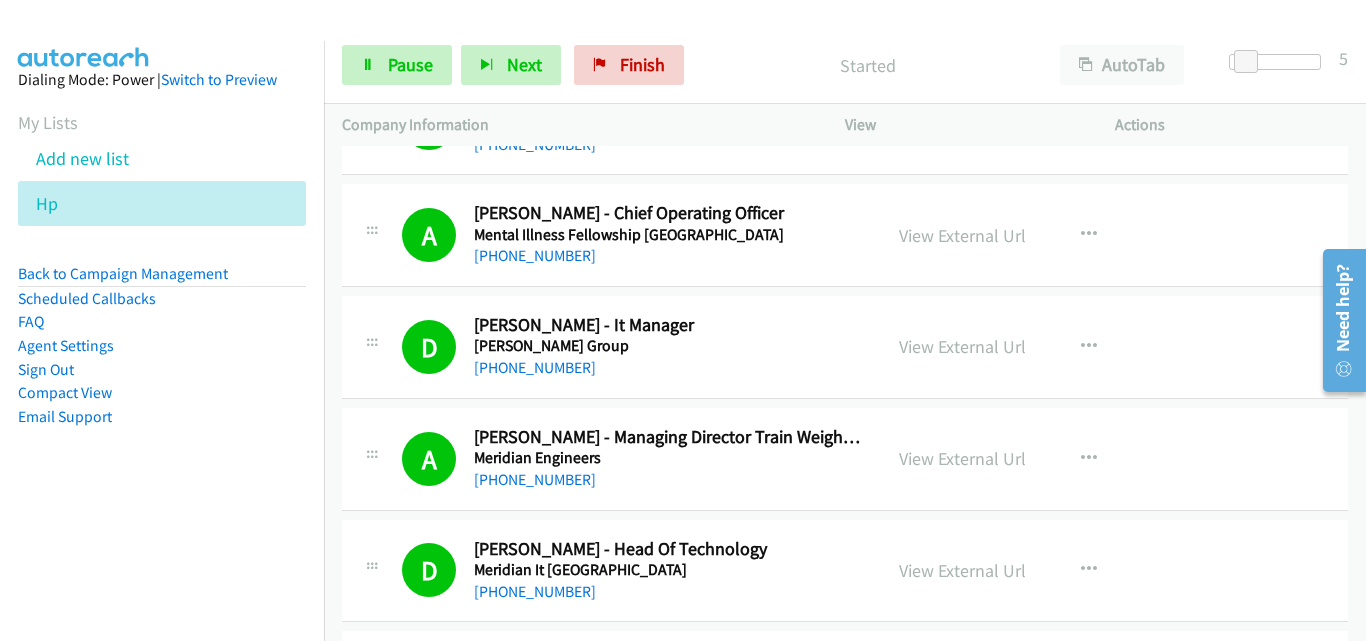 scroll, scrollTop: 2000, scrollLeft: 0, axis: vertical 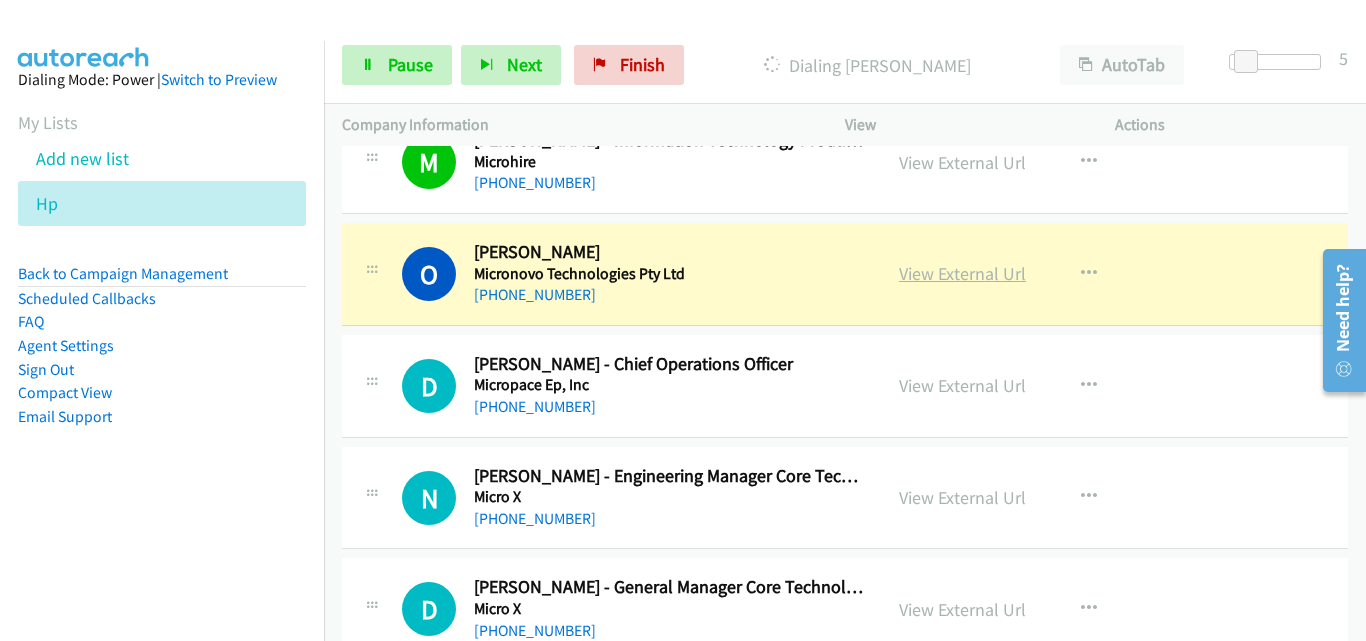 click on "View External Url" at bounding box center (962, 273) 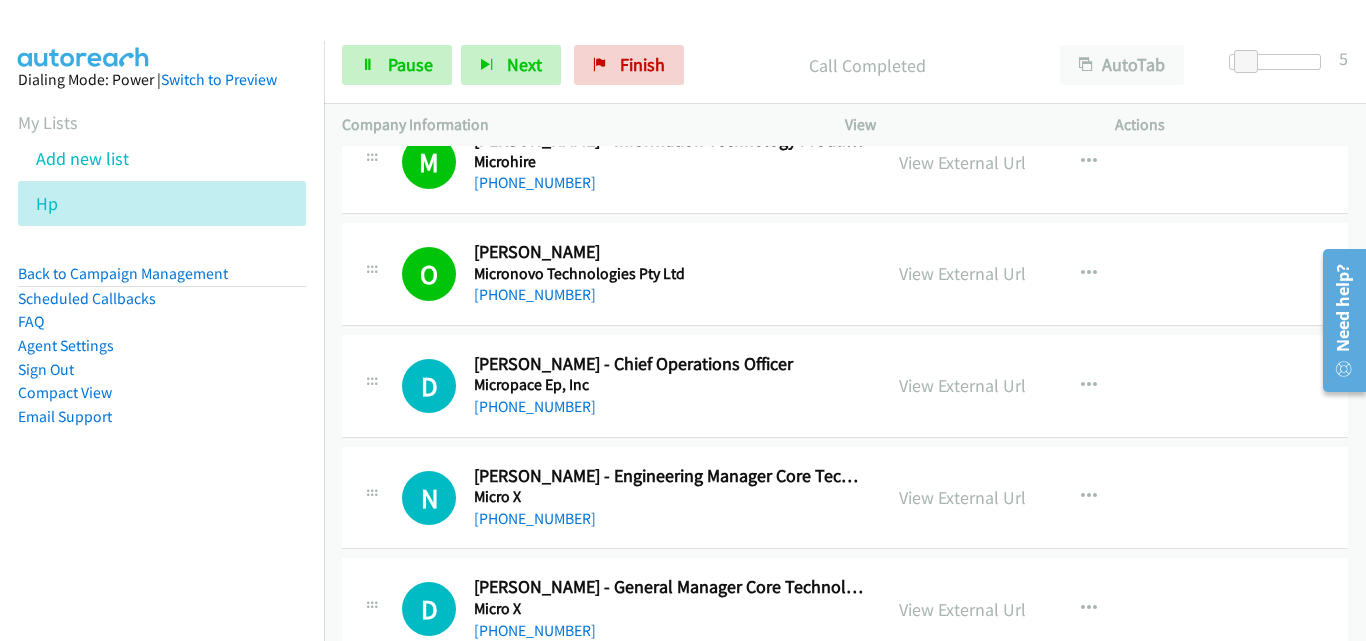 scroll, scrollTop: 4600, scrollLeft: 0, axis: vertical 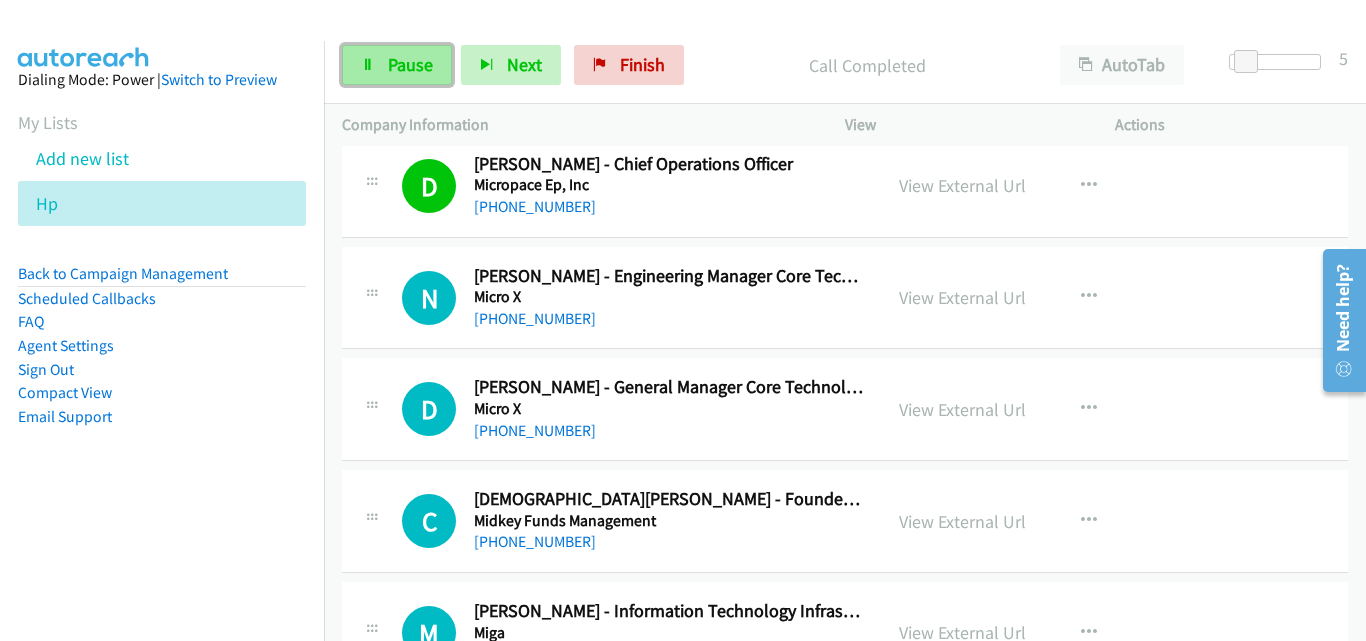 click on "Pause" at bounding box center [410, 64] 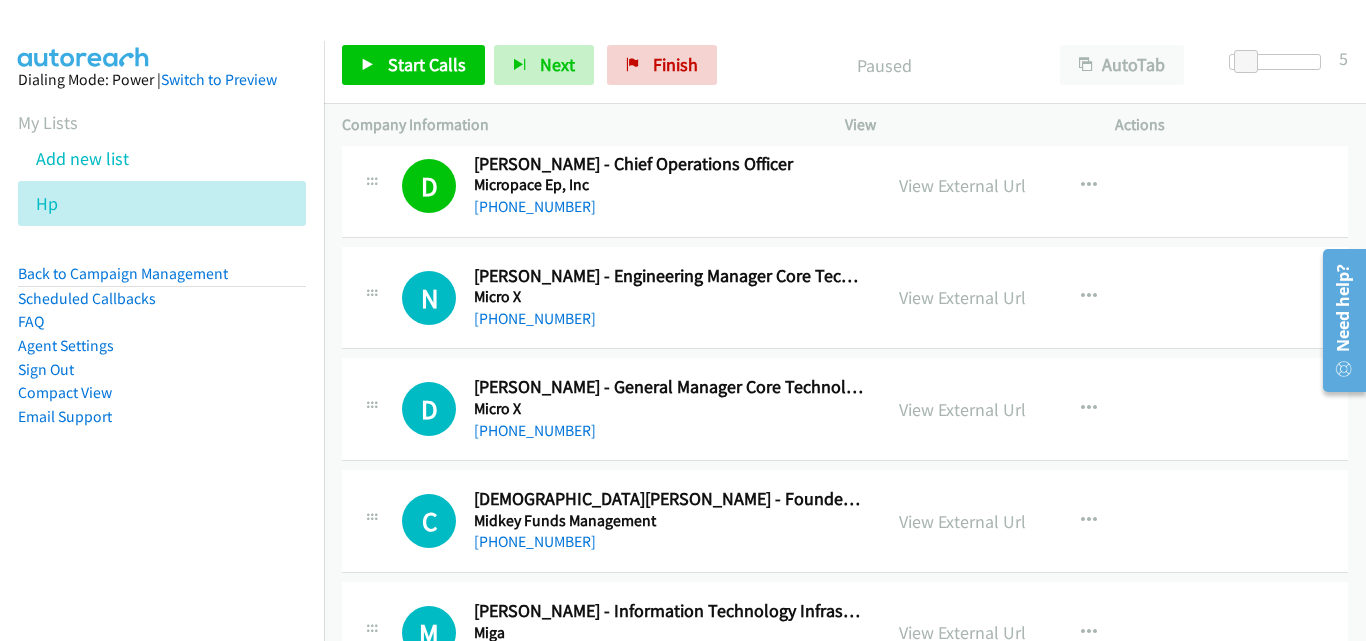click on "Start Calls
Pause
Next
Finish
Paused
AutoTab
AutoTab
5" at bounding box center (845, 65) 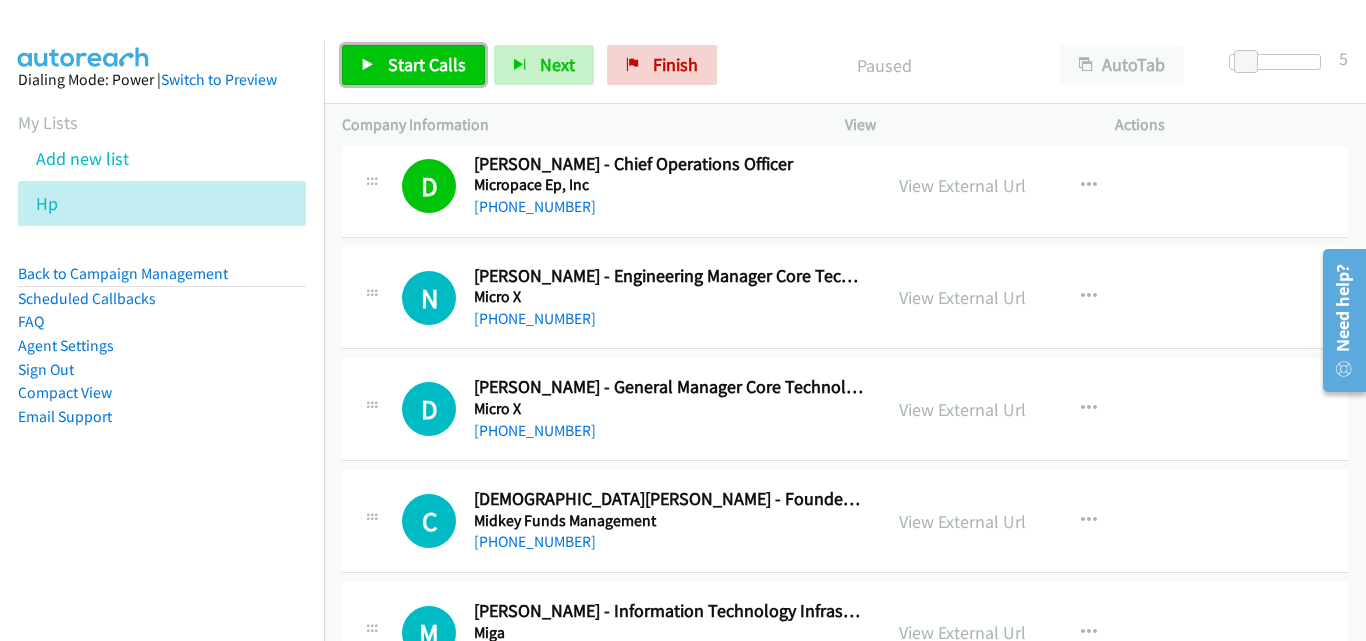 click on "Start Calls" at bounding box center (413, 65) 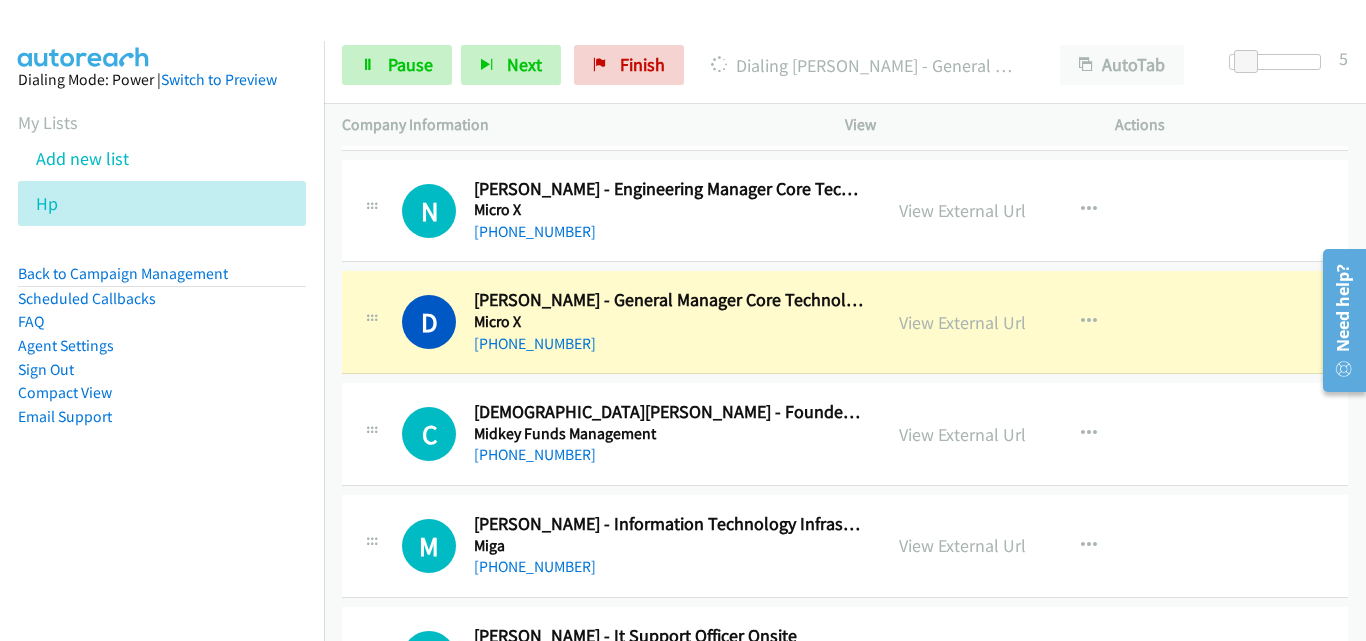 scroll, scrollTop: 4800, scrollLeft: 0, axis: vertical 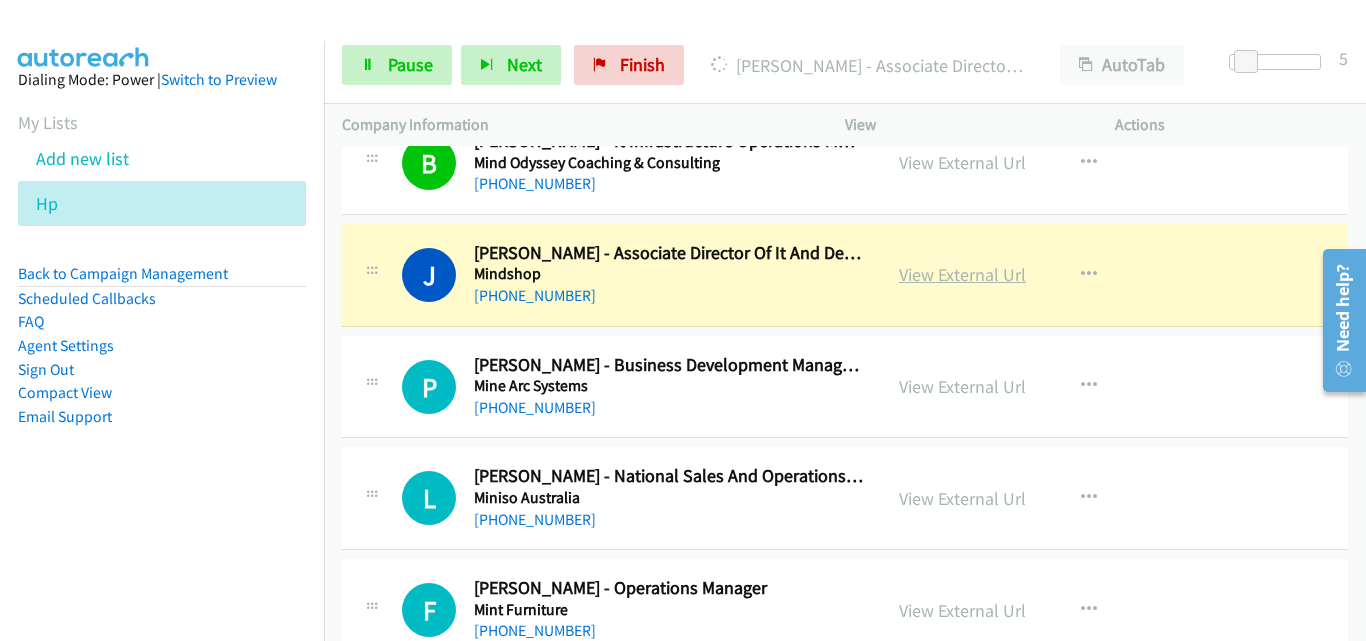 click on "View External Url" at bounding box center (962, 274) 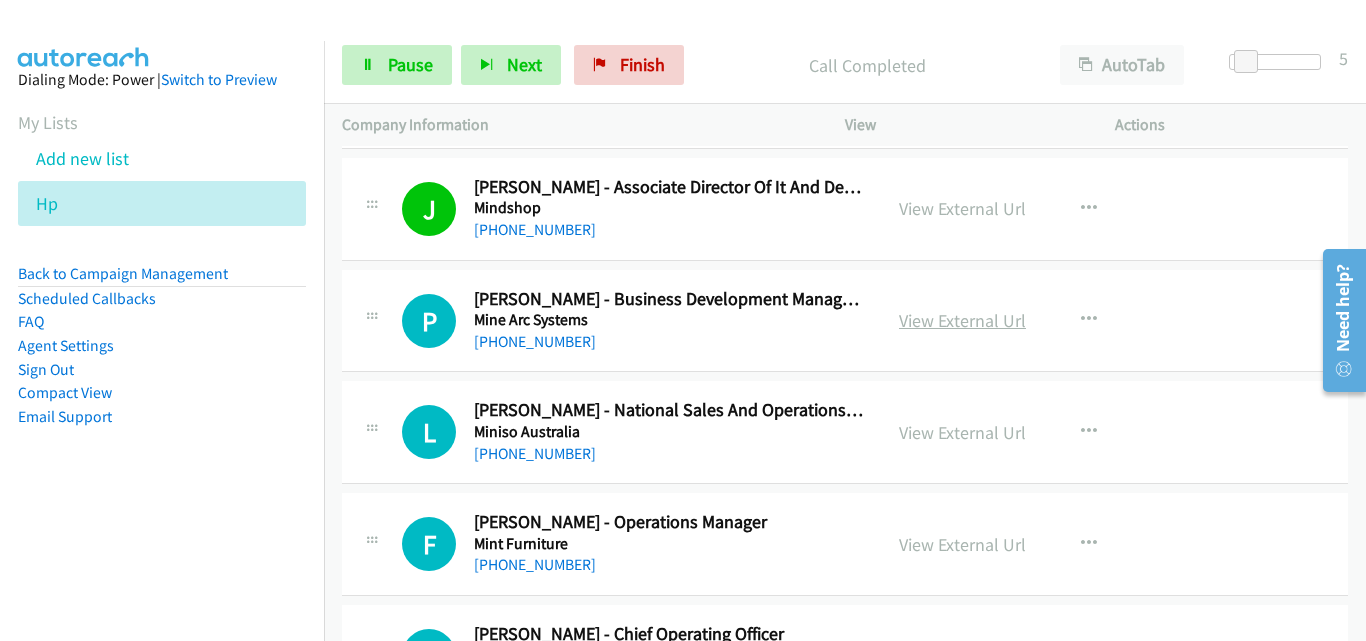 scroll, scrollTop: 6400, scrollLeft: 0, axis: vertical 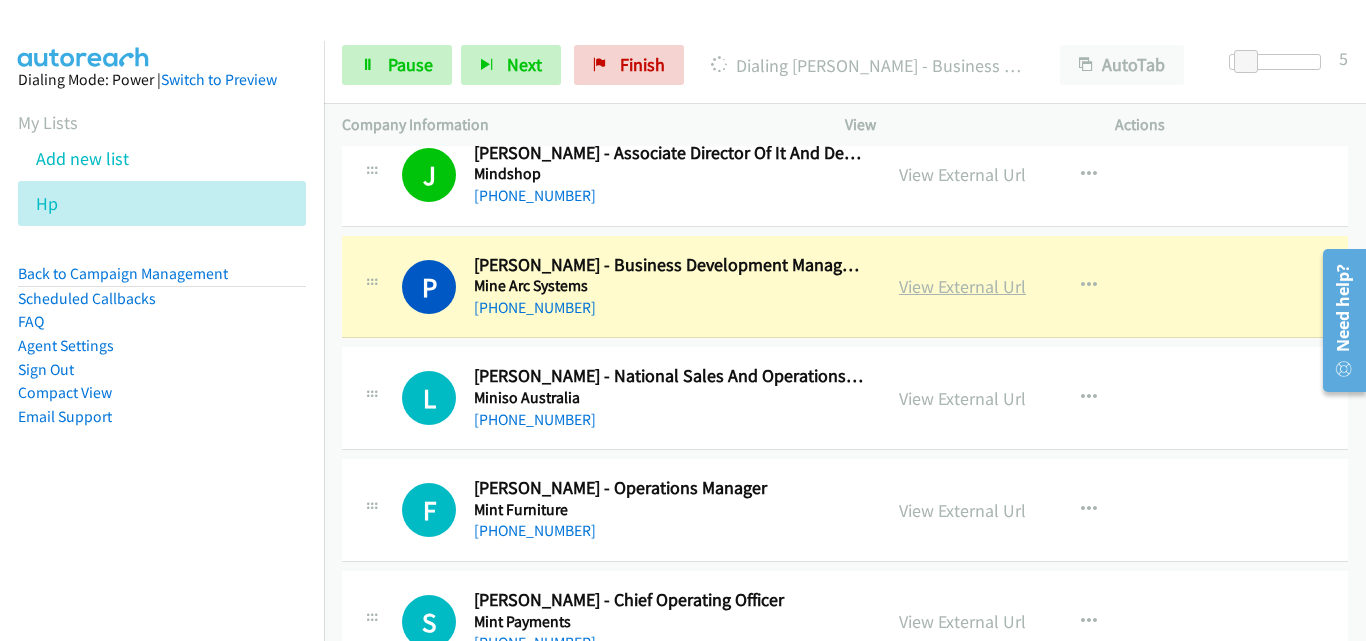 click on "View External Url" at bounding box center [962, 286] 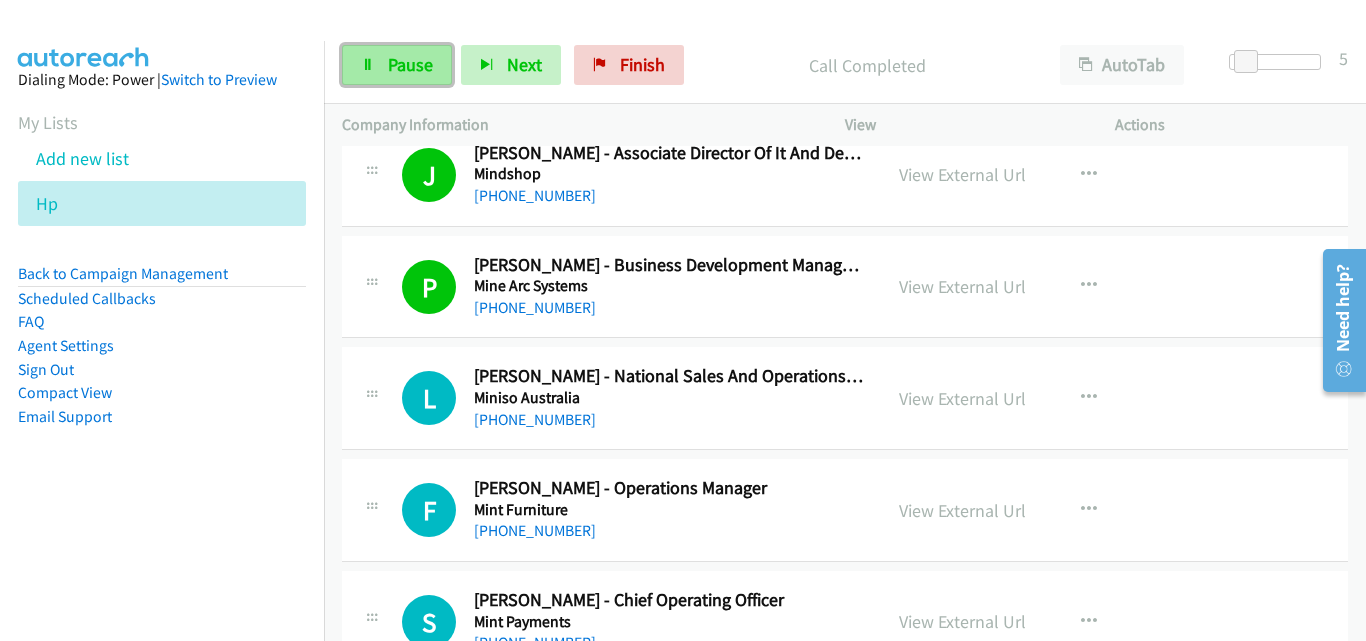 click on "Pause" at bounding box center [397, 65] 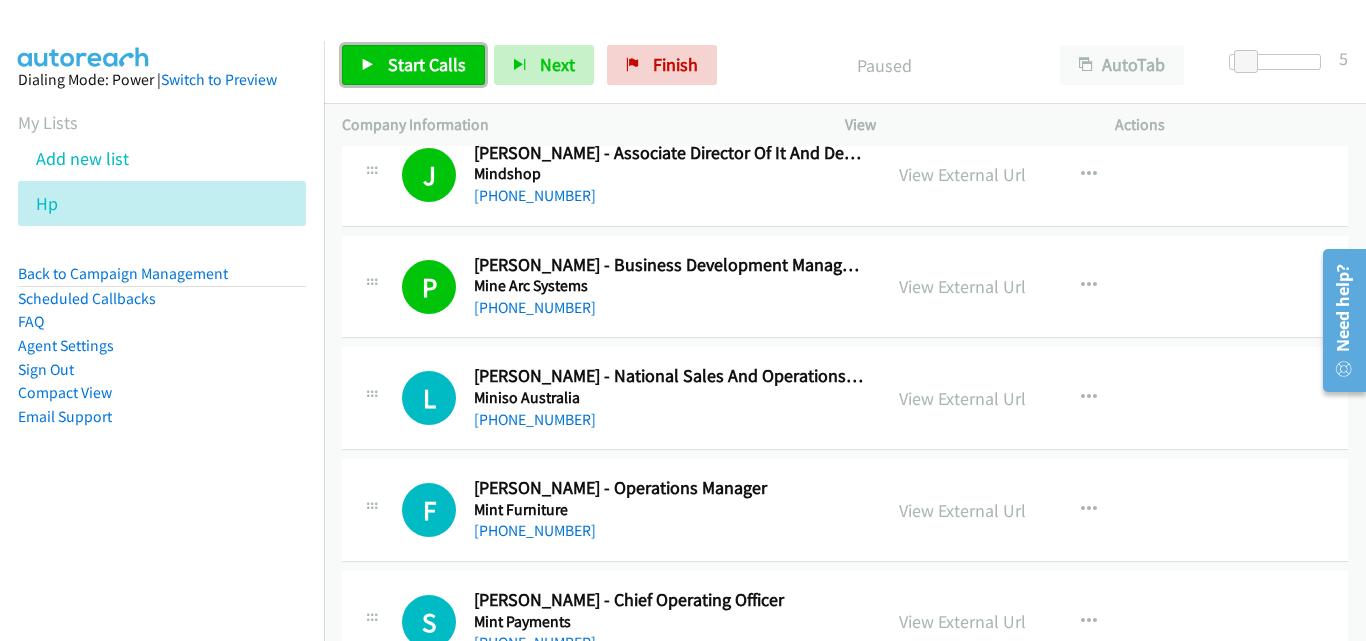 click on "Start Calls" at bounding box center (427, 64) 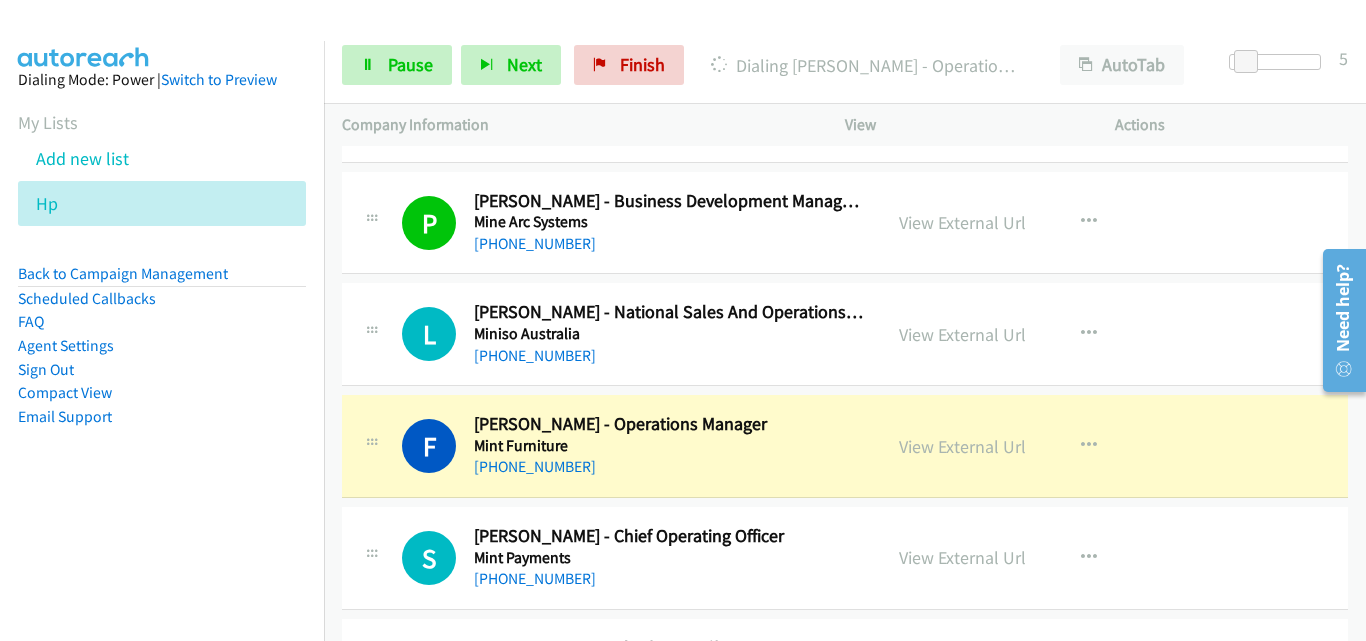scroll, scrollTop: 6500, scrollLeft: 0, axis: vertical 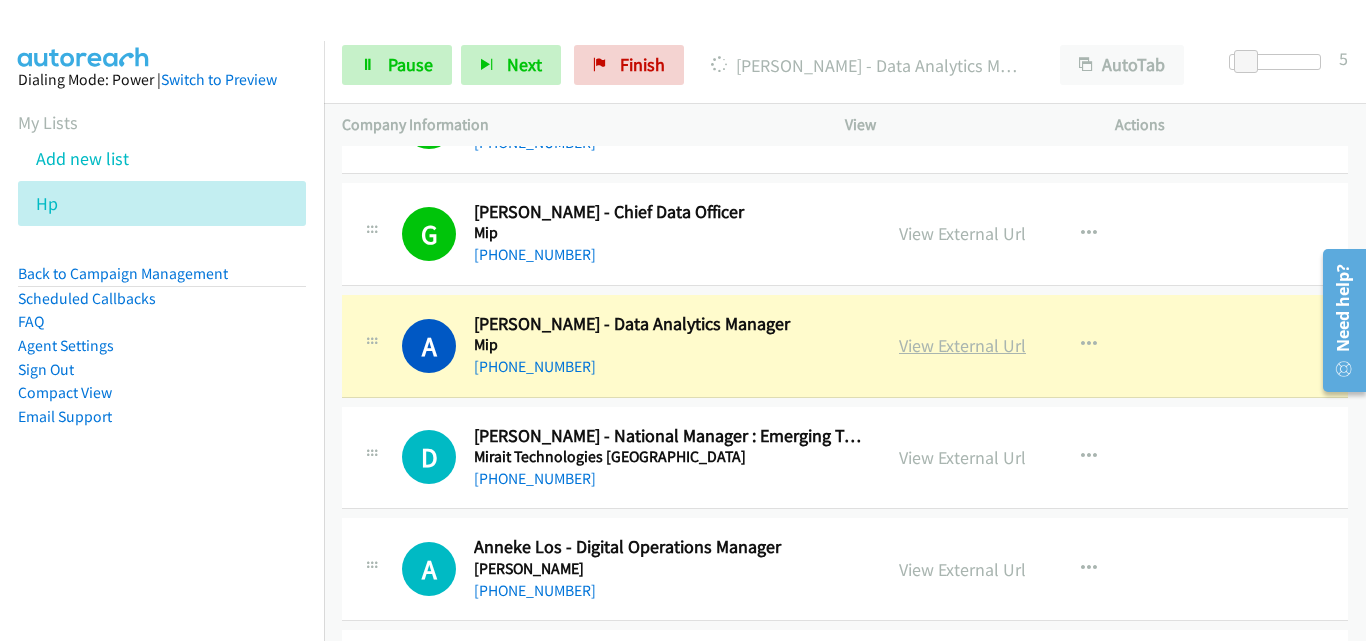 click on "View External Url" at bounding box center [962, 345] 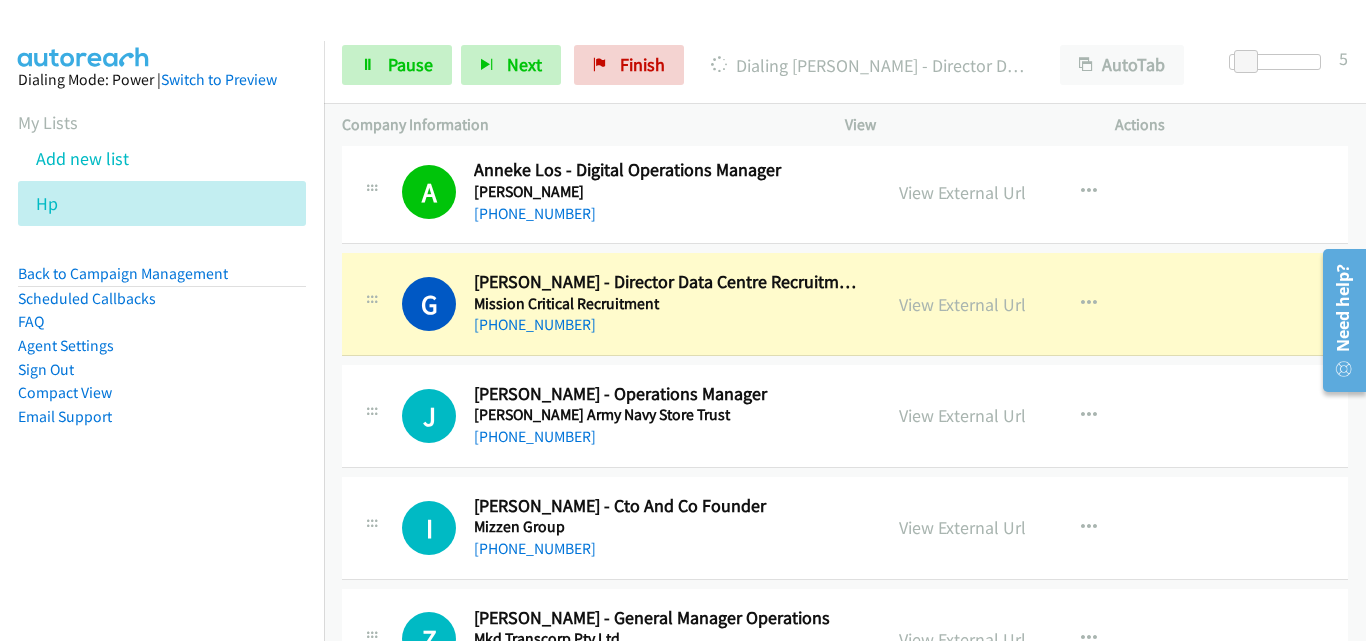 scroll, scrollTop: 7300, scrollLeft: 0, axis: vertical 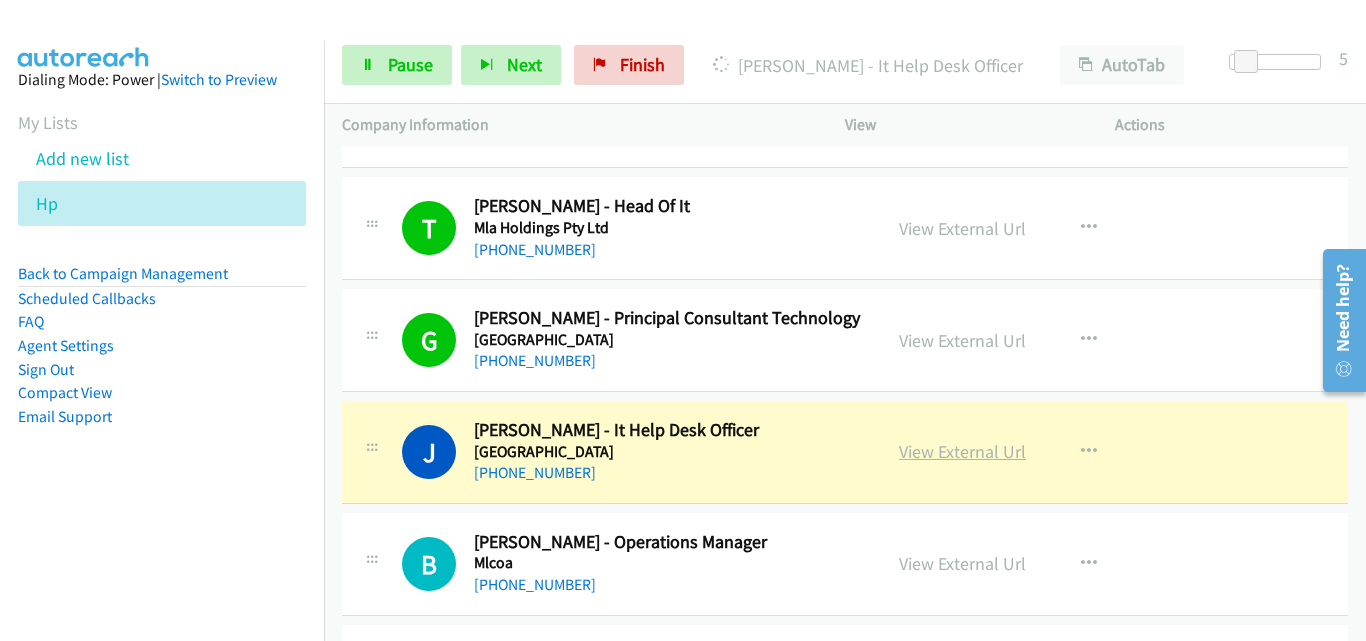 click on "View External Url" at bounding box center [962, 451] 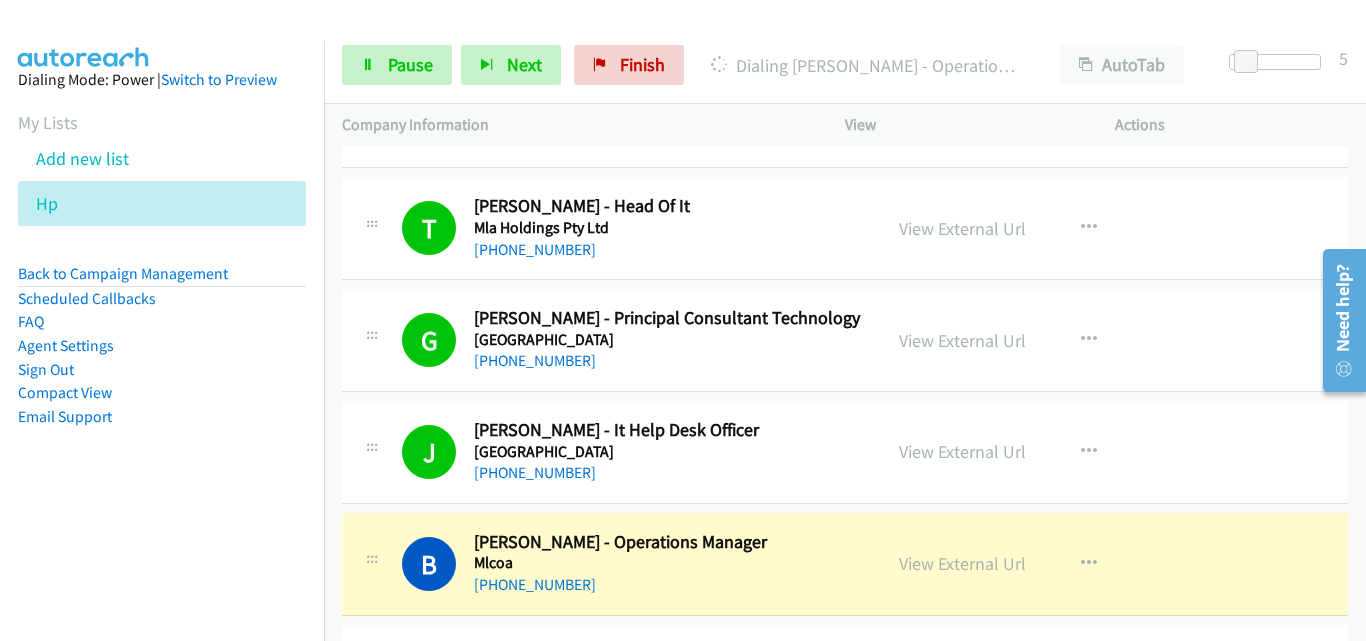 scroll, scrollTop: 7900, scrollLeft: 0, axis: vertical 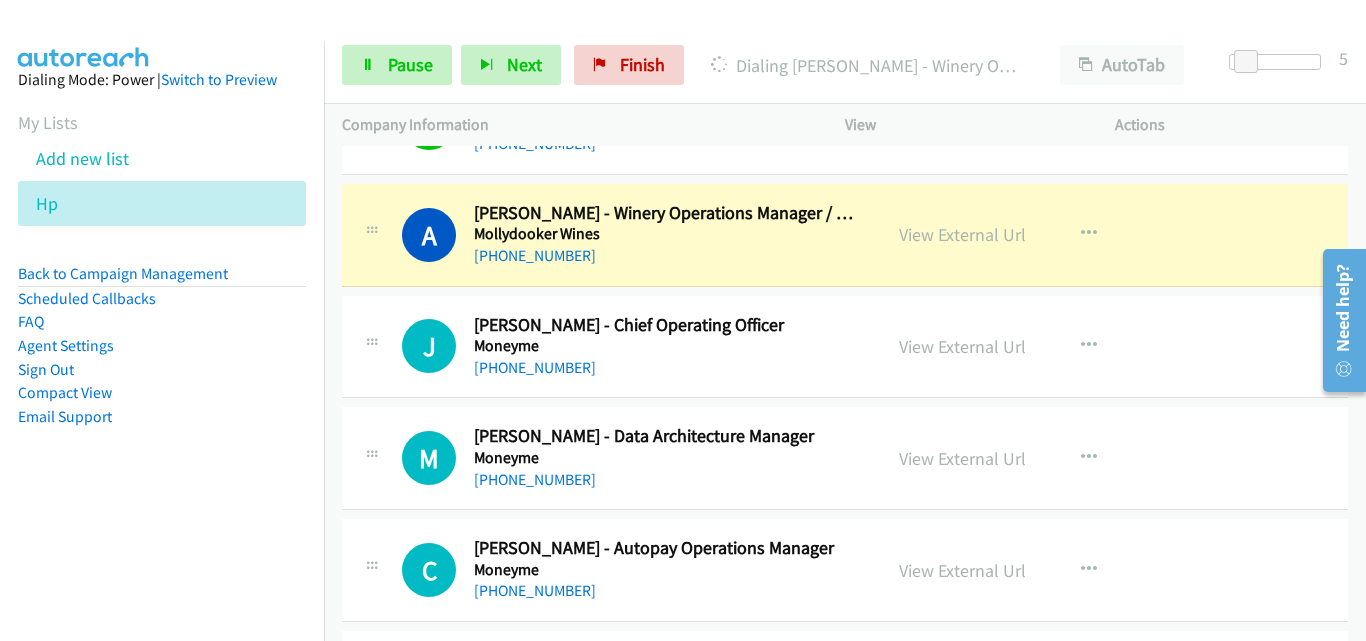 click on "Actions" at bounding box center (1232, 125) 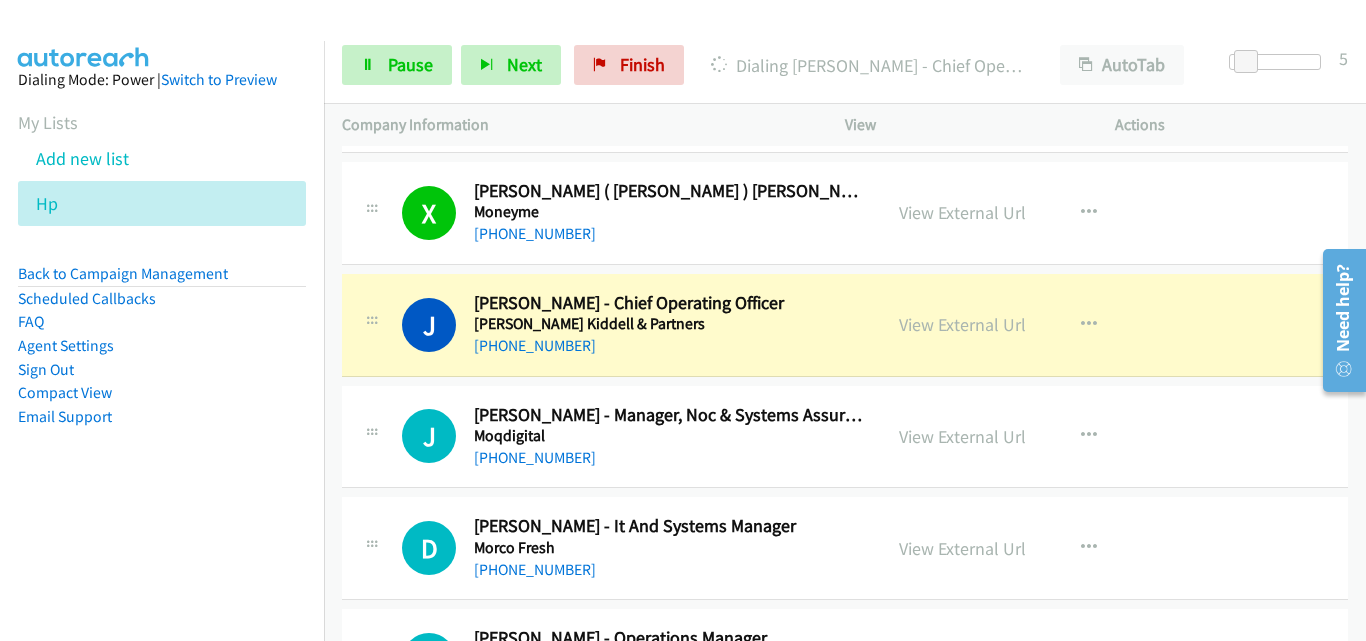 scroll, scrollTop: 9300, scrollLeft: 0, axis: vertical 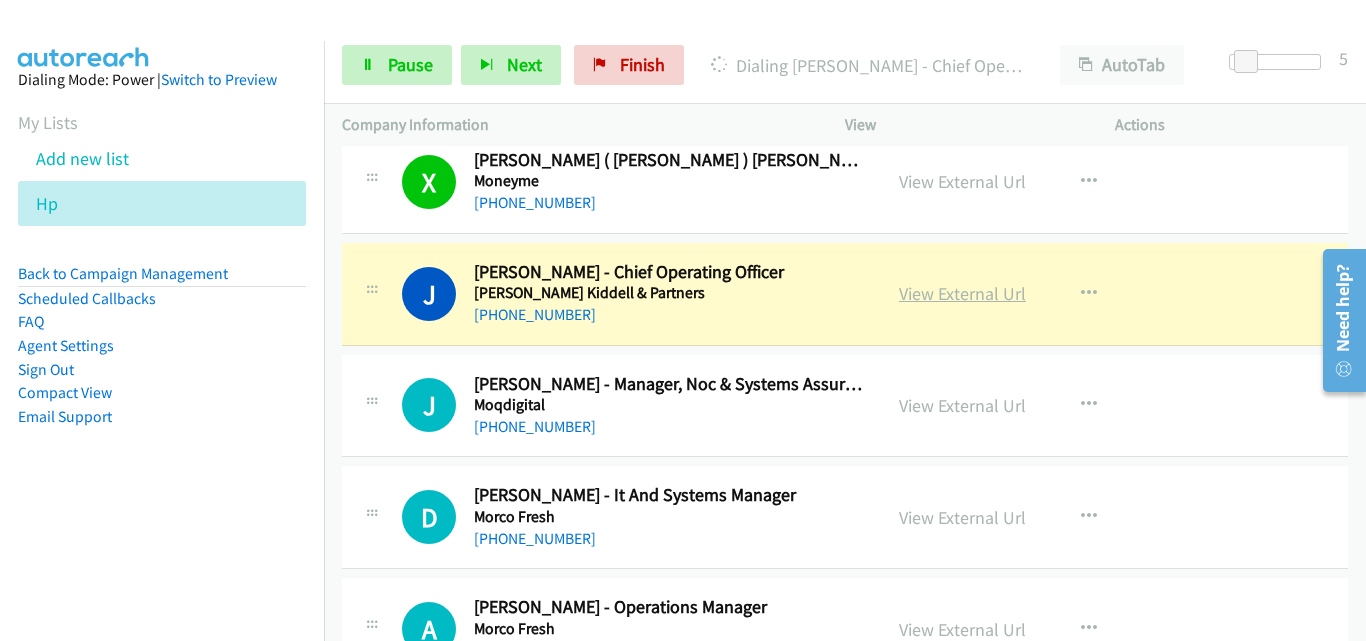 click on "View External Url" at bounding box center (962, 293) 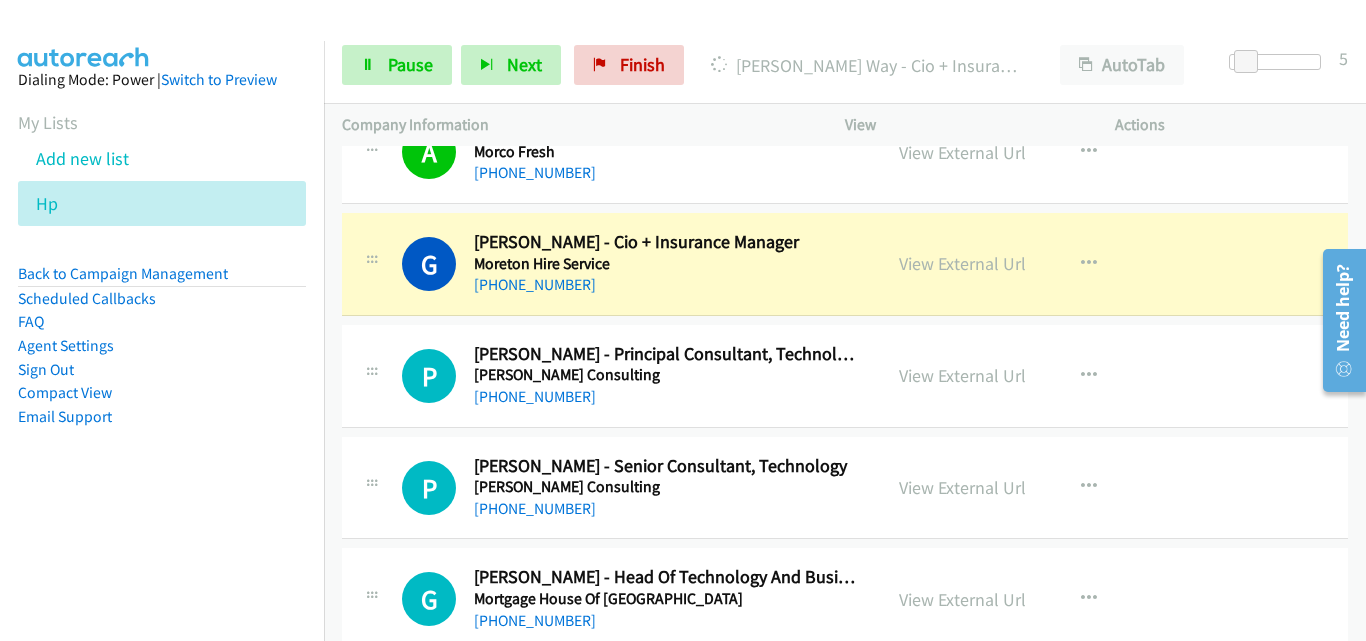 scroll, scrollTop: 9800, scrollLeft: 0, axis: vertical 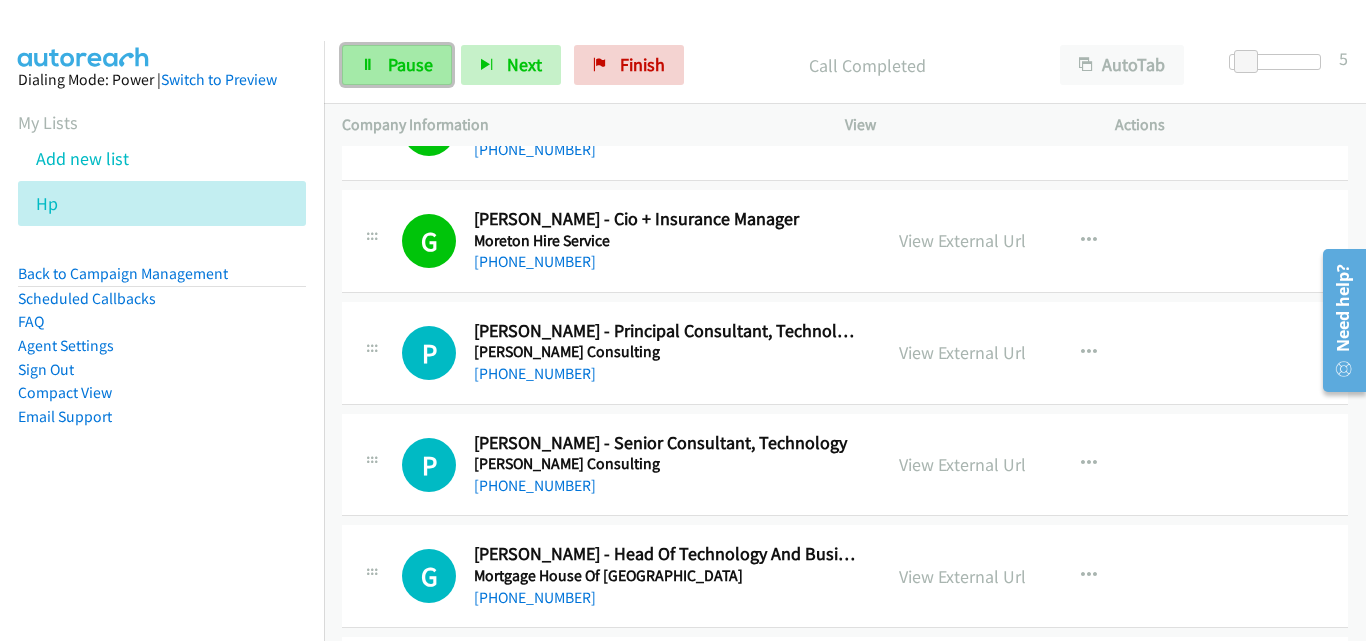 click on "Pause" at bounding box center (410, 64) 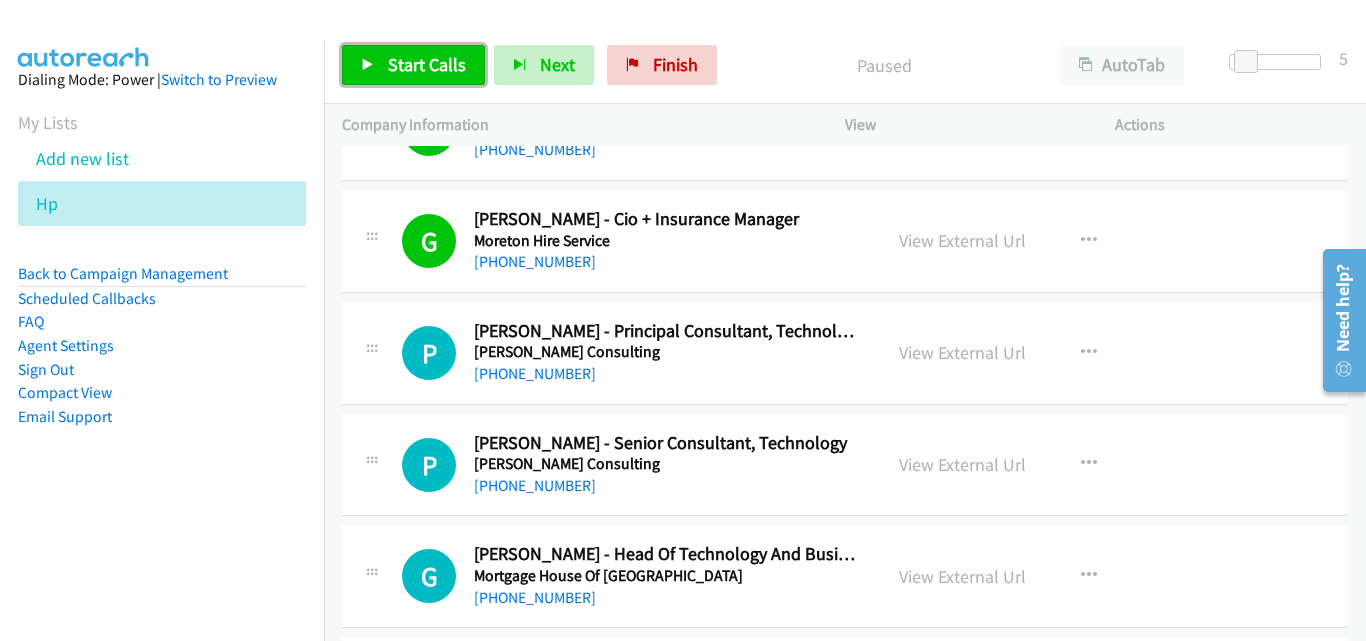 click on "Start Calls" at bounding box center (427, 64) 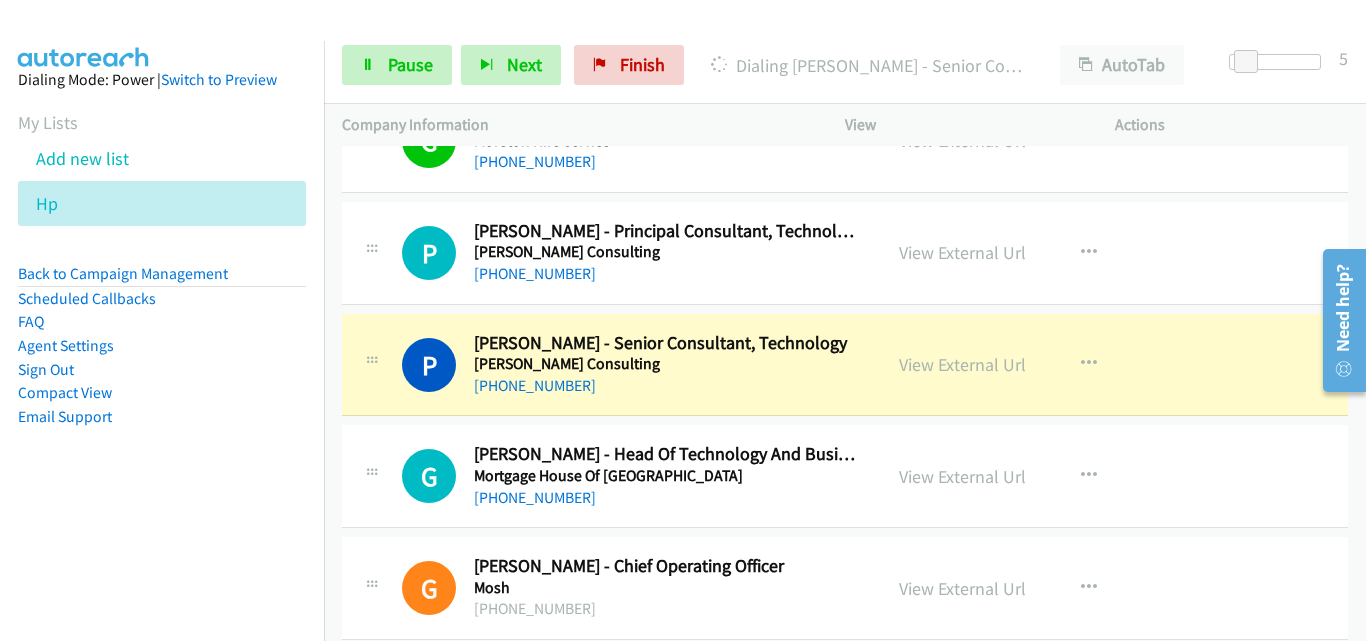 scroll, scrollTop: 10000, scrollLeft: 0, axis: vertical 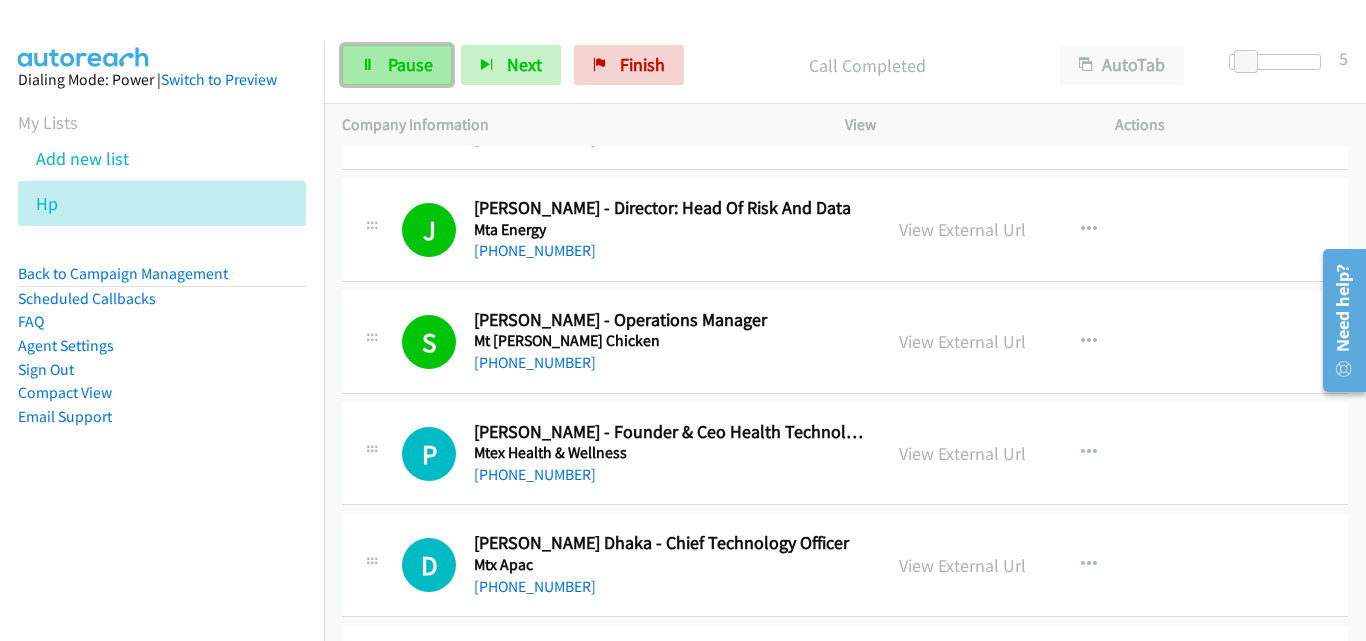 click on "Pause" at bounding box center (410, 64) 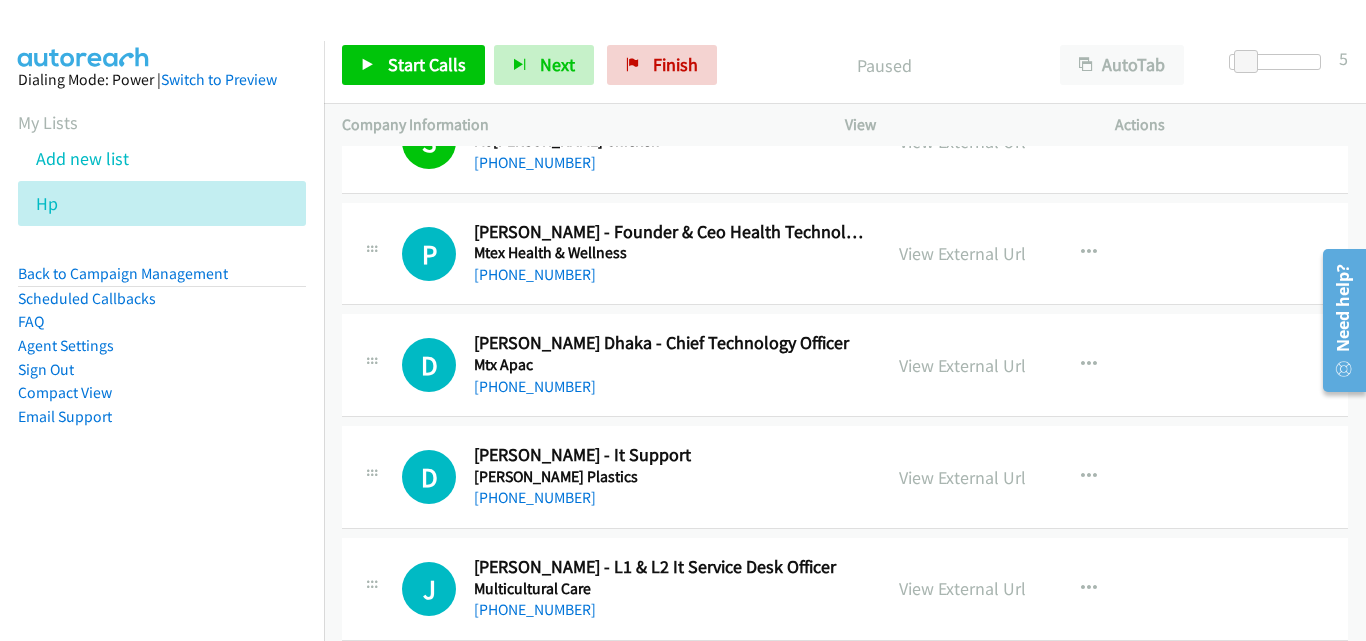 scroll, scrollTop: 11700, scrollLeft: 0, axis: vertical 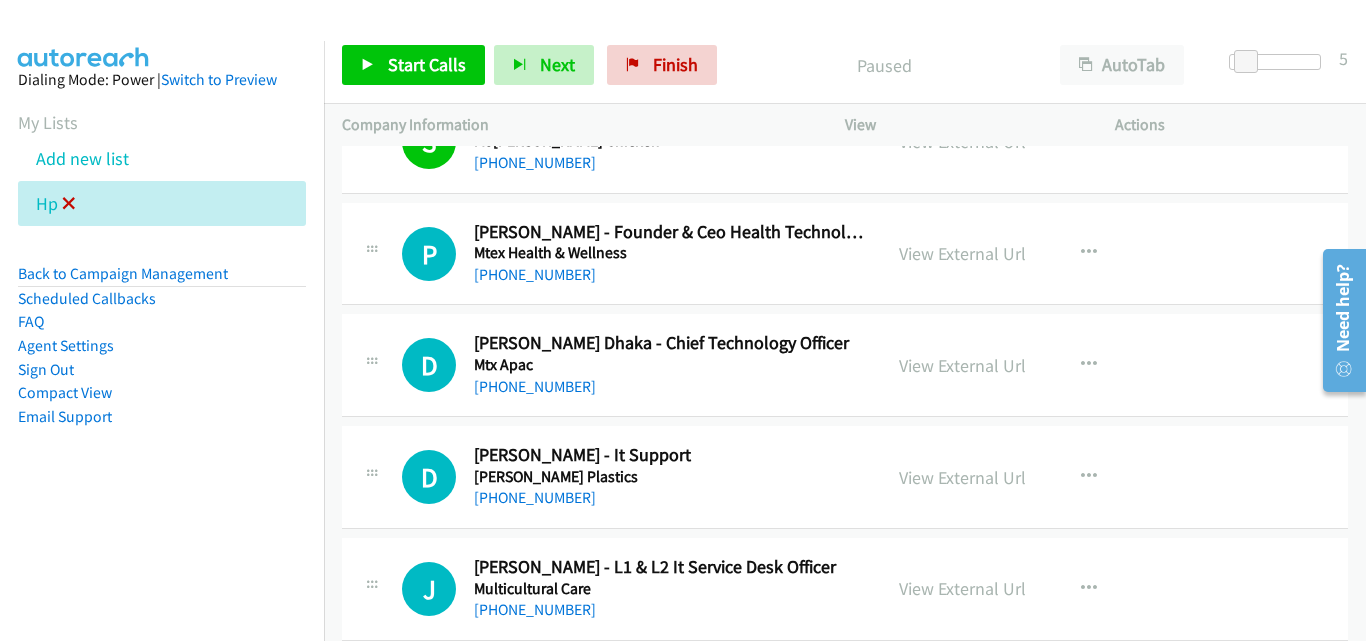 click at bounding box center (69, 205) 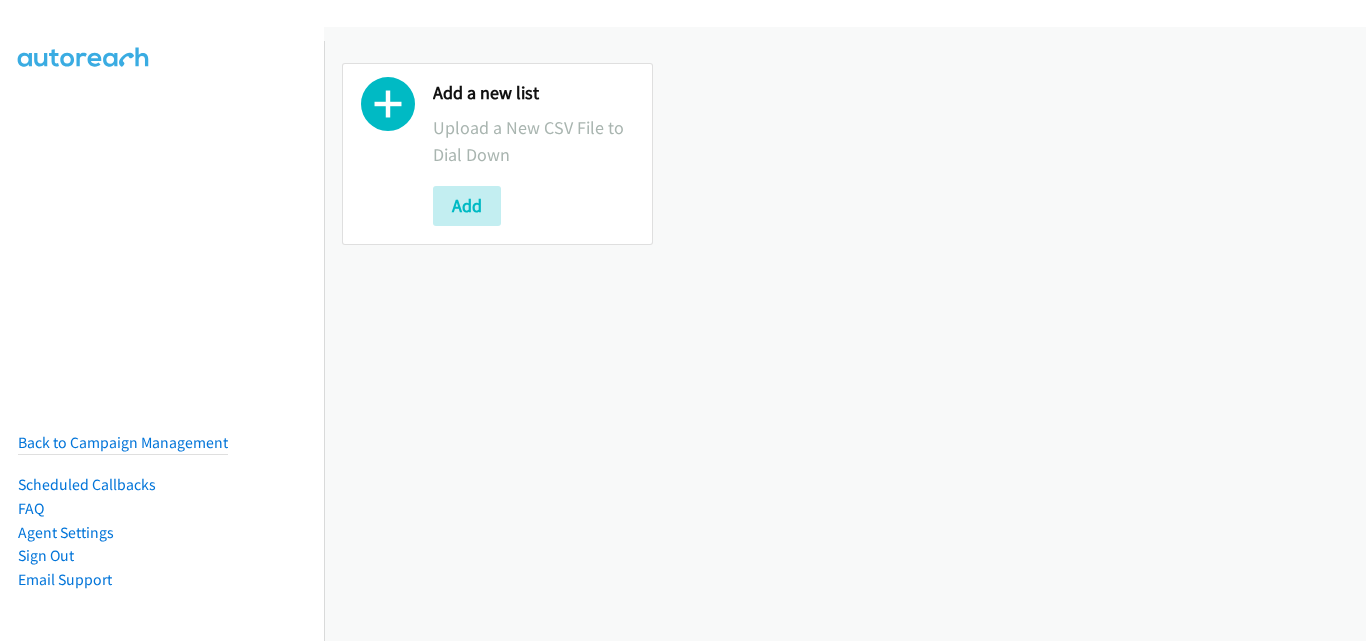 scroll, scrollTop: 0, scrollLeft: 0, axis: both 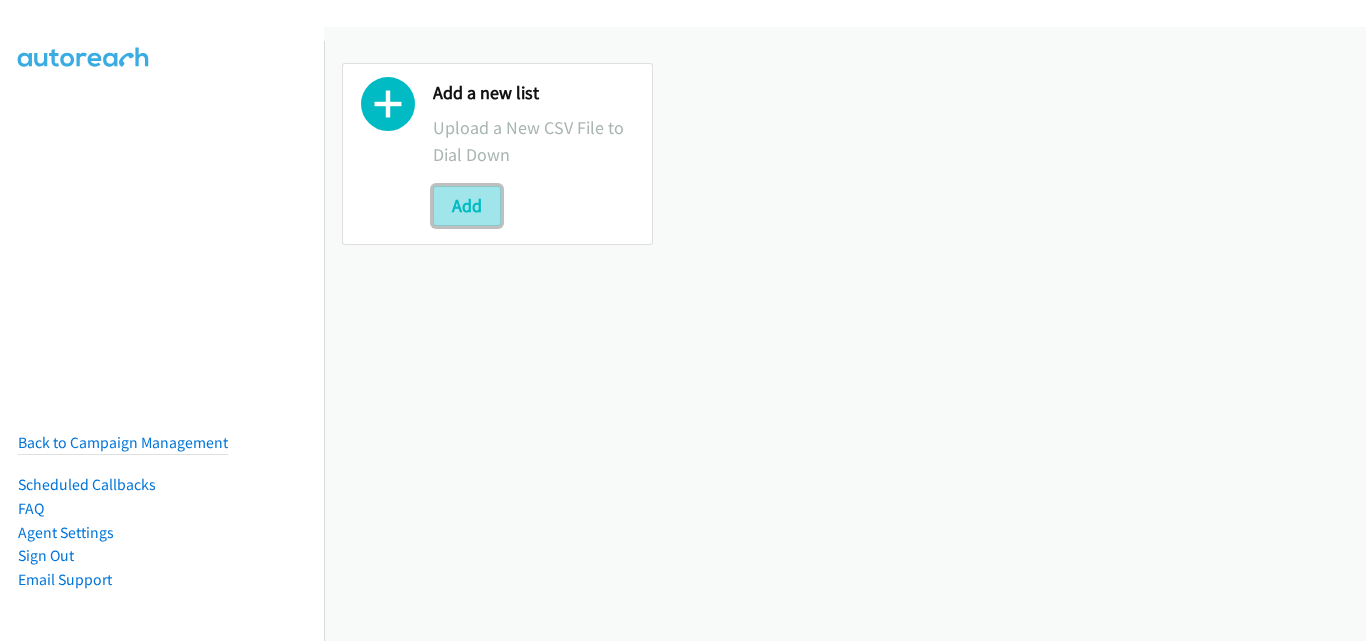 click on "Add" at bounding box center [467, 206] 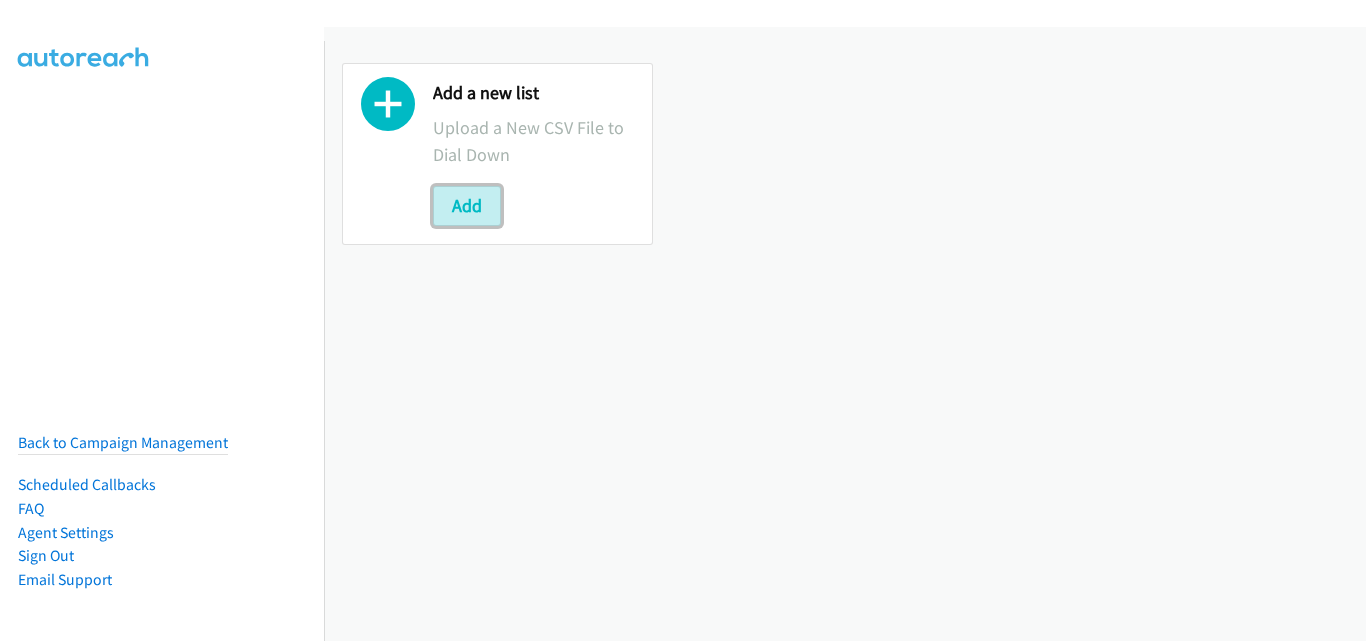 scroll, scrollTop: 0, scrollLeft: 0, axis: both 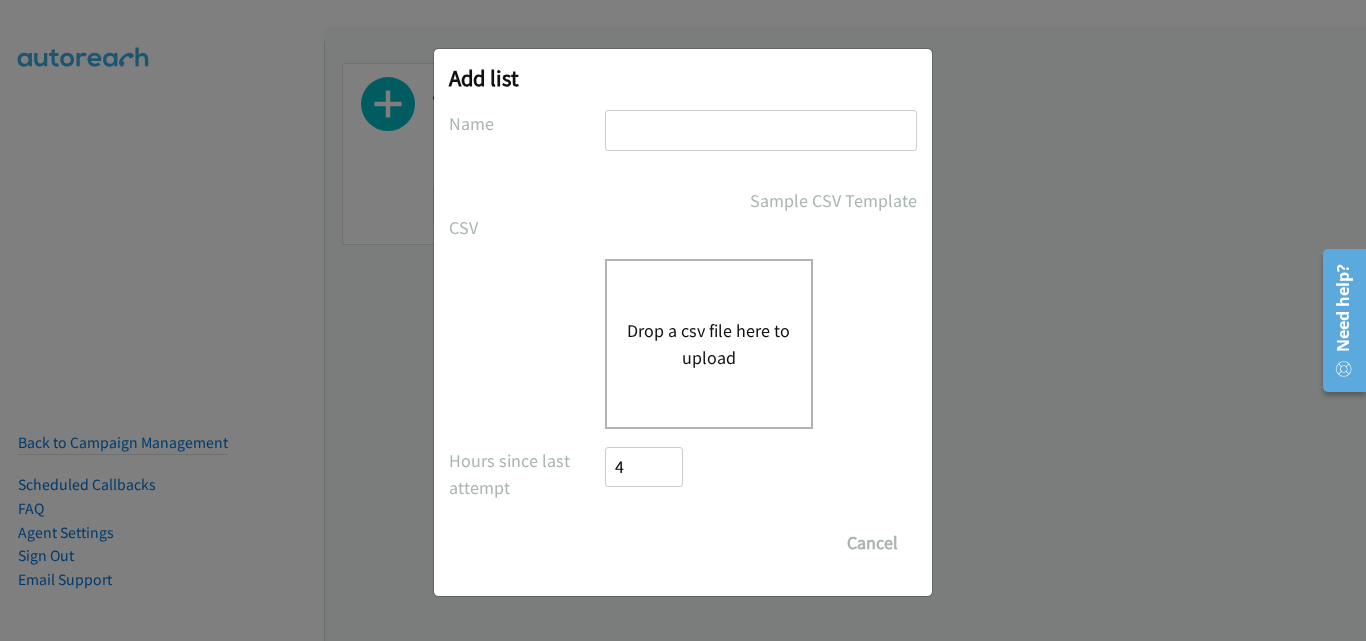 click at bounding box center [761, 130] 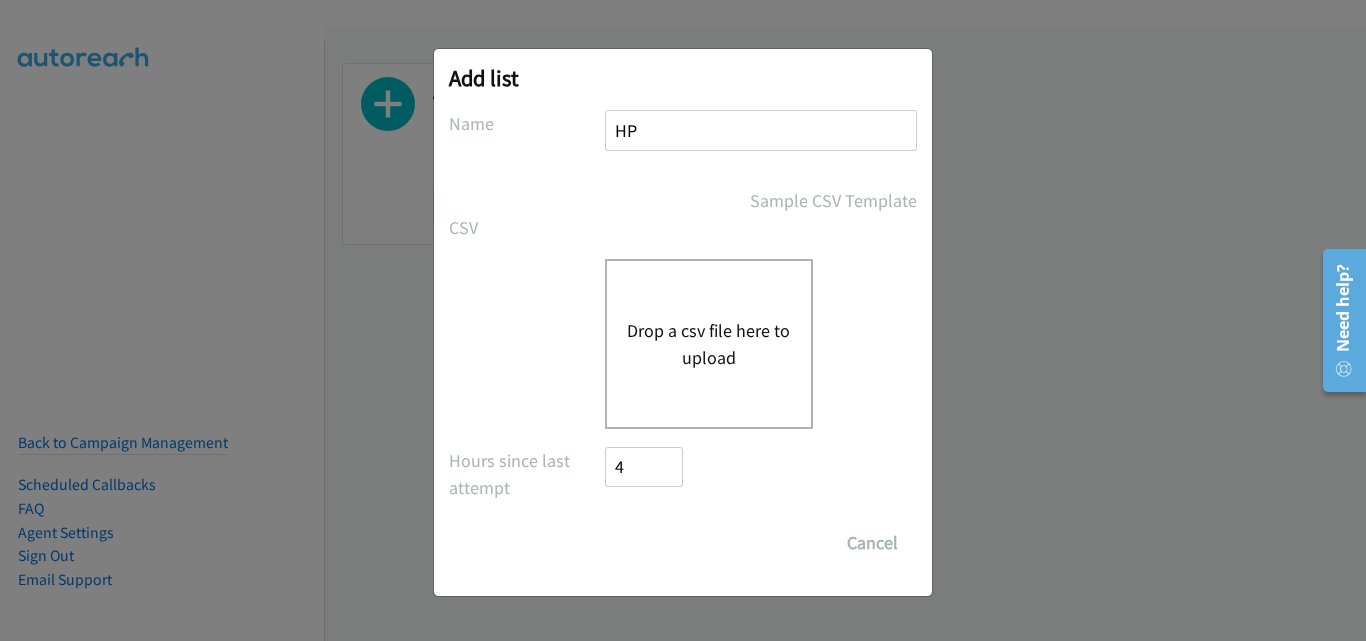 click on "Drop a csv file here to upload" at bounding box center [709, 344] 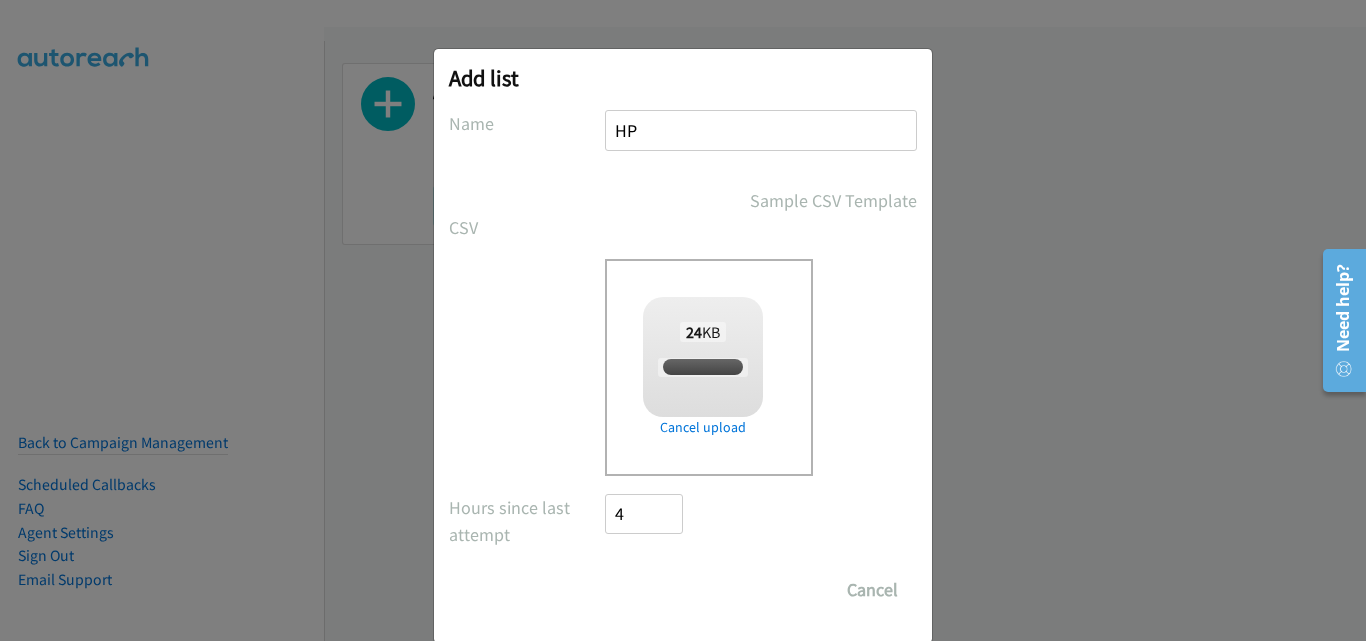 checkbox on "true" 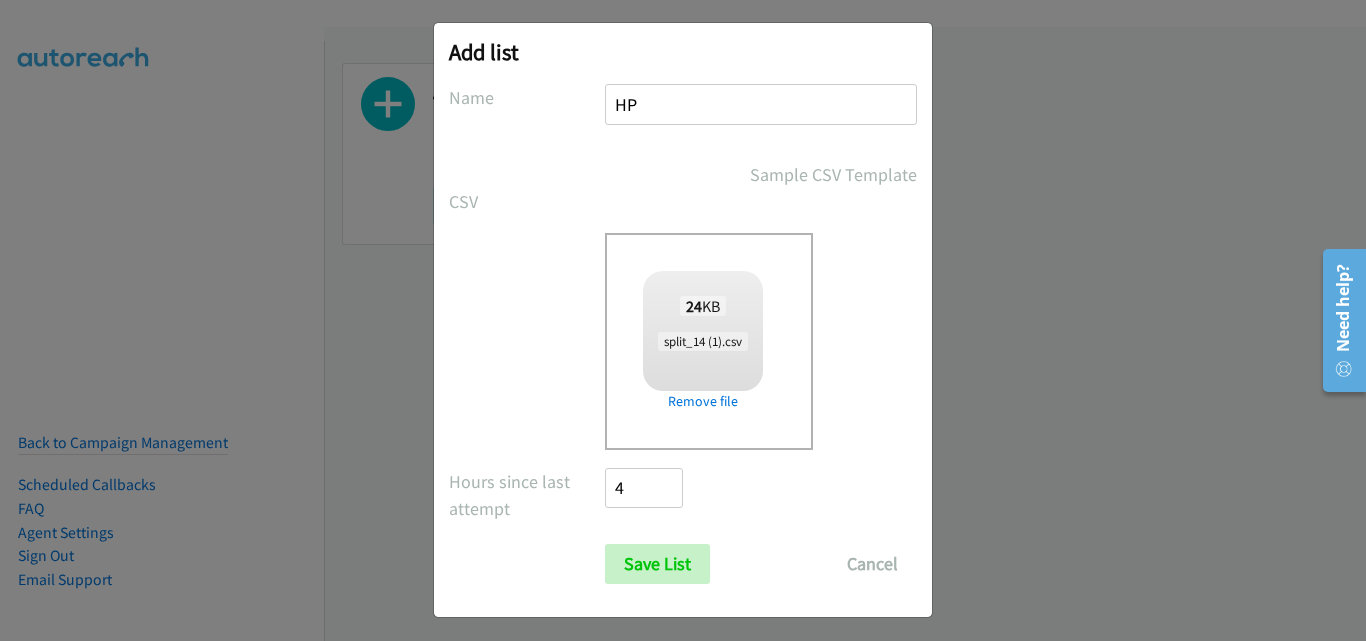 scroll, scrollTop: 33, scrollLeft: 0, axis: vertical 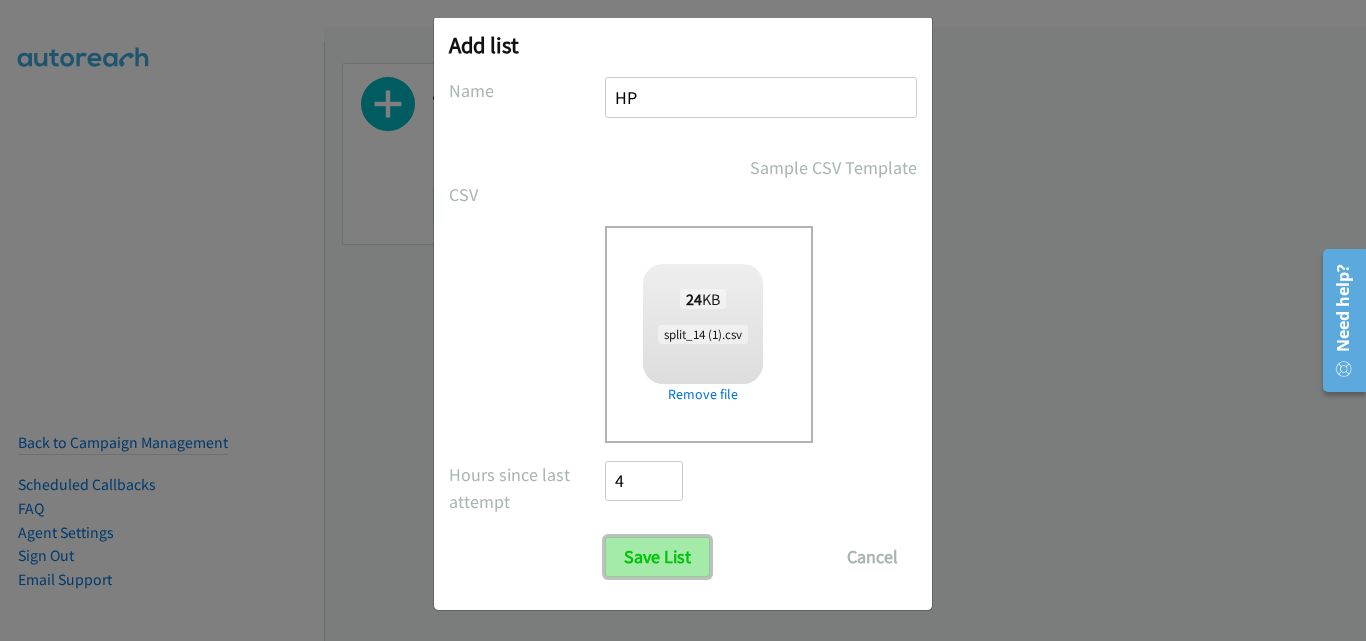 click on "Save List" at bounding box center [657, 557] 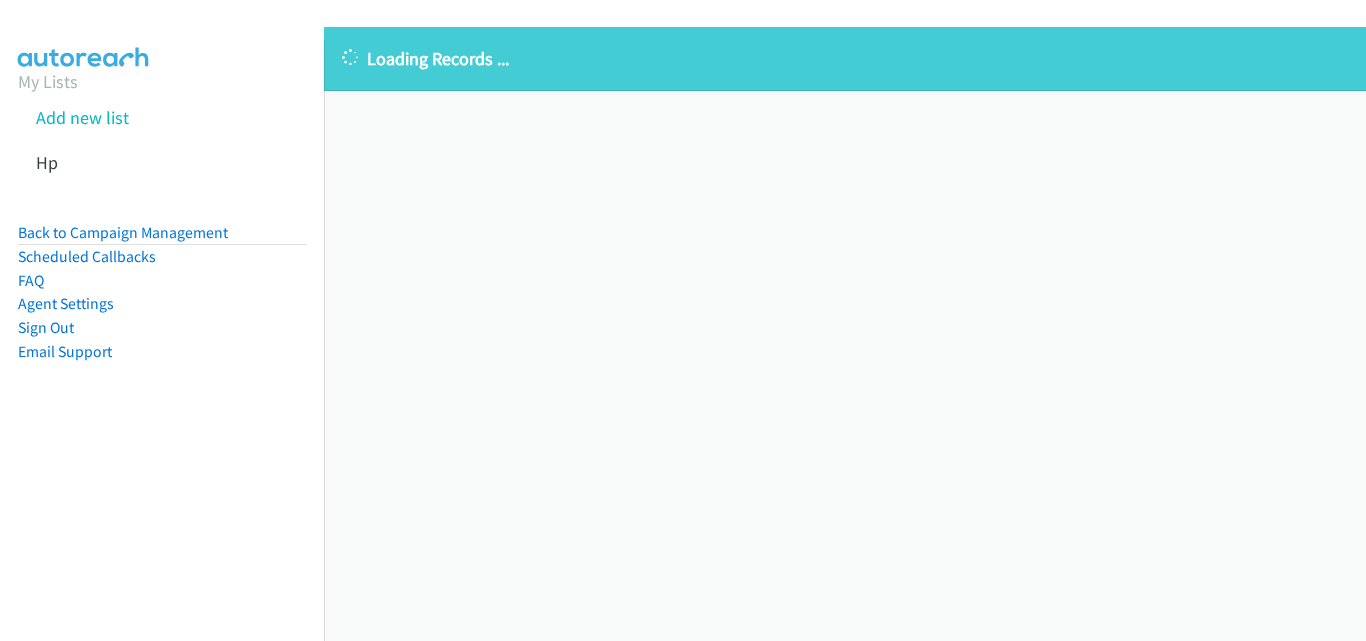 scroll, scrollTop: 0, scrollLeft: 0, axis: both 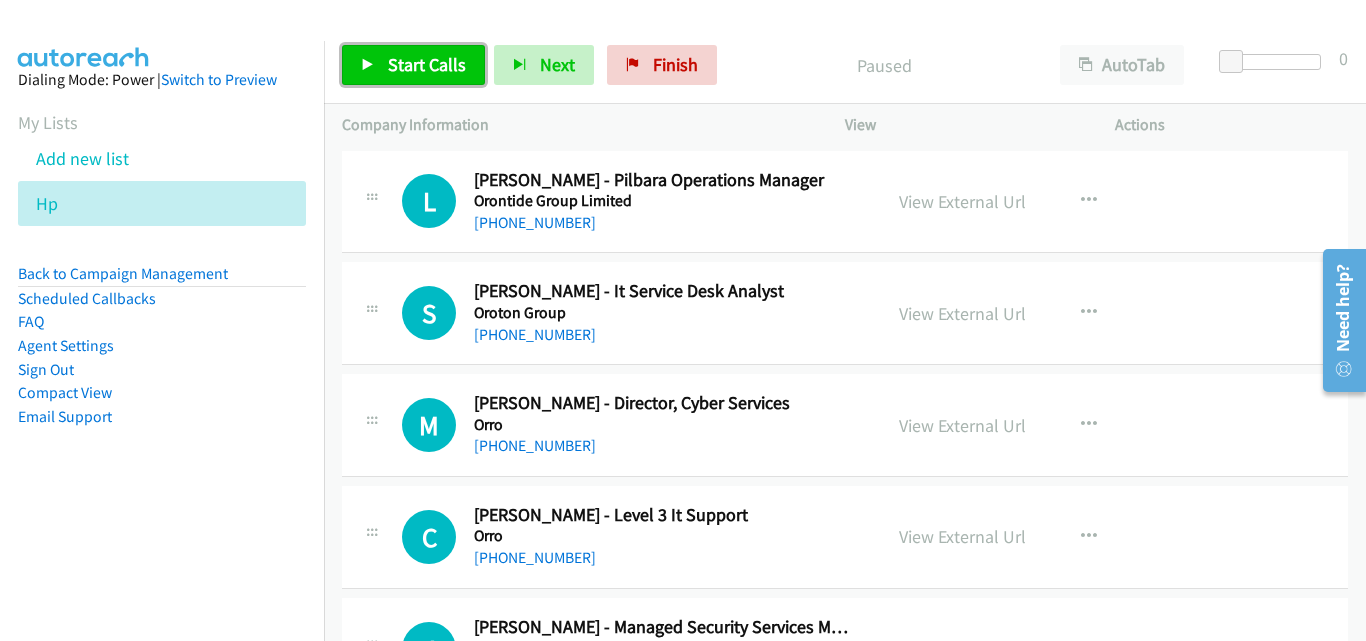 click on "Start Calls" at bounding box center (427, 64) 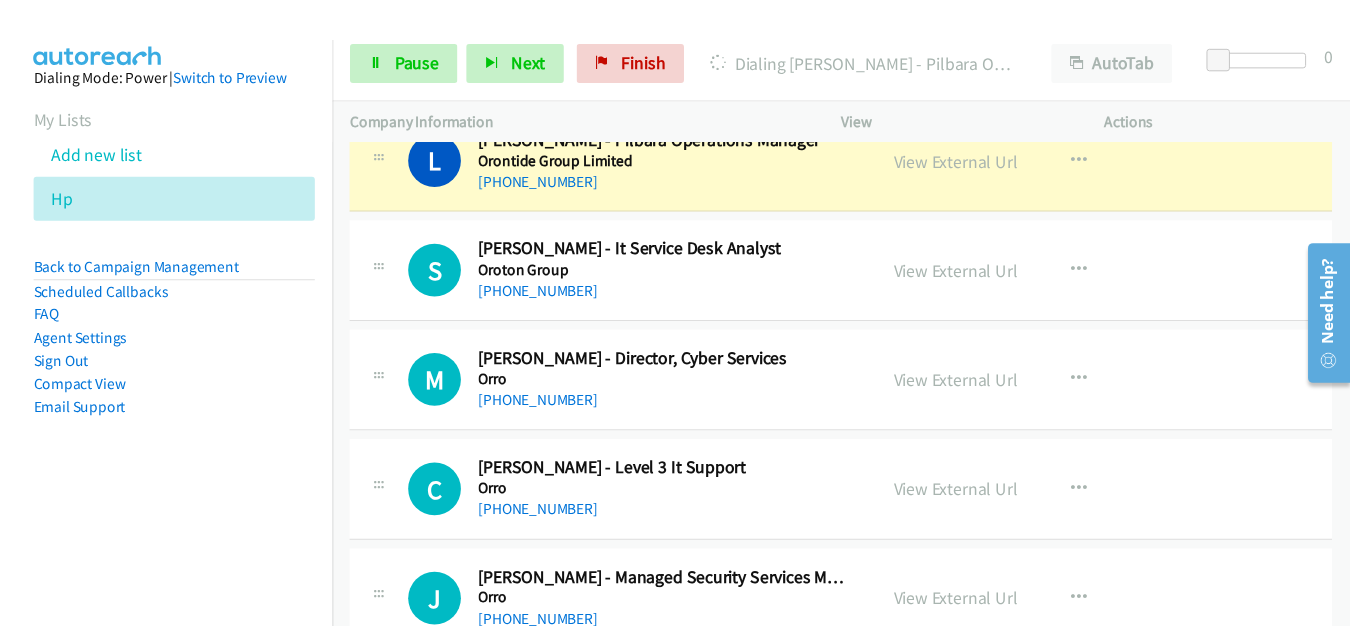 scroll, scrollTop: 0, scrollLeft: 0, axis: both 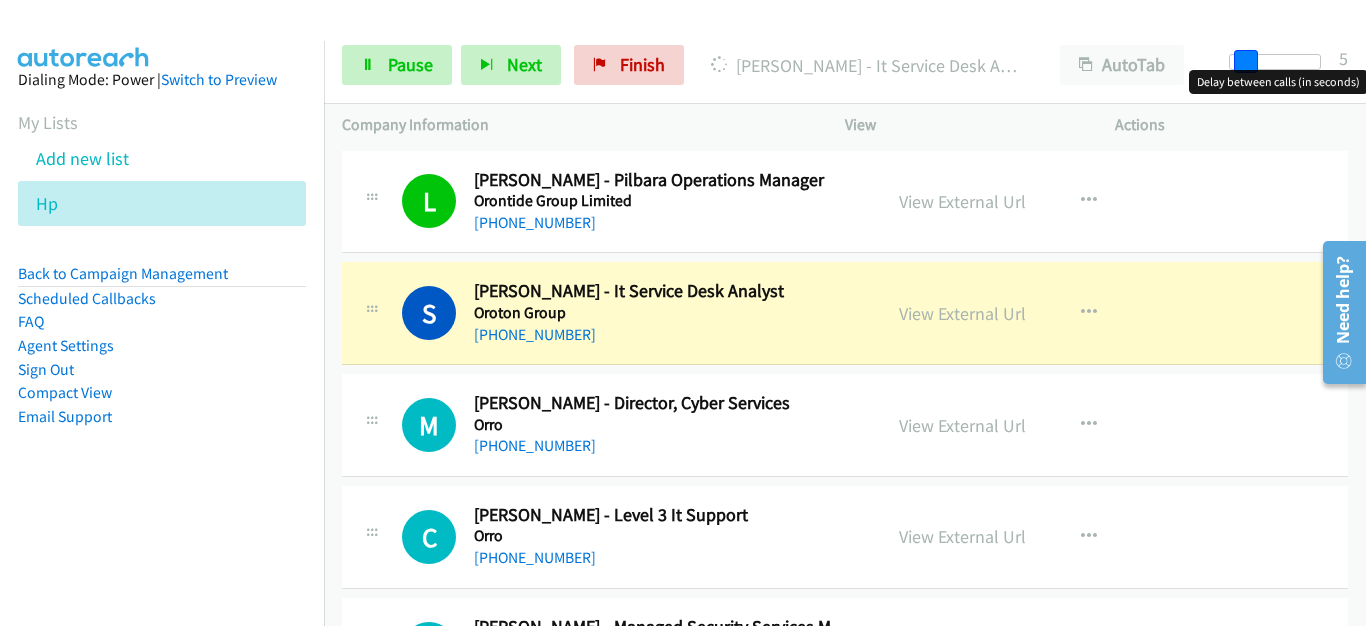 drag, startPoint x: 1227, startPoint y: 60, endPoint x: 1241, endPoint y: 64, distance: 14.56022 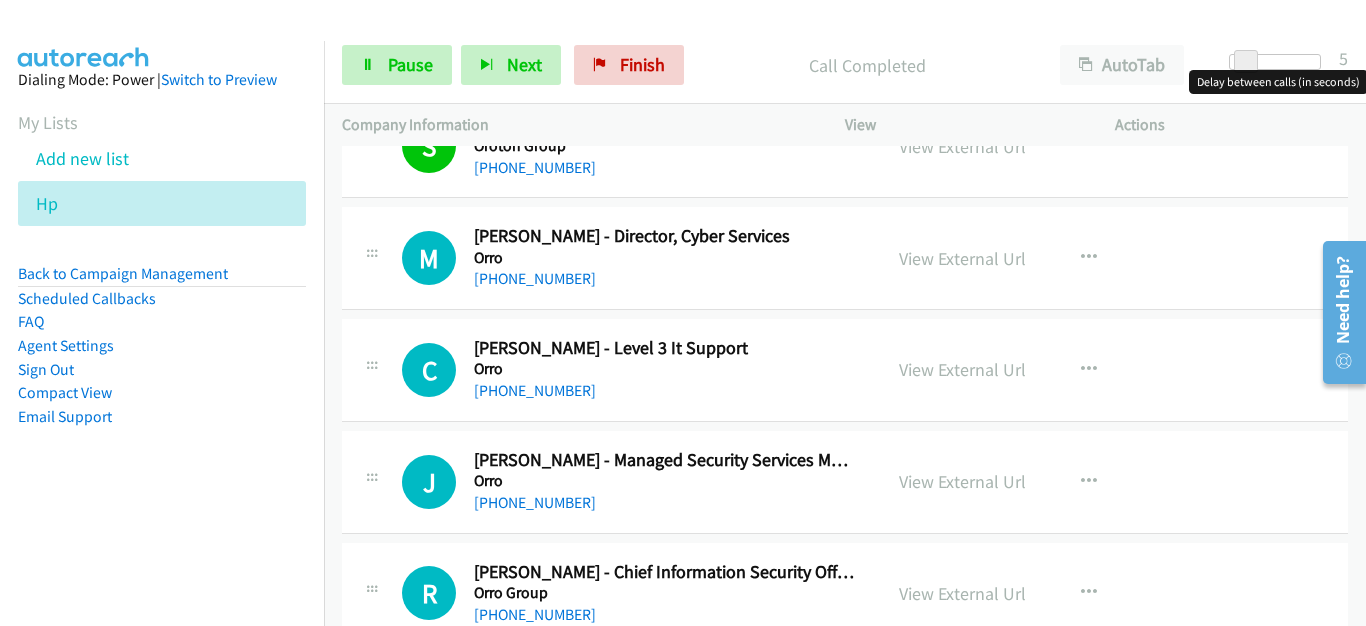 scroll, scrollTop: 200, scrollLeft: 0, axis: vertical 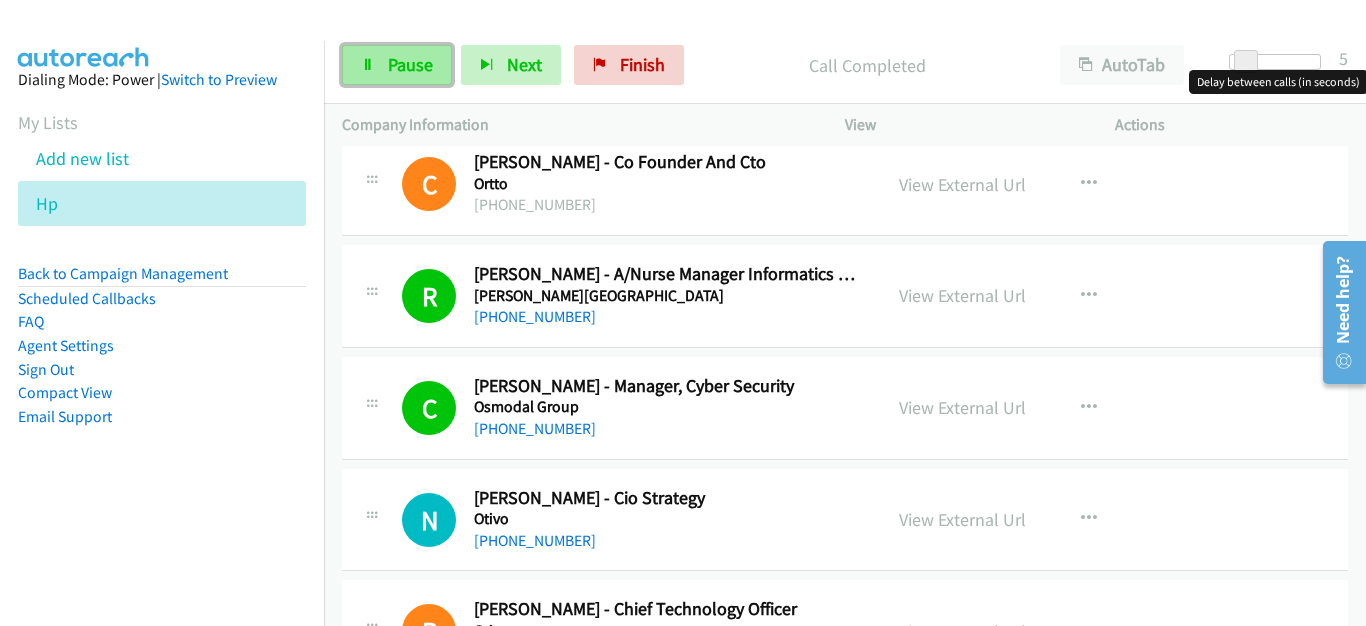 click on "Pause" at bounding box center [410, 64] 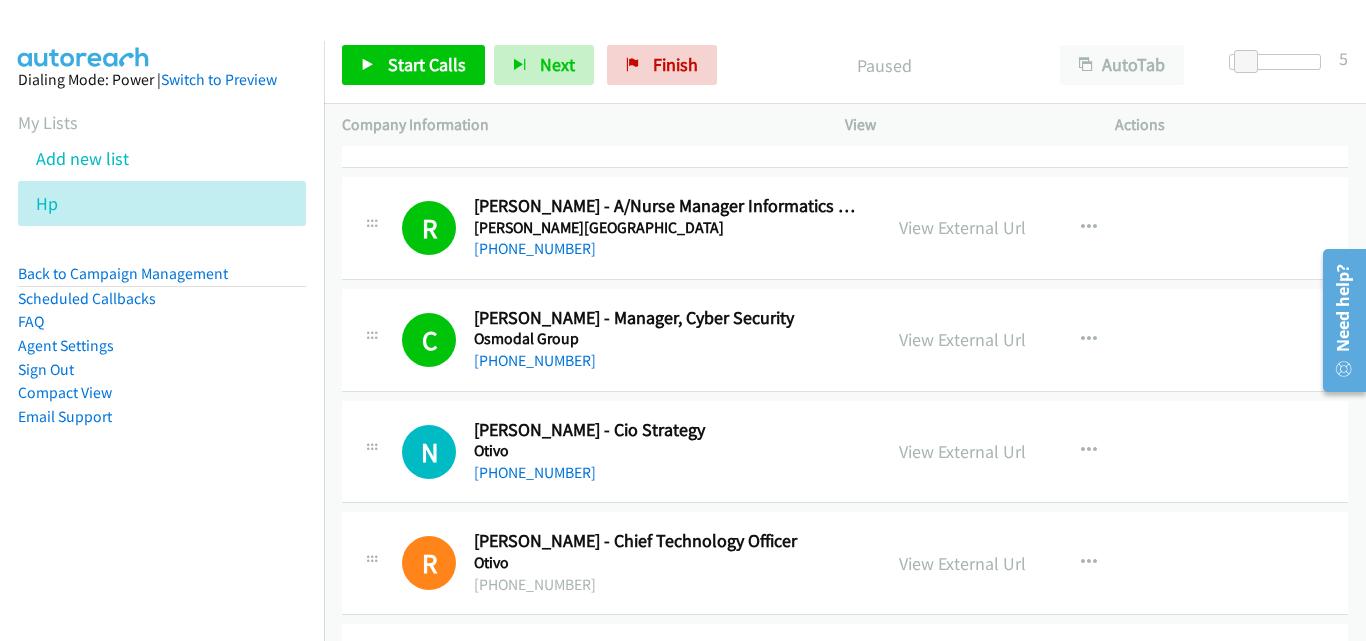 scroll, scrollTop: 900, scrollLeft: 0, axis: vertical 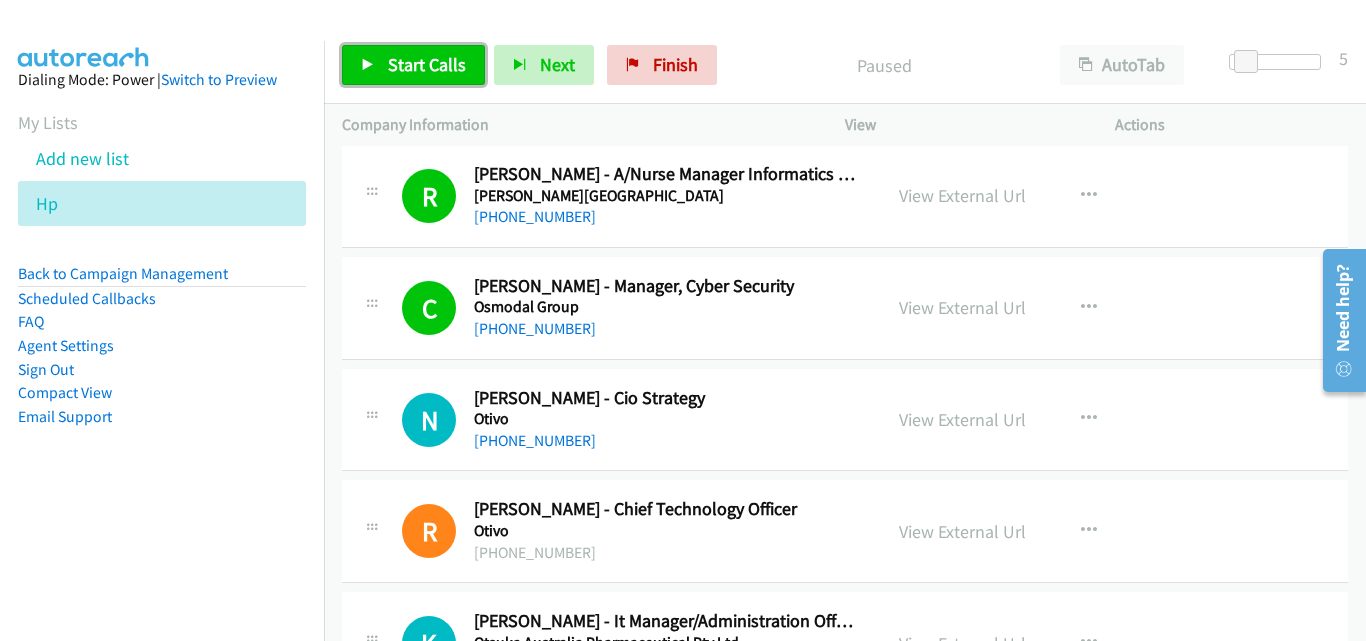click on "Start Calls" at bounding box center [427, 64] 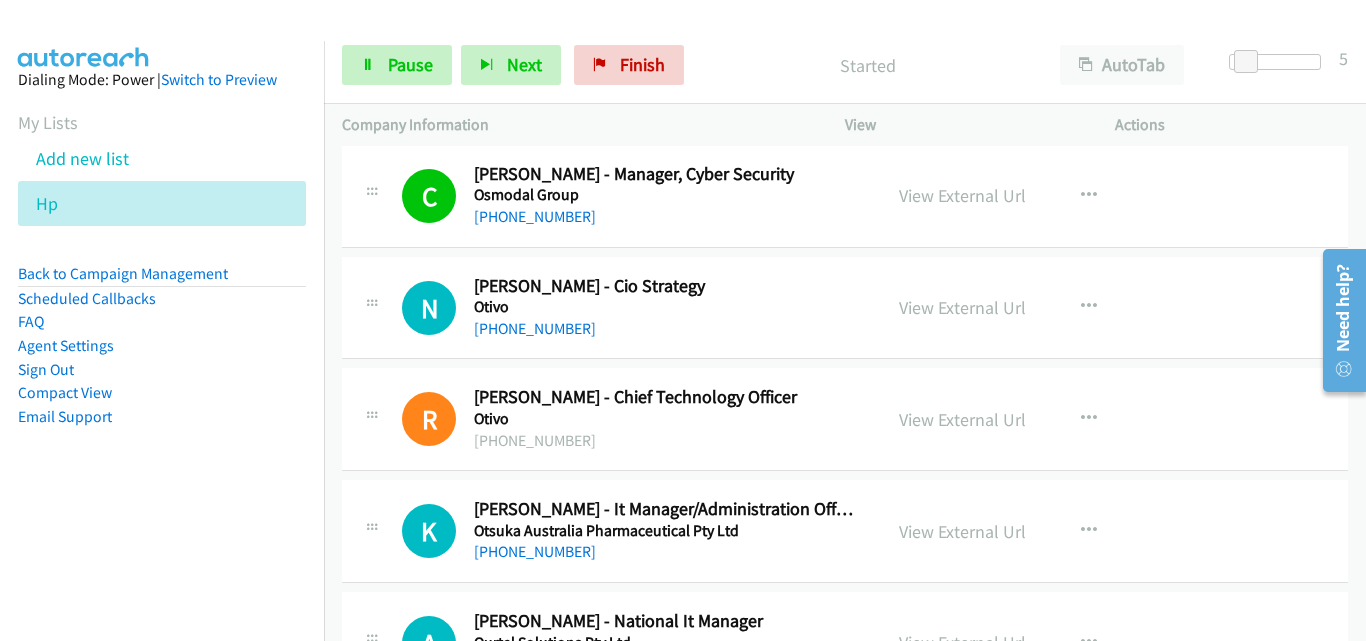scroll, scrollTop: 900, scrollLeft: 0, axis: vertical 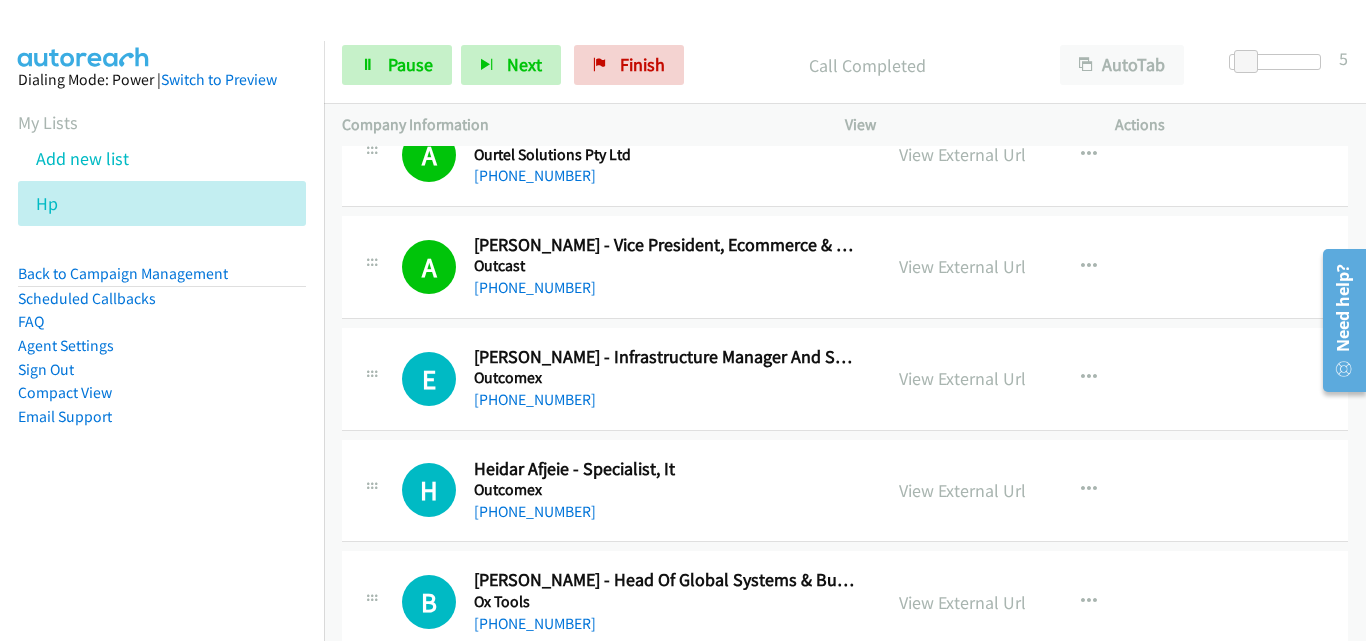 click on "L
Callback Scheduled
[PERSON_NAME] - Pilbara Operations Manager
Orontide Group Limited
[GEOGRAPHIC_DATA]/[GEOGRAPHIC_DATA]
[PHONE_NUMBER]
View External Url
View External Url
Schedule/Manage Callback
Start Calls Here
Remove from list
Add to do not call list
Reset Call Status
S
Callback Scheduled
[PERSON_NAME] - It Service Desk Analyst
Oroton Group
[GEOGRAPHIC_DATA]/[GEOGRAPHIC_DATA]
[PHONE_NUMBER]
View External Url
View External Url
Schedule/Manage Callback
Start Calls Here
Remove from list
Add to do not call list
Reset Call Status
M
Callback Scheduled
[PERSON_NAME] - Director, Cyber Services
Orro
[GEOGRAPHIC_DATA]/[GEOGRAPHIC_DATA]
[PHONE_NUMBER]
View External Url" at bounding box center (845, 4851) 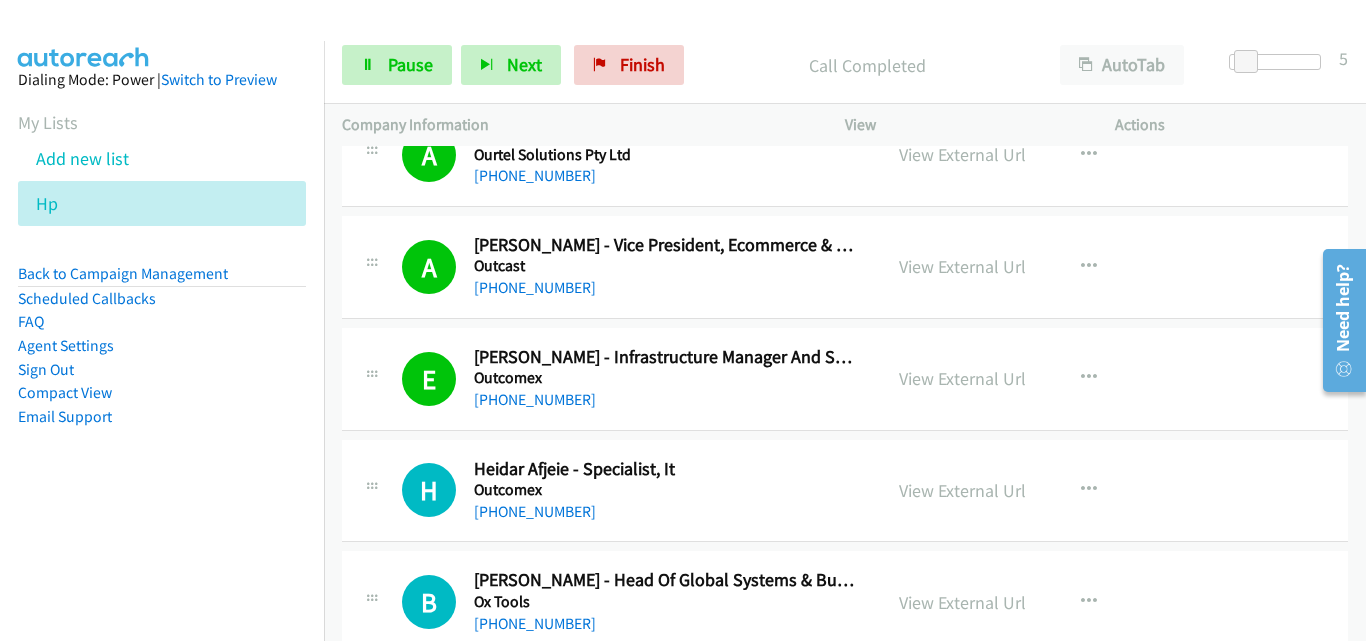 scroll, scrollTop: 1600, scrollLeft: 0, axis: vertical 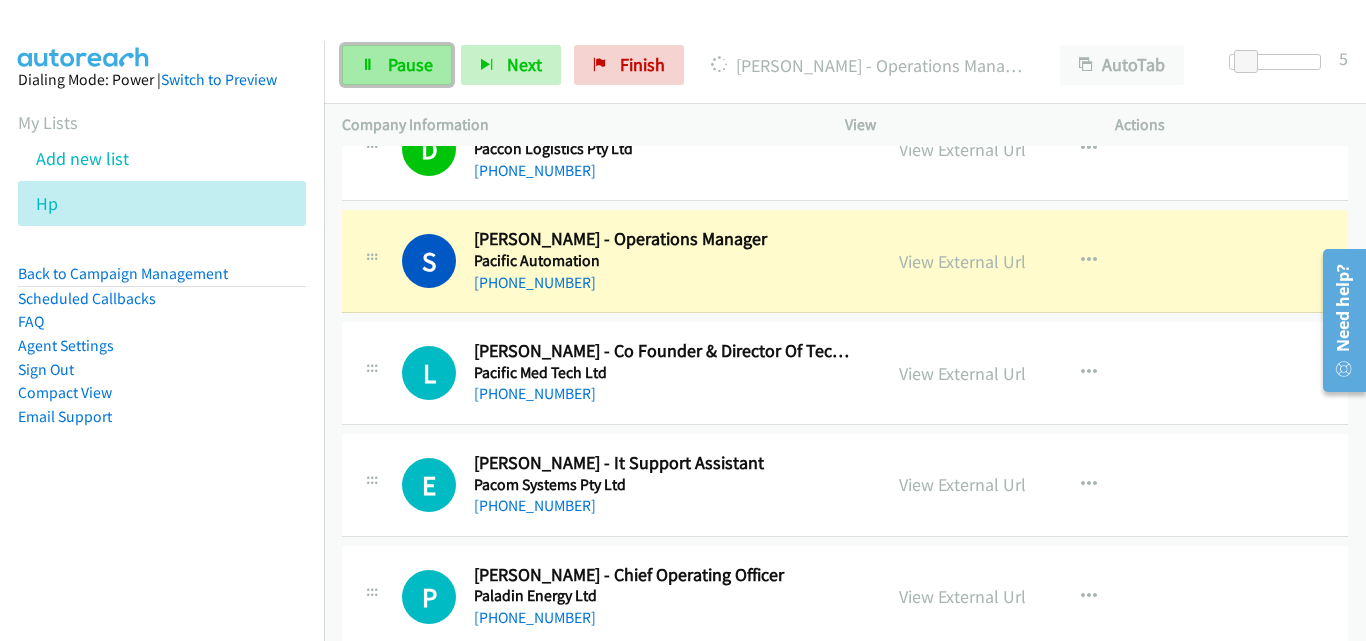 click at bounding box center [368, 66] 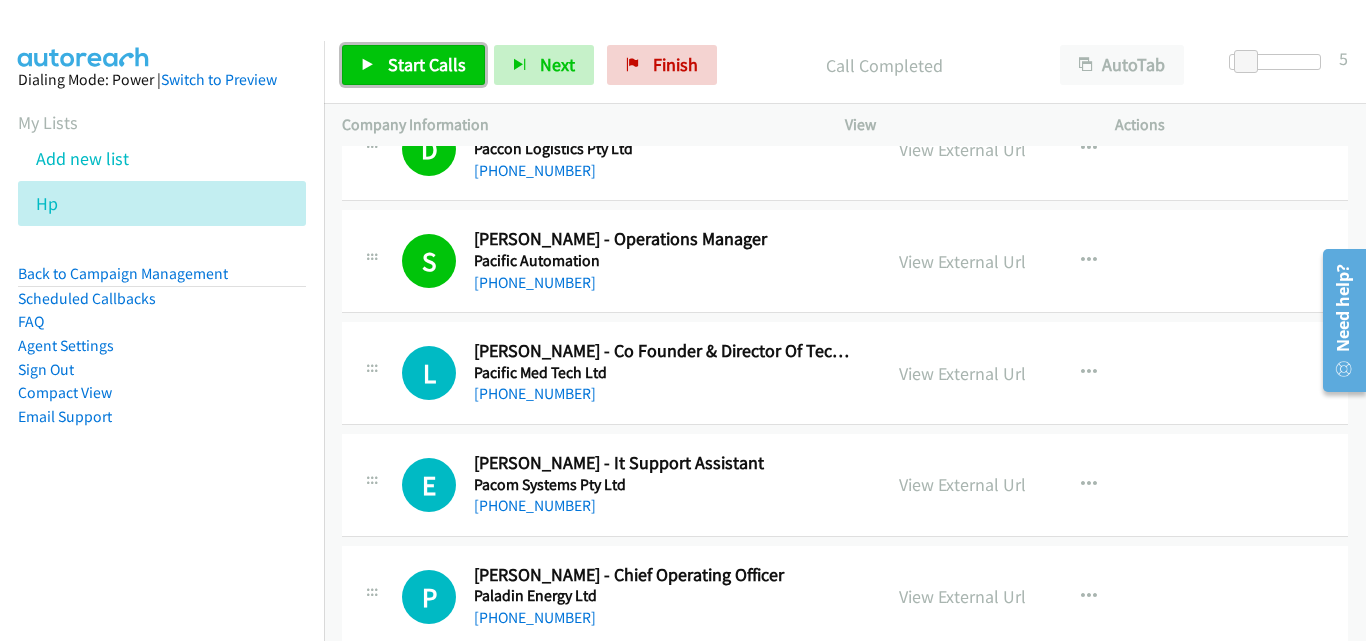 click on "Start Calls" at bounding box center (413, 65) 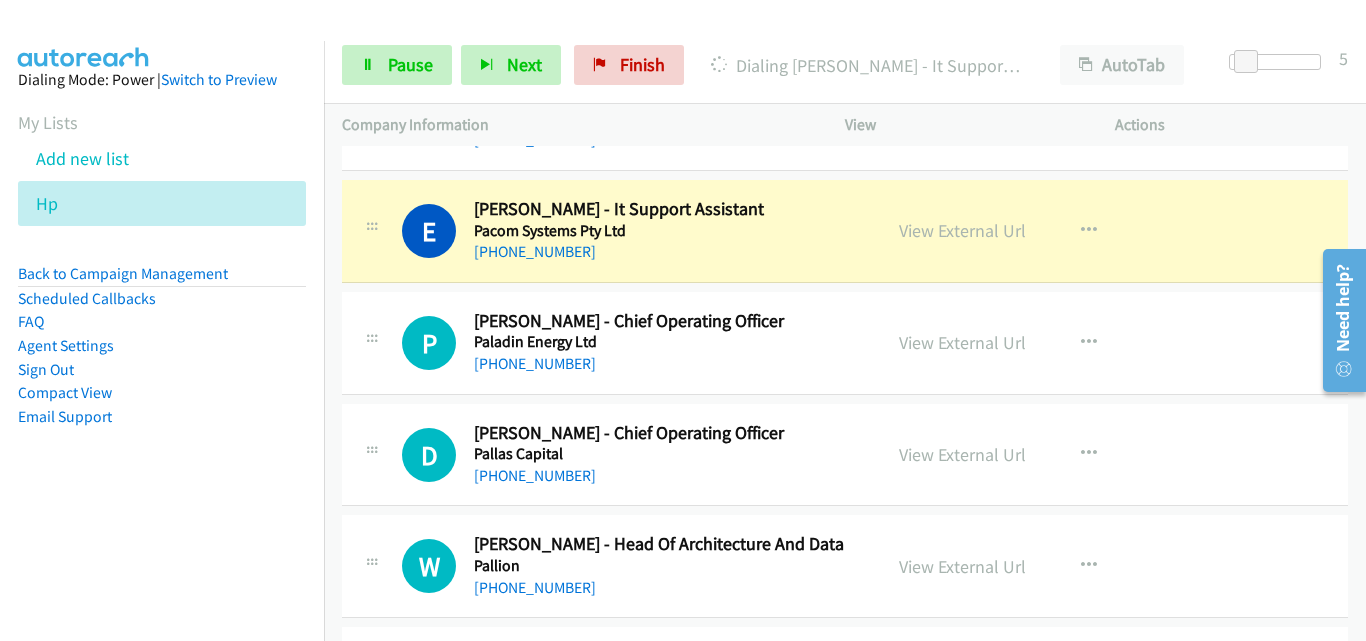 scroll, scrollTop: 2700, scrollLeft: 0, axis: vertical 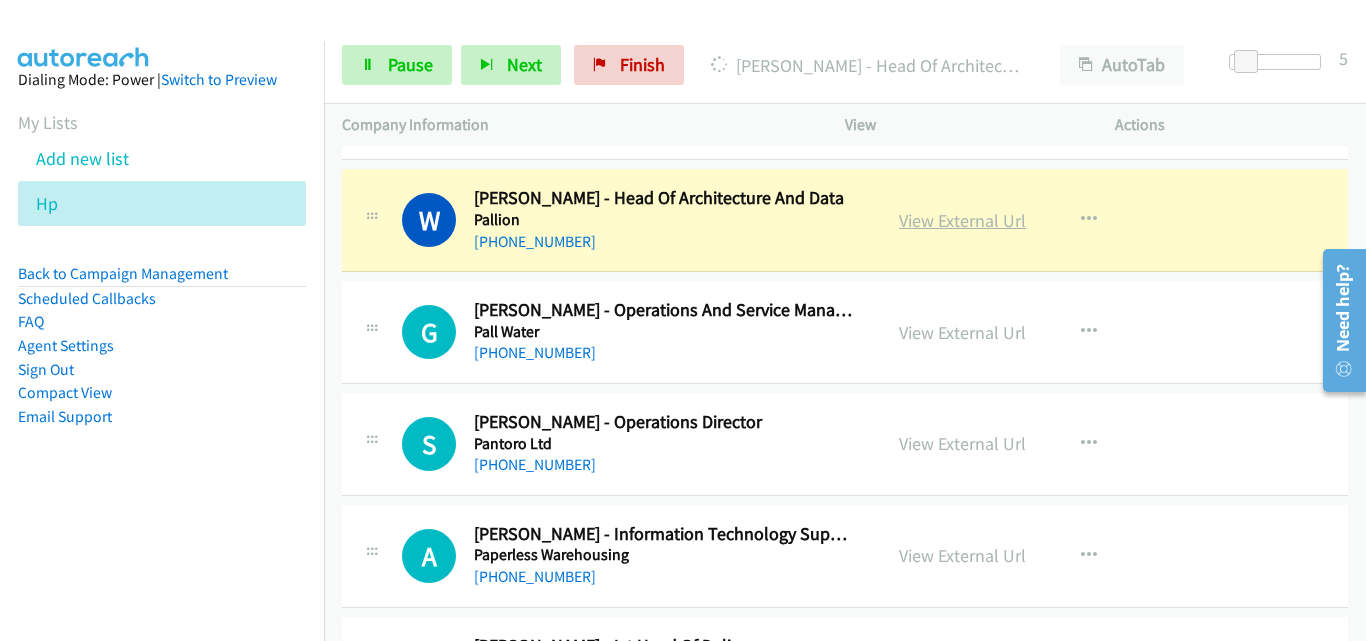 click on "View External Url" at bounding box center (962, 220) 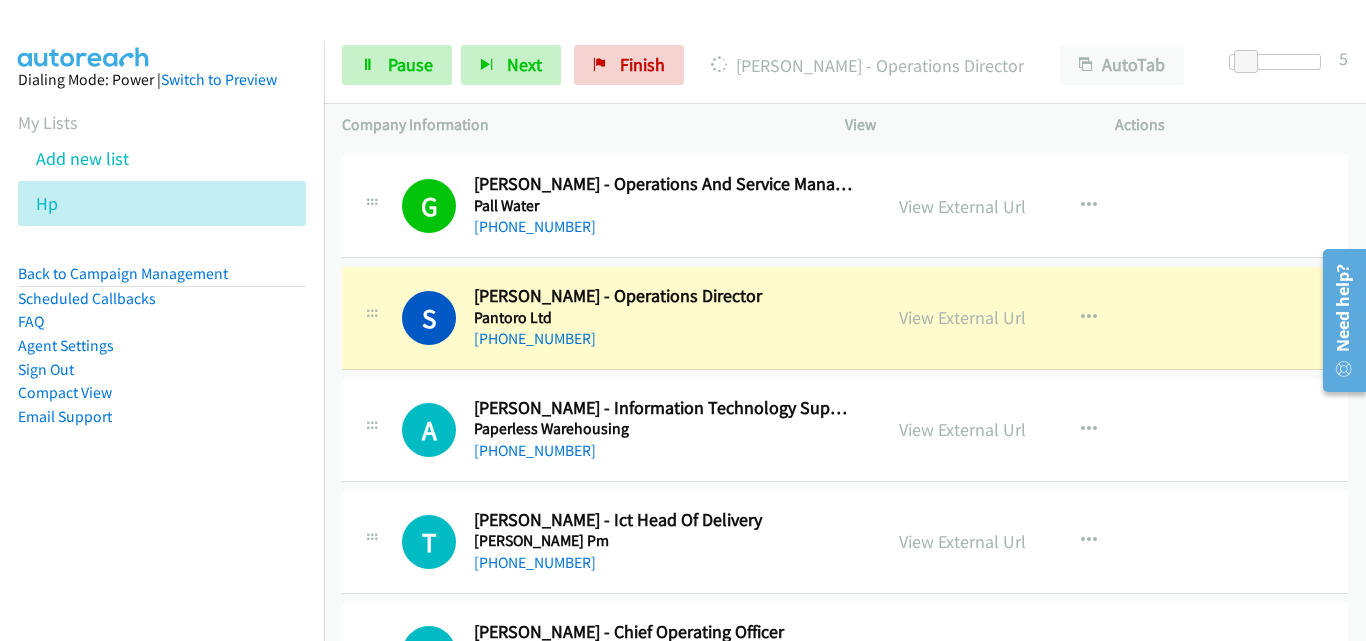 scroll, scrollTop: 3200, scrollLeft: 0, axis: vertical 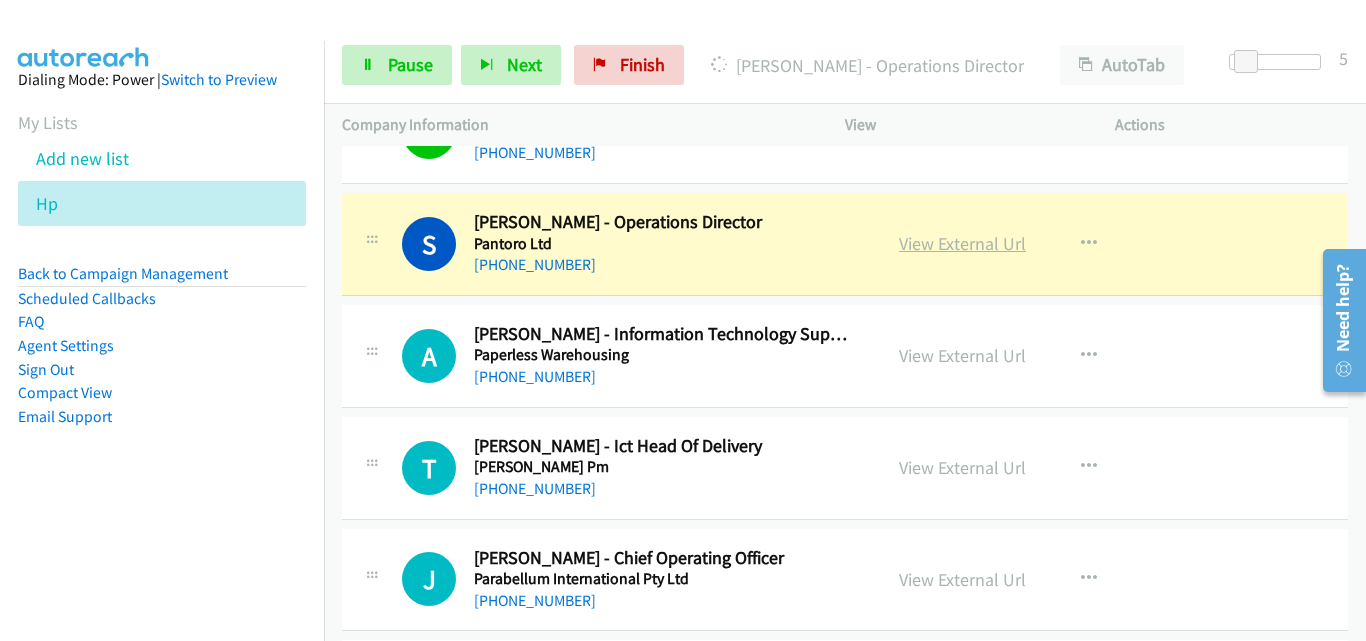 click on "View External Url" at bounding box center [962, 243] 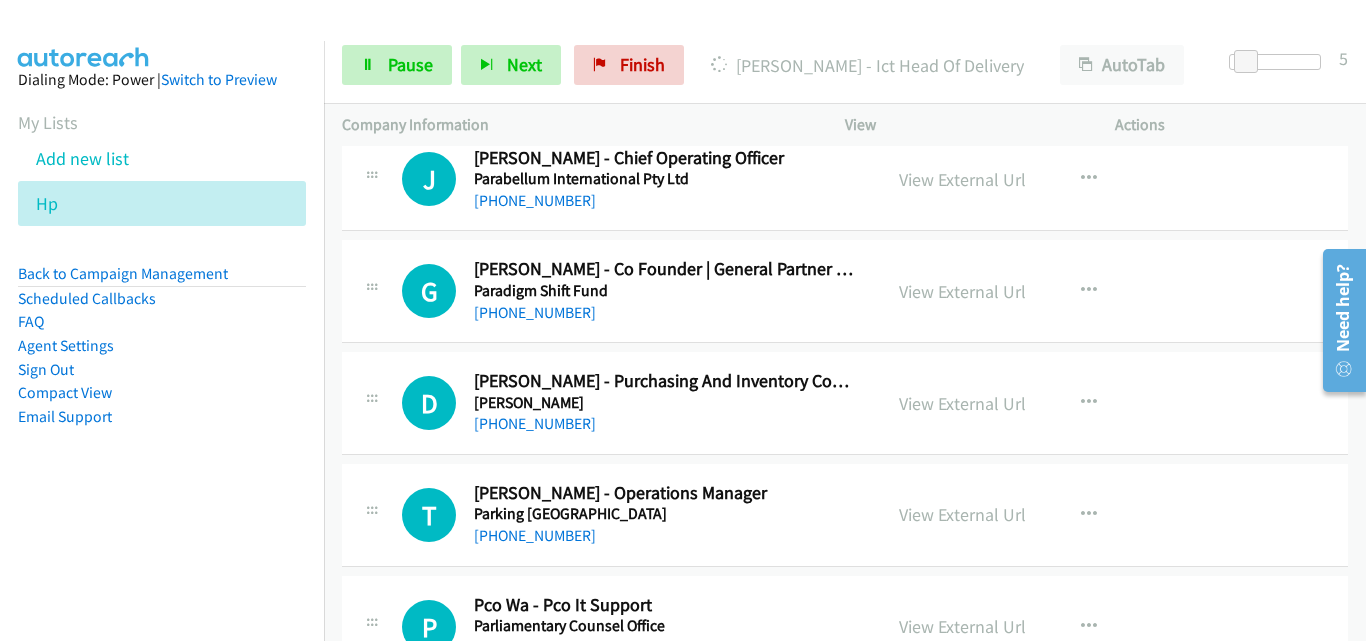 scroll, scrollTop: 3400, scrollLeft: 0, axis: vertical 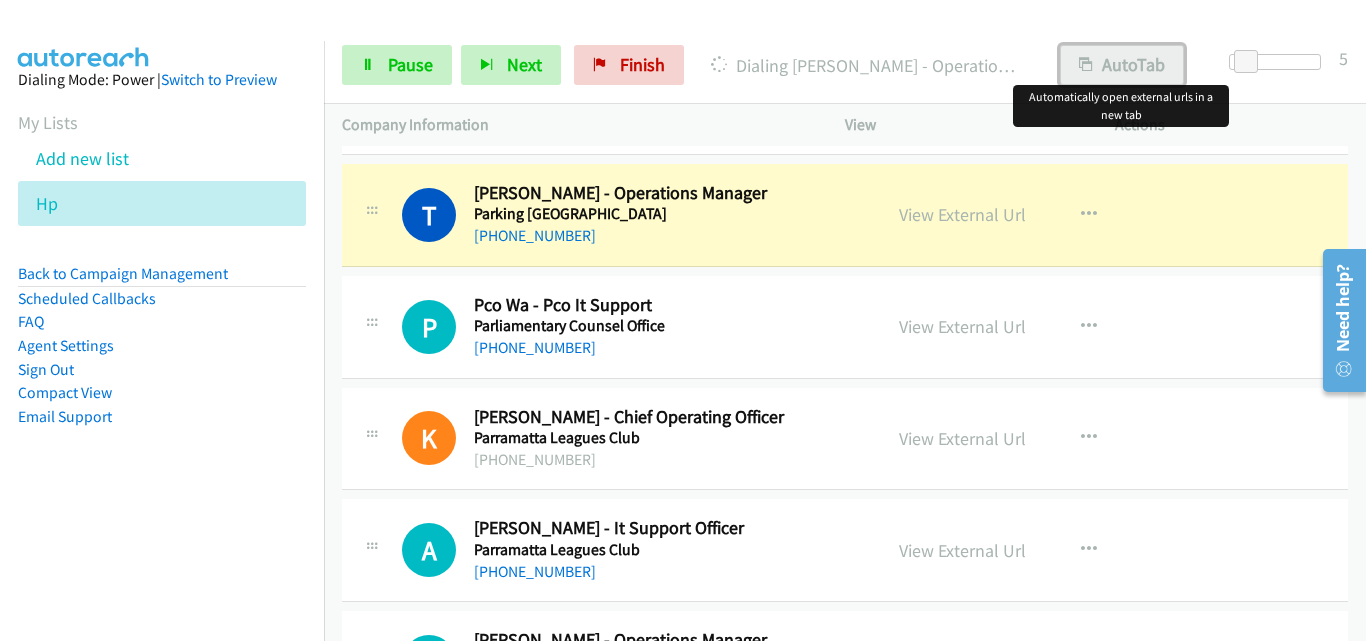 click on "AutoTab" at bounding box center (1122, 65) 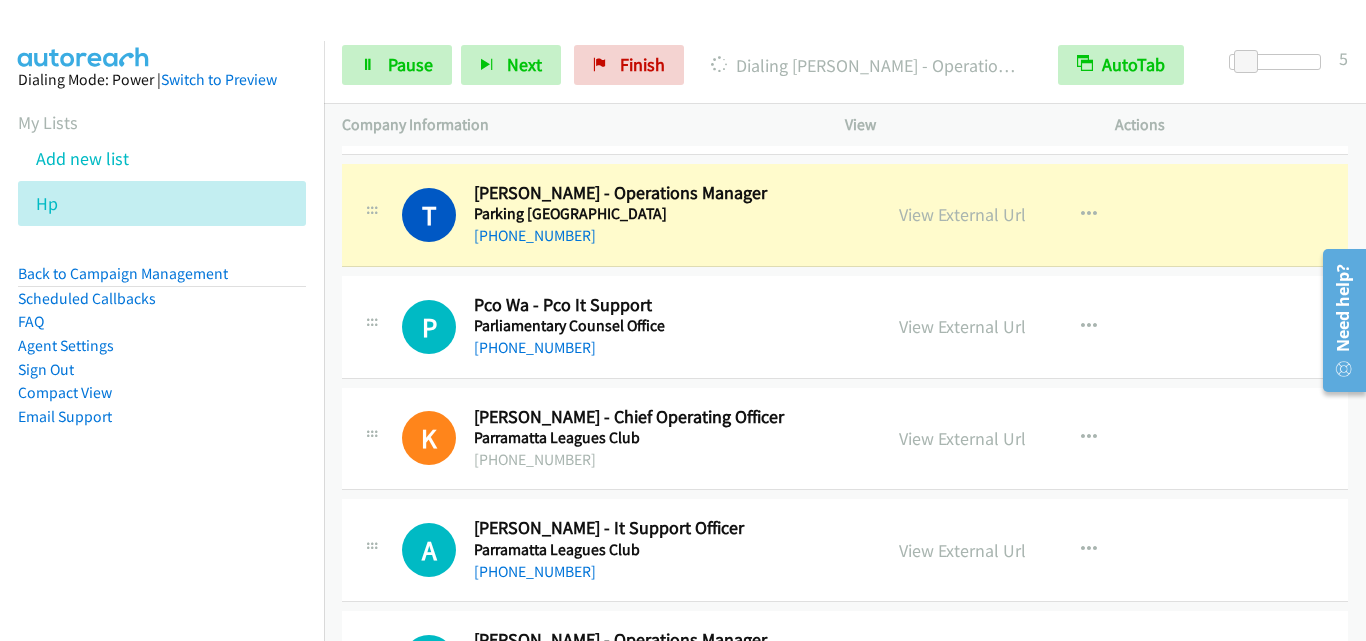 click on "View" at bounding box center (962, 125) 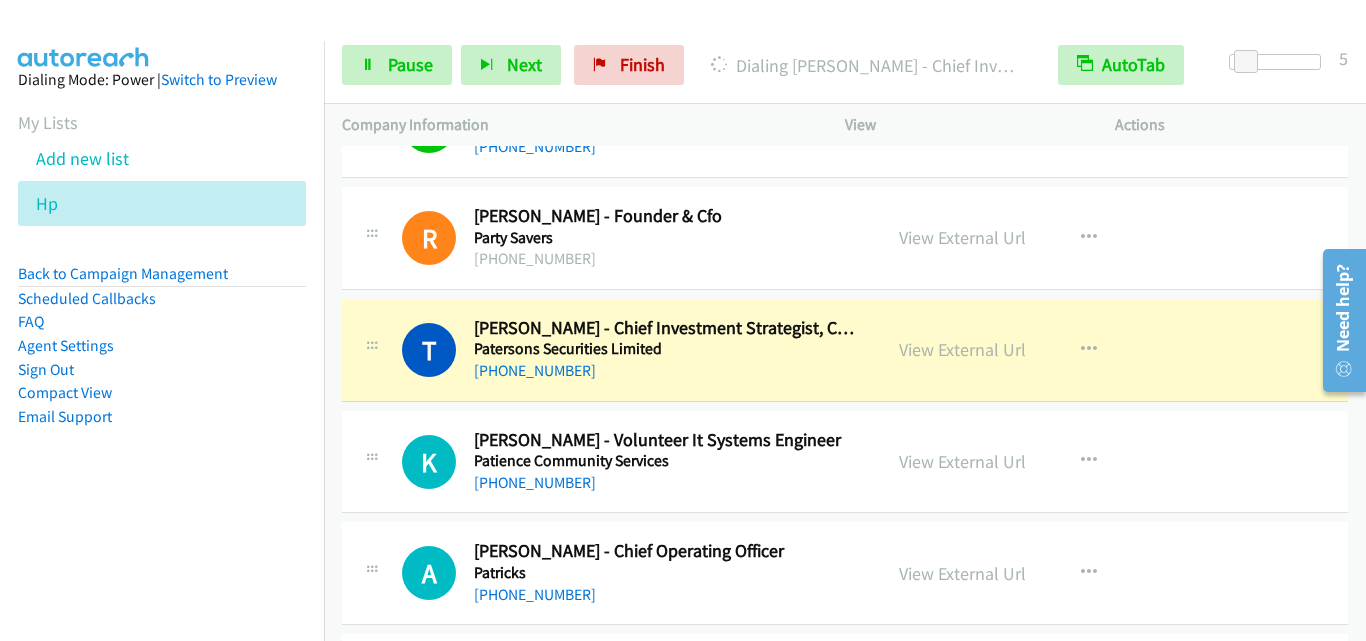 scroll, scrollTop: 4500, scrollLeft: 0, axis: vertical 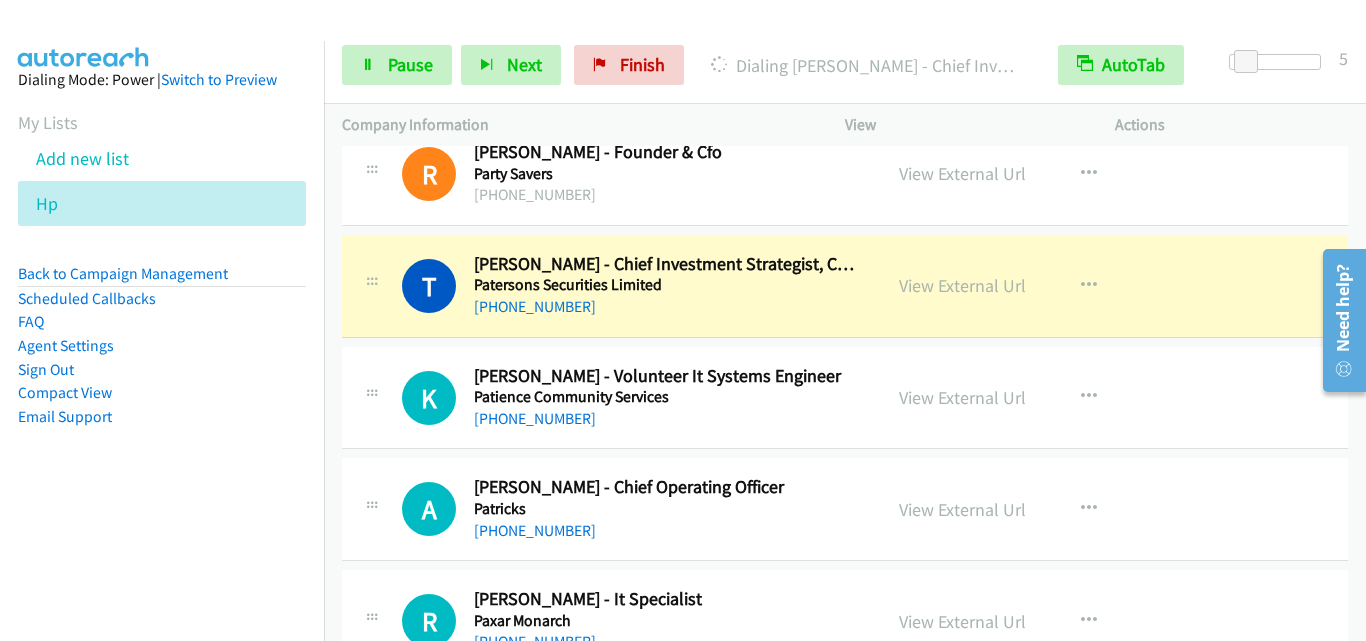 click on "View External Url
View External Url
Schedule/Manage Callback
Start Calls Here
Remove from list
Add to do not call list
Reset Call Status" at bounding box center [1025, 621] 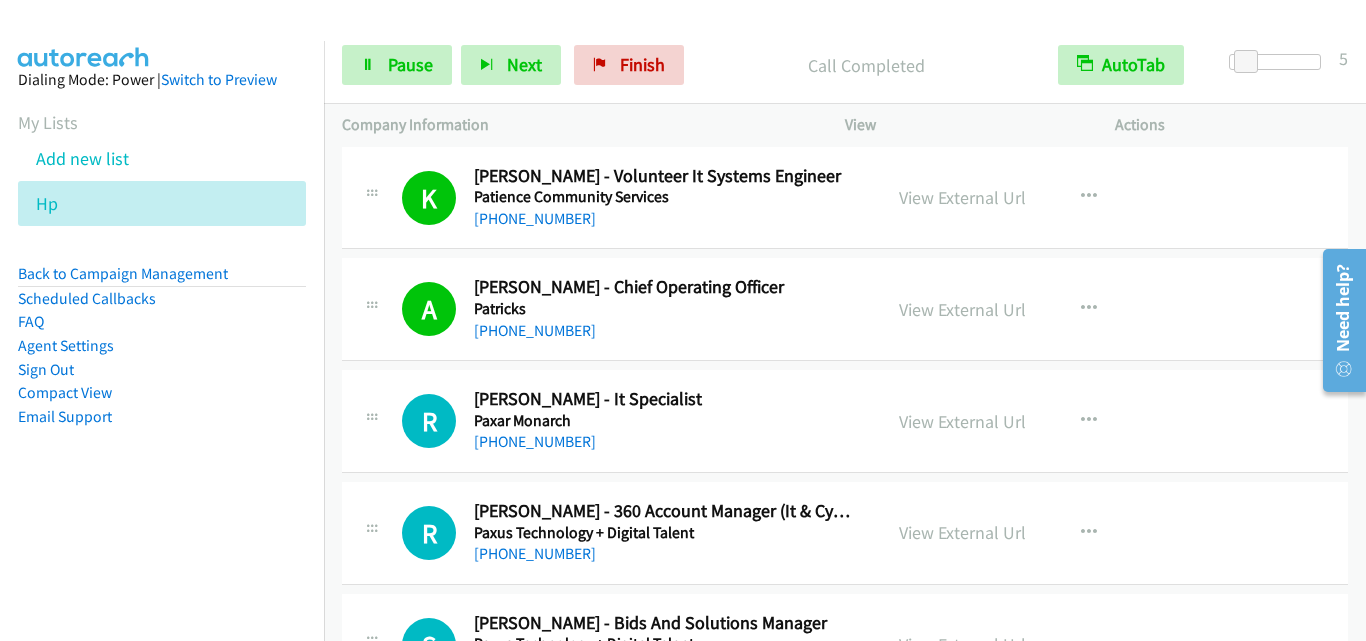 scroll, scrollTop: 4800, scrollLeft: 0, axis: vertical 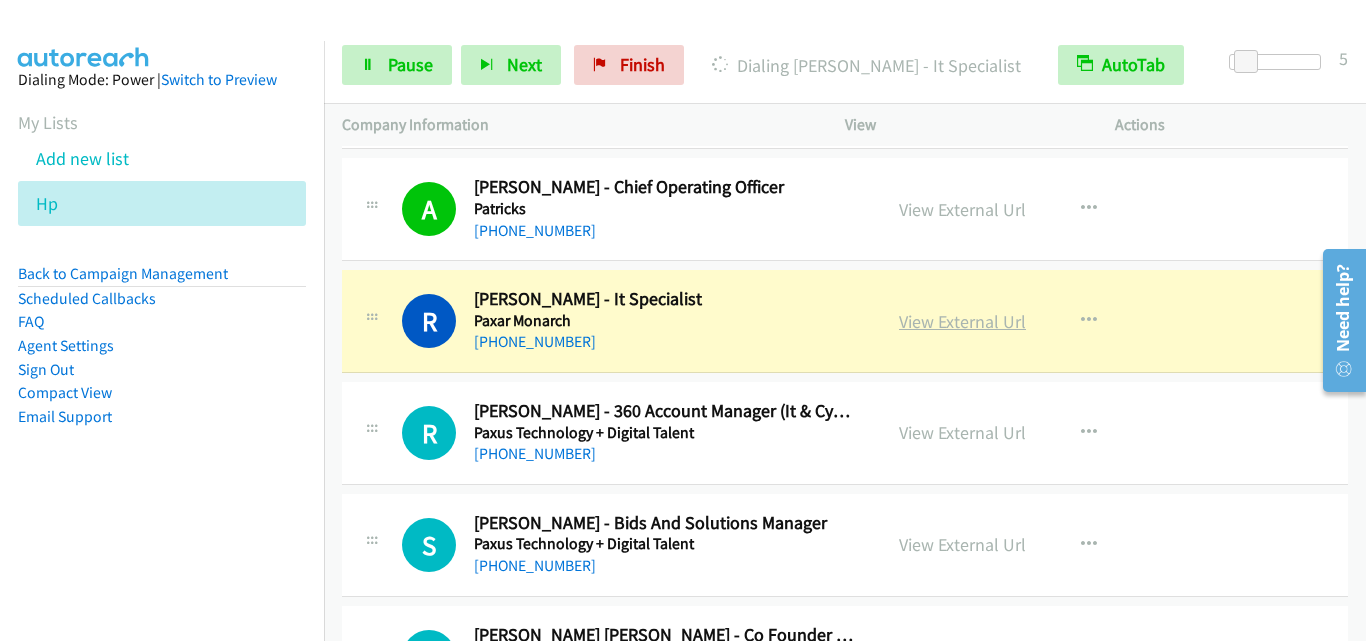 click on "View External Url" at bounding box center (962, 321) 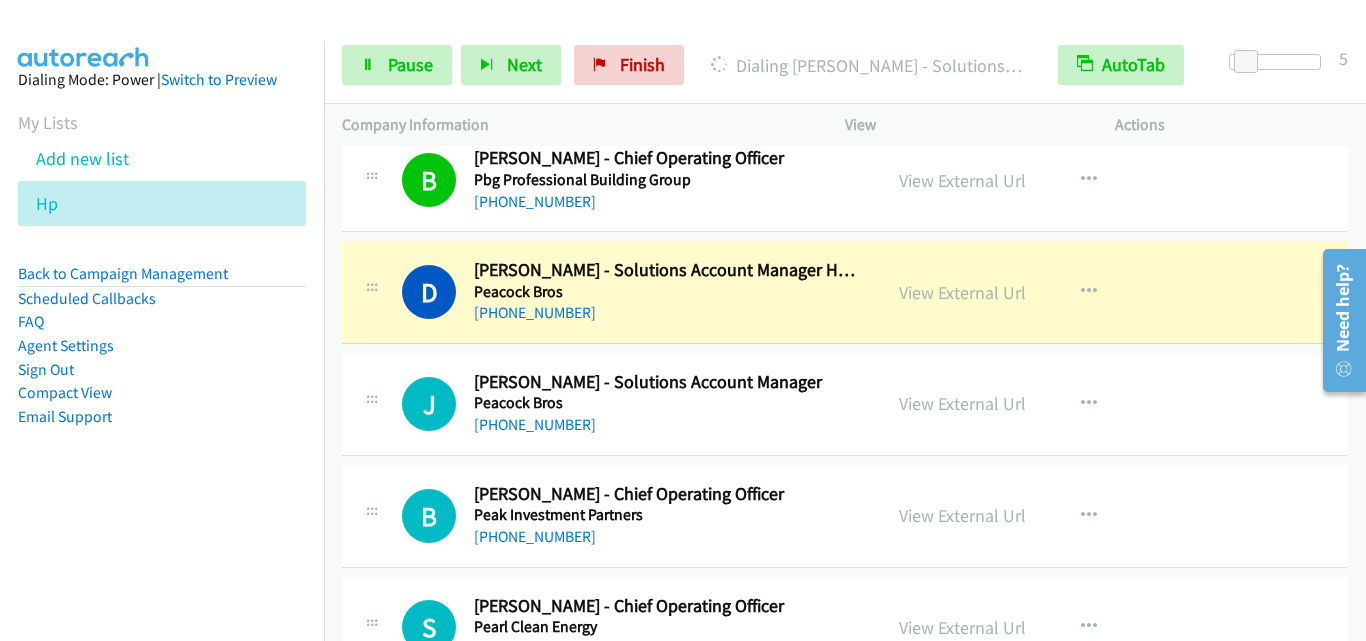scroll, scrollTop: 5600, scrollLeft: 0, axis: vertical 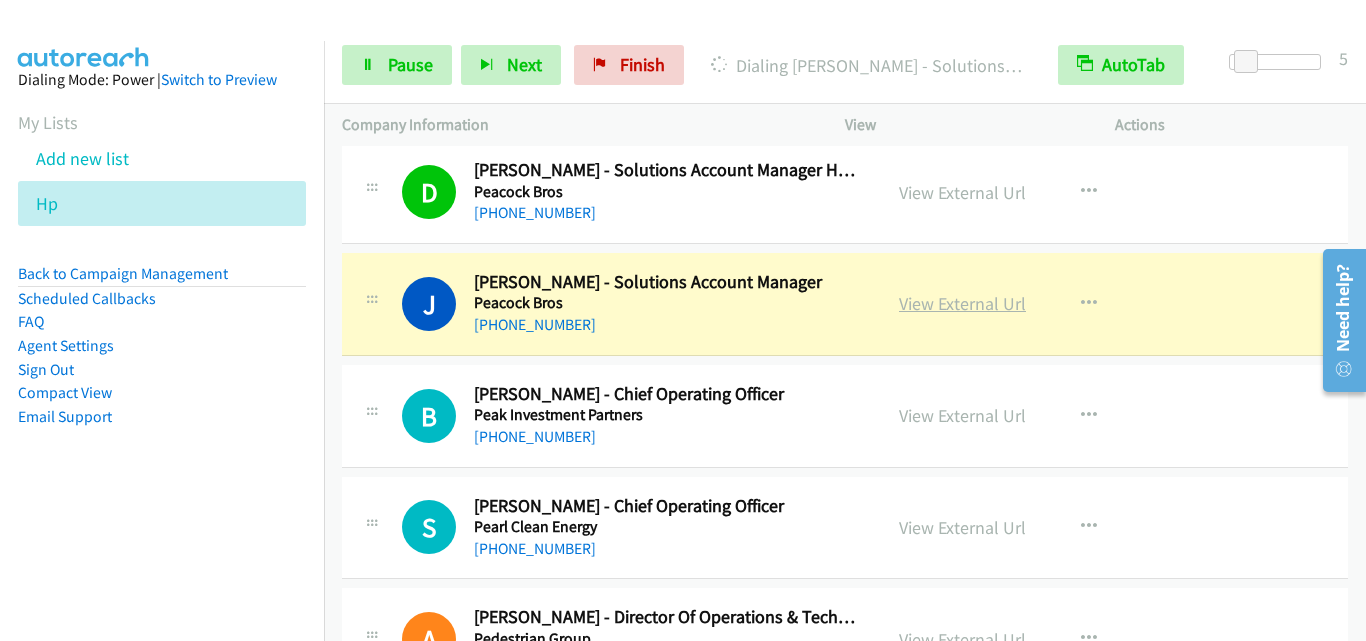 click on "View External Url" at bounding box center [962, 303] 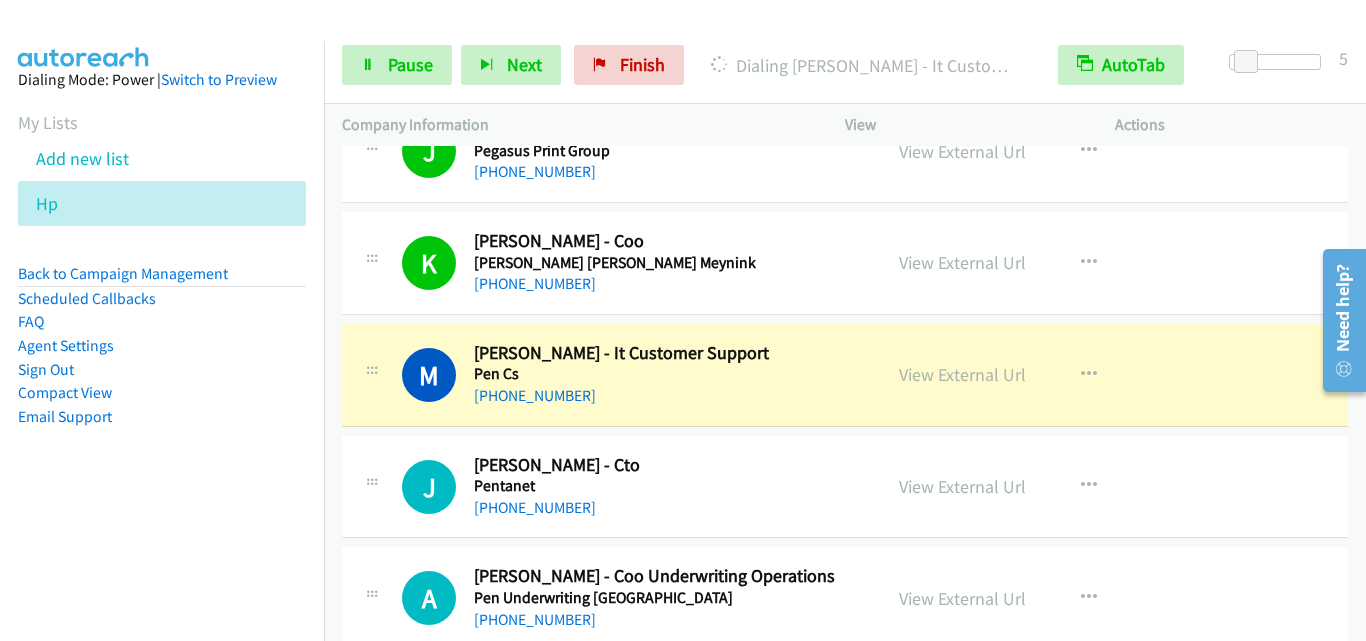 scroll, scrollTop: 6300, scrollLeft: 0, axis: vertical 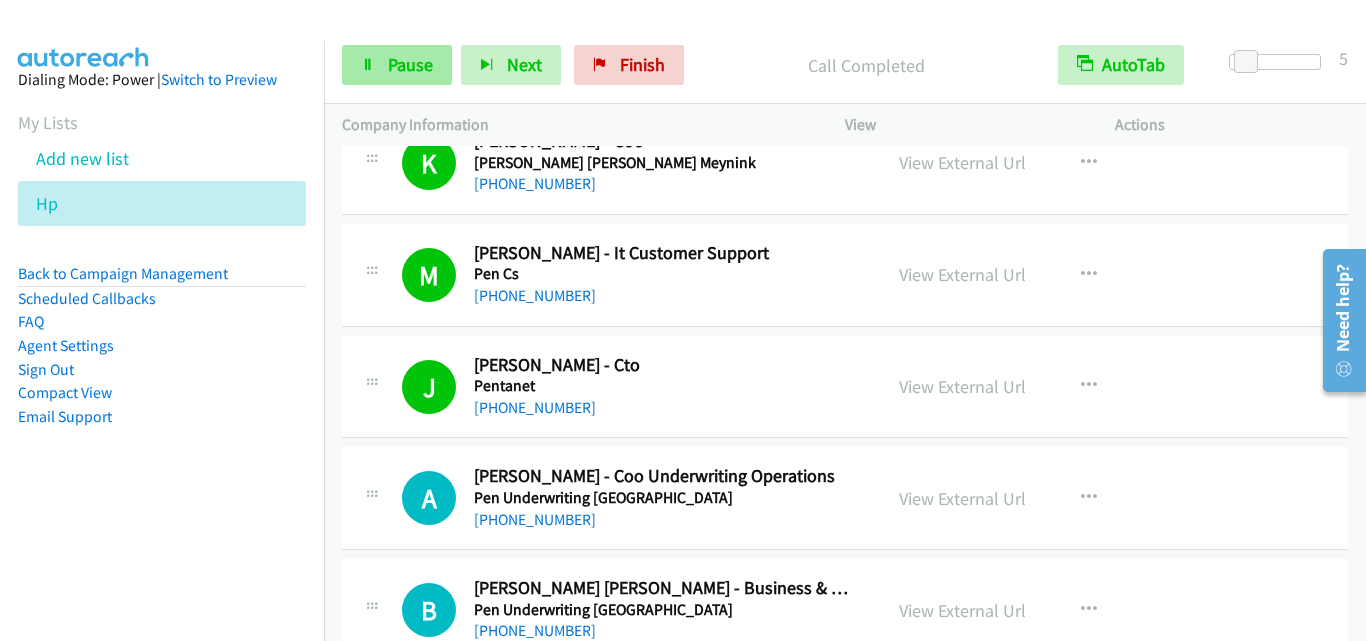 click on "Start Calls
Pause
Next
Finish
Call Completed
AutoTab
AutoTab
5" at bounding box center [845, 65] 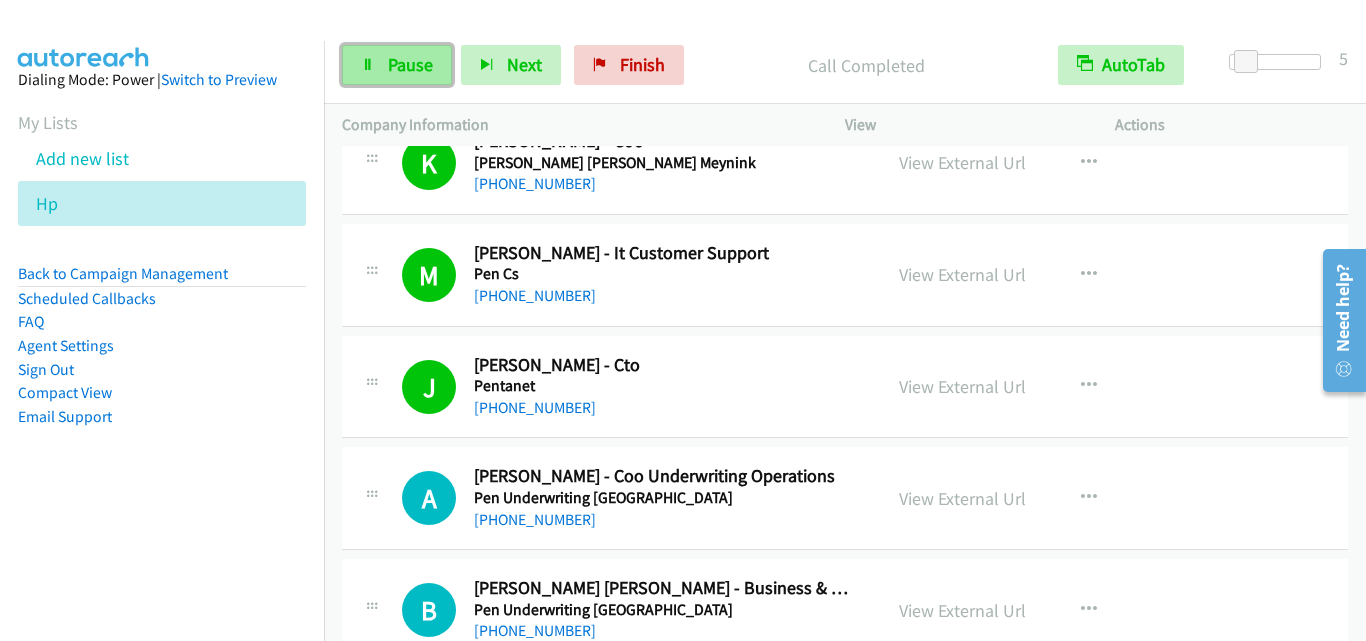 click on "Pause" at bounding box center [397, 65] 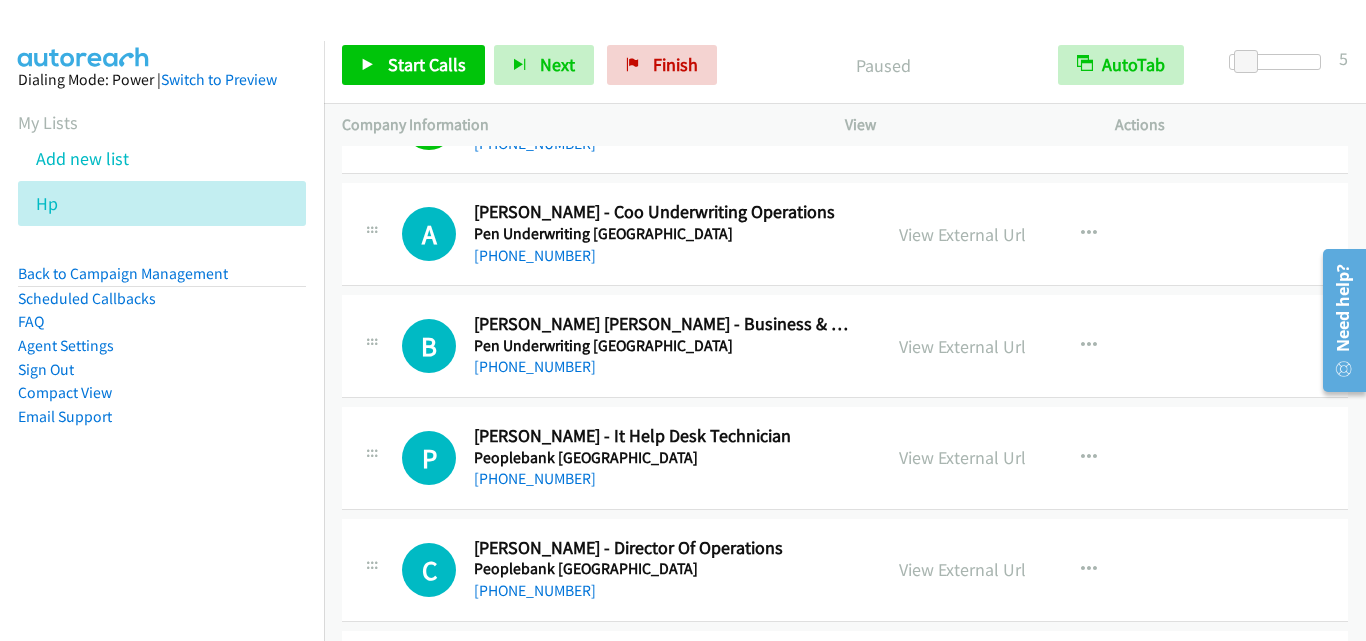 scroll, scrollTop: 6600, scrollLeft: 0, axis: vertical 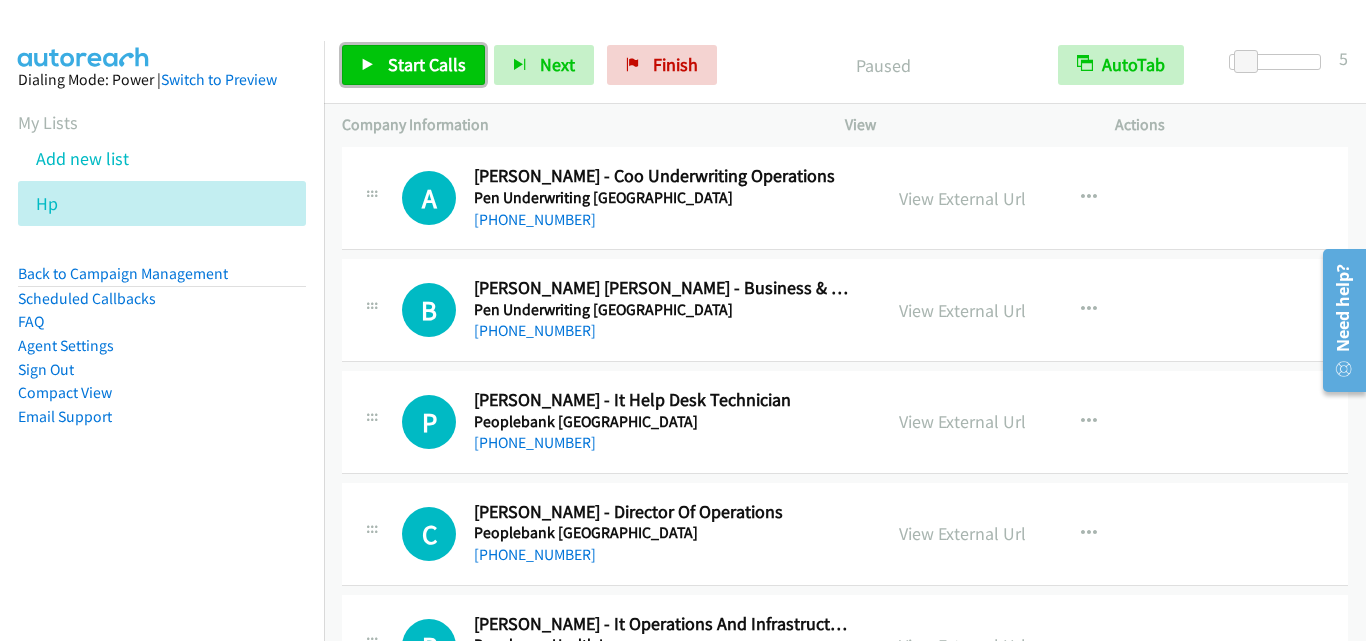 click on "Start Calls" at bounding box center (427, 64) 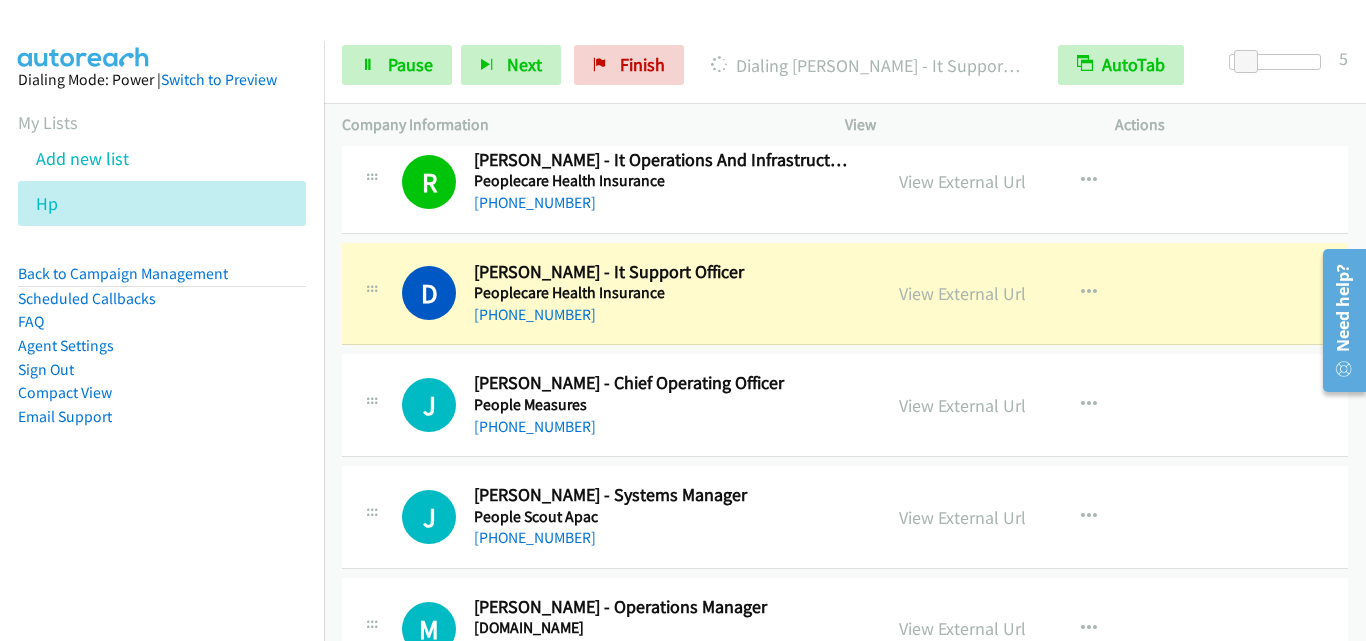 scroll, scrollTop: 7100, scrollLeft: 0, axis: vertical 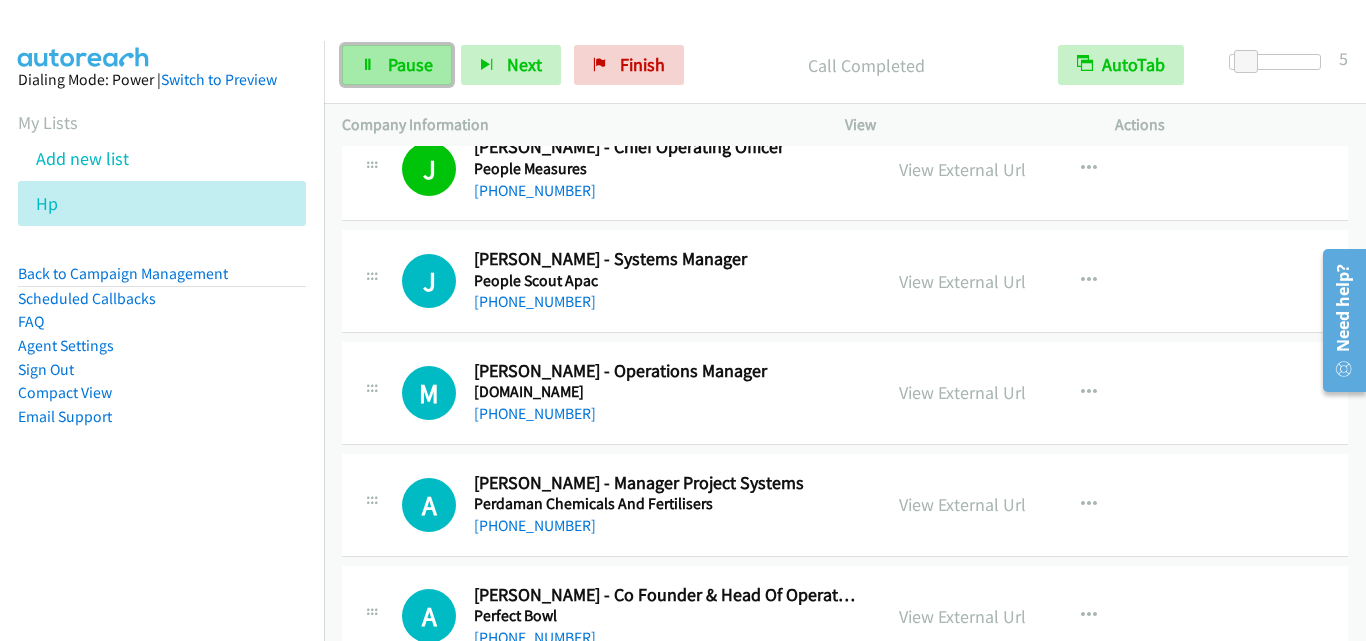 click on "Pause" at bounding box center (397, 65) 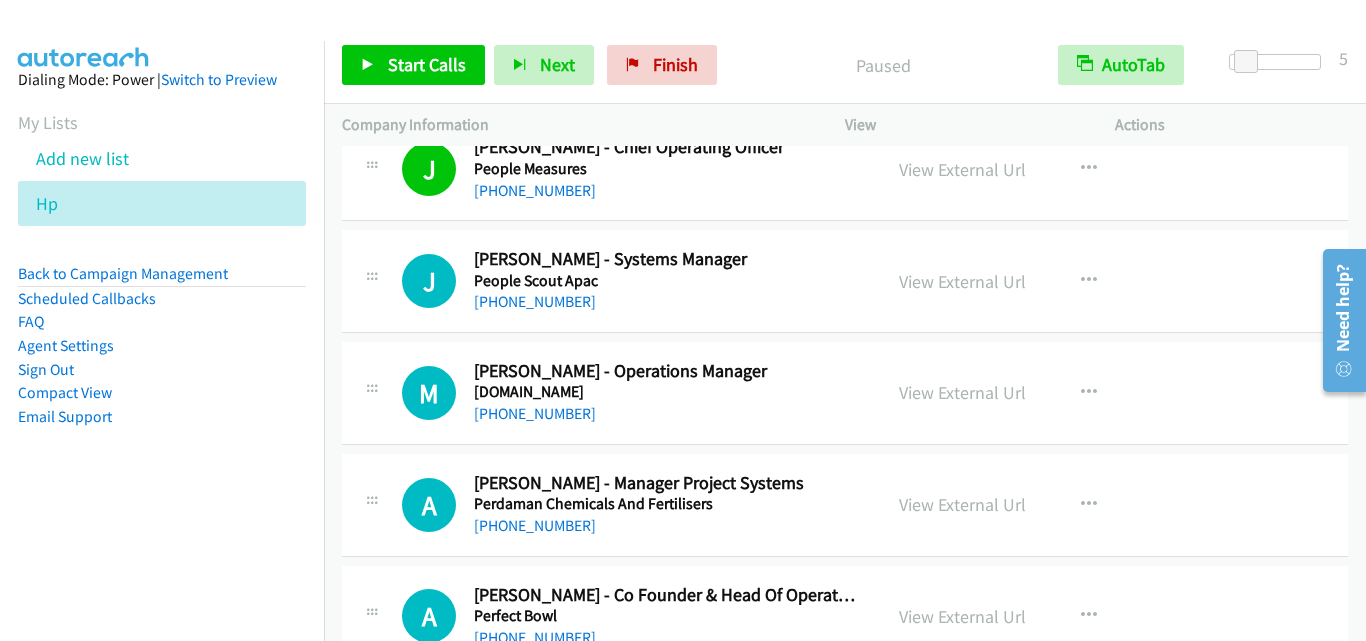 click on "Start Calls
Pause
Next
Finish
Paused
AutoTab
AutoTab
5" at bounding box center (845, 65) 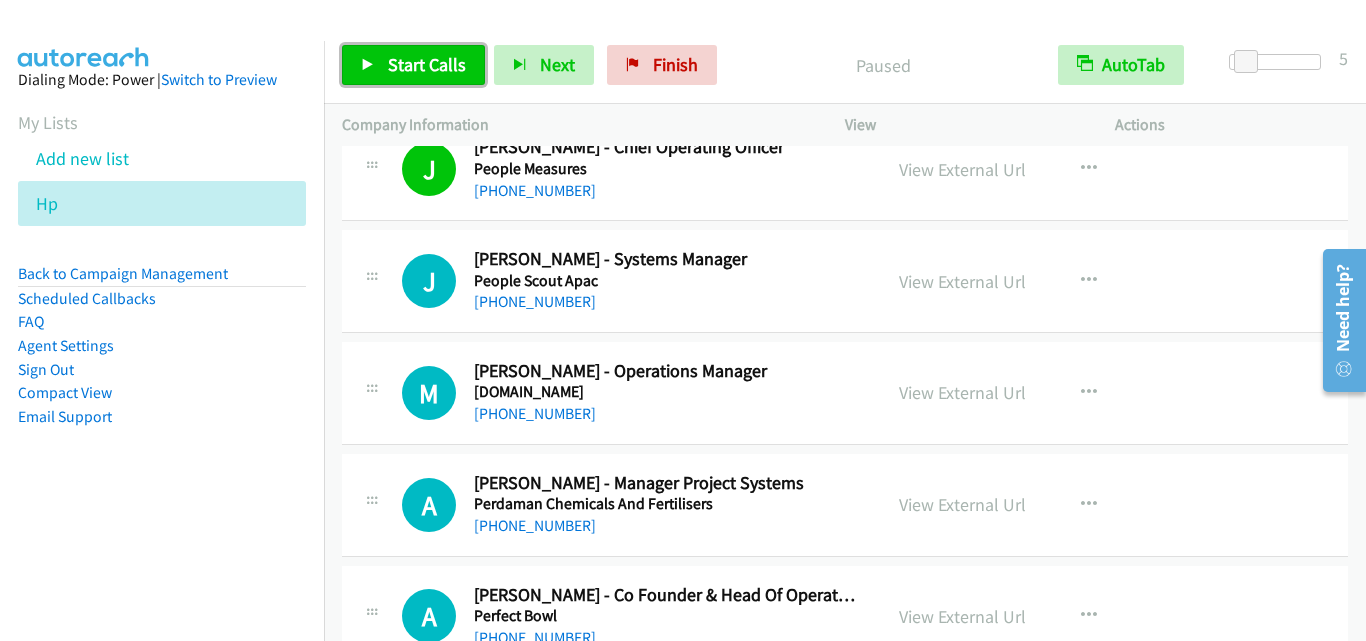 click on "Start Calls" at bounding box center (413, 65) 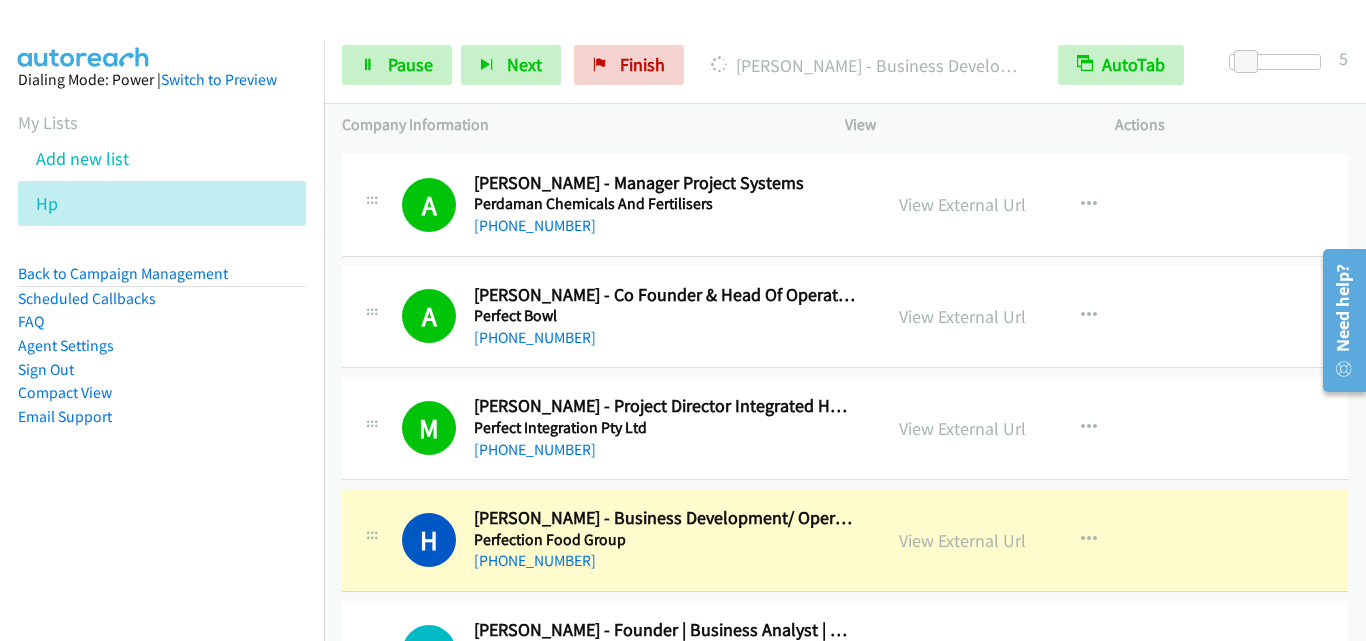 scroll, scrollTop: 7700, scrollLeft: 0, axis: vertical 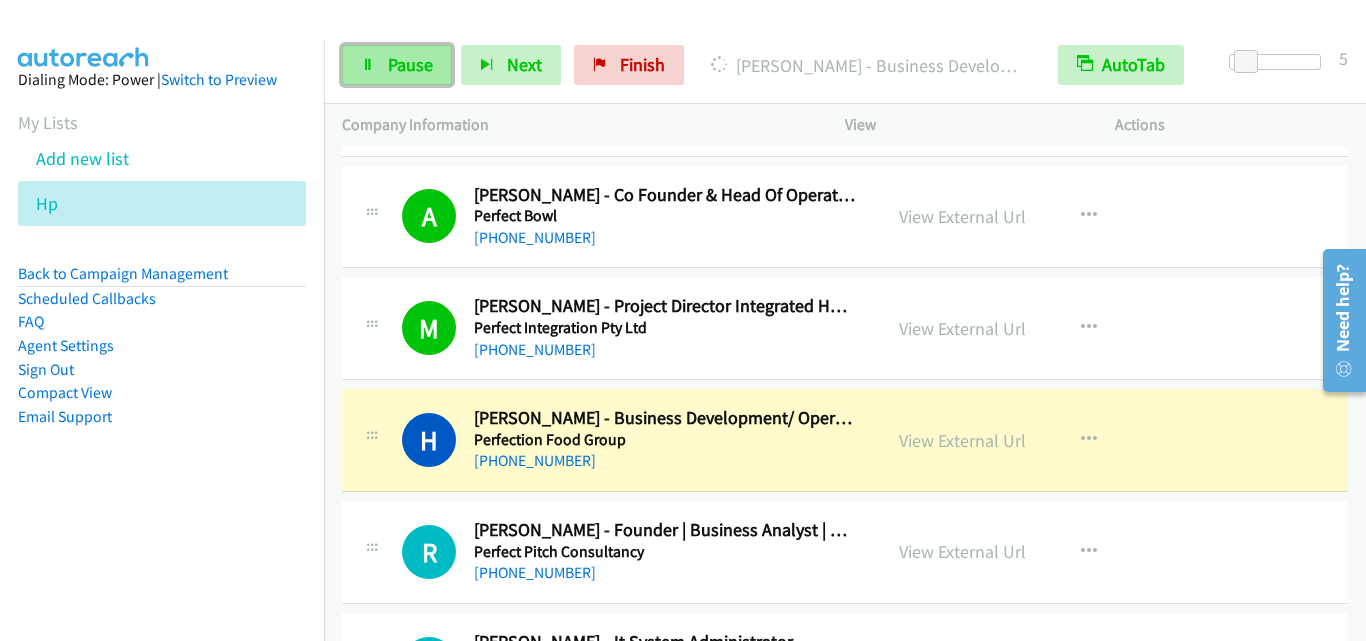 click on "Pause" at bounding box center [410, 64] 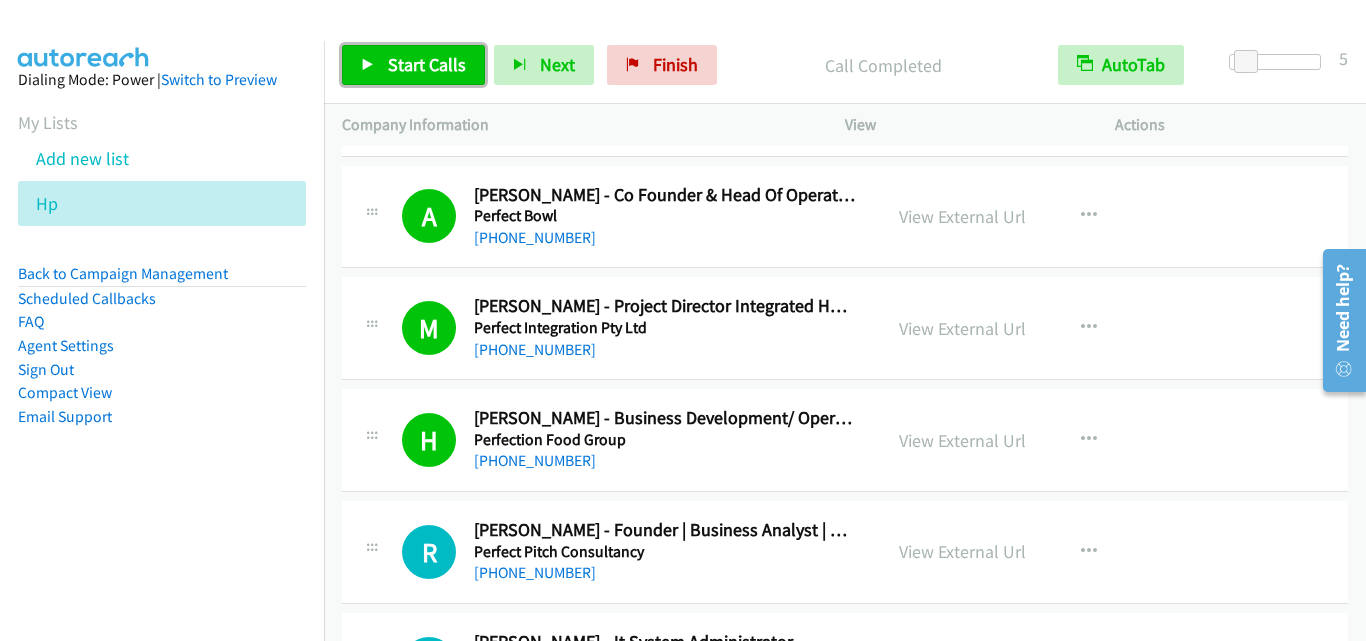 click on "Start Calls" at bounding box center (427, 64) 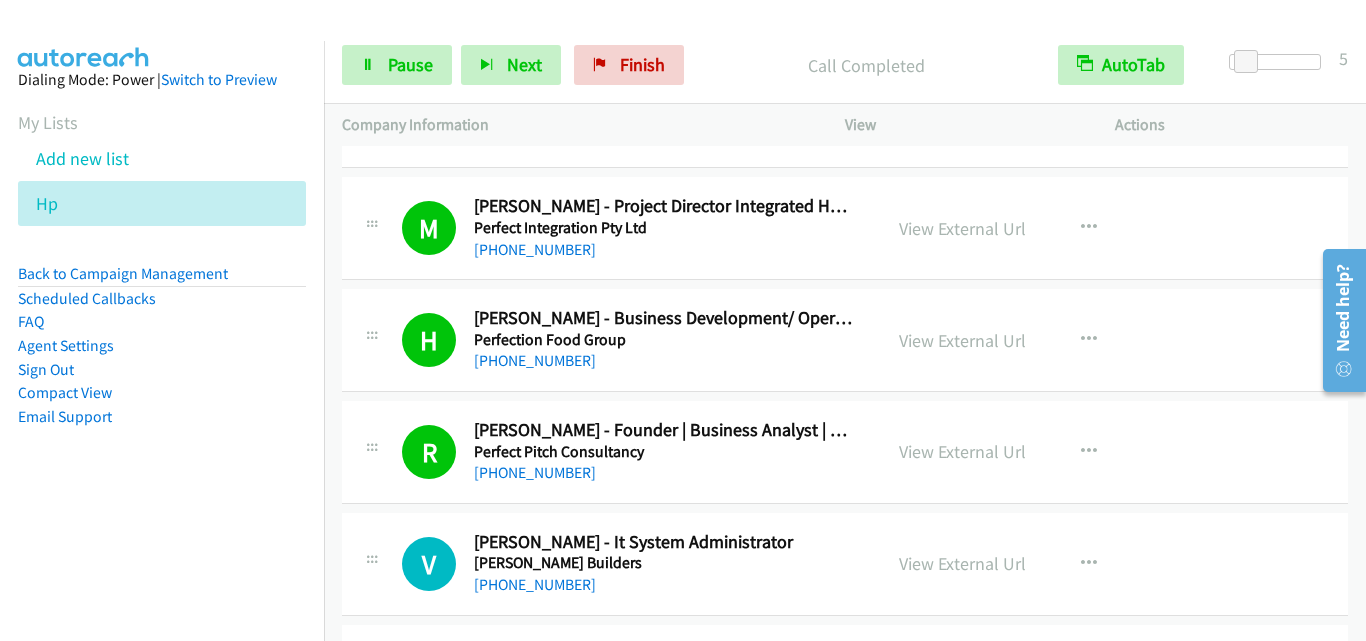 scroll, scrollTop: 7865, scrollLeft: 0, axis: vertical 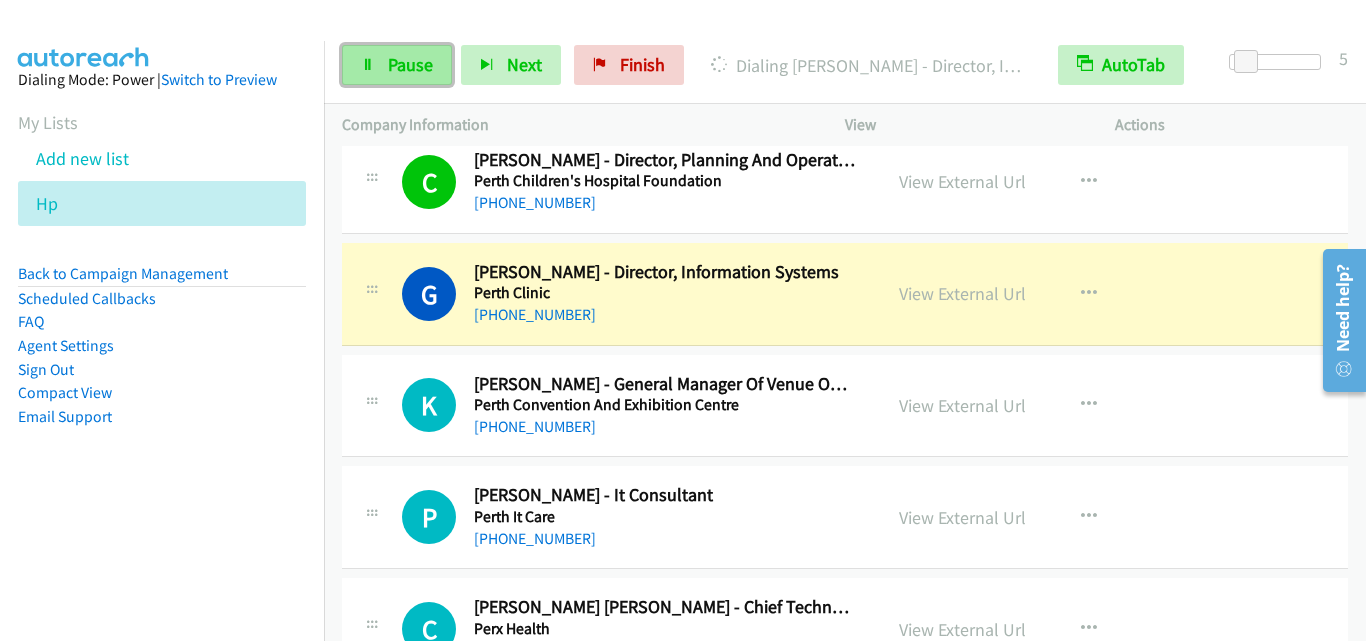 click on "Pause" at bounding box center (410, 64) 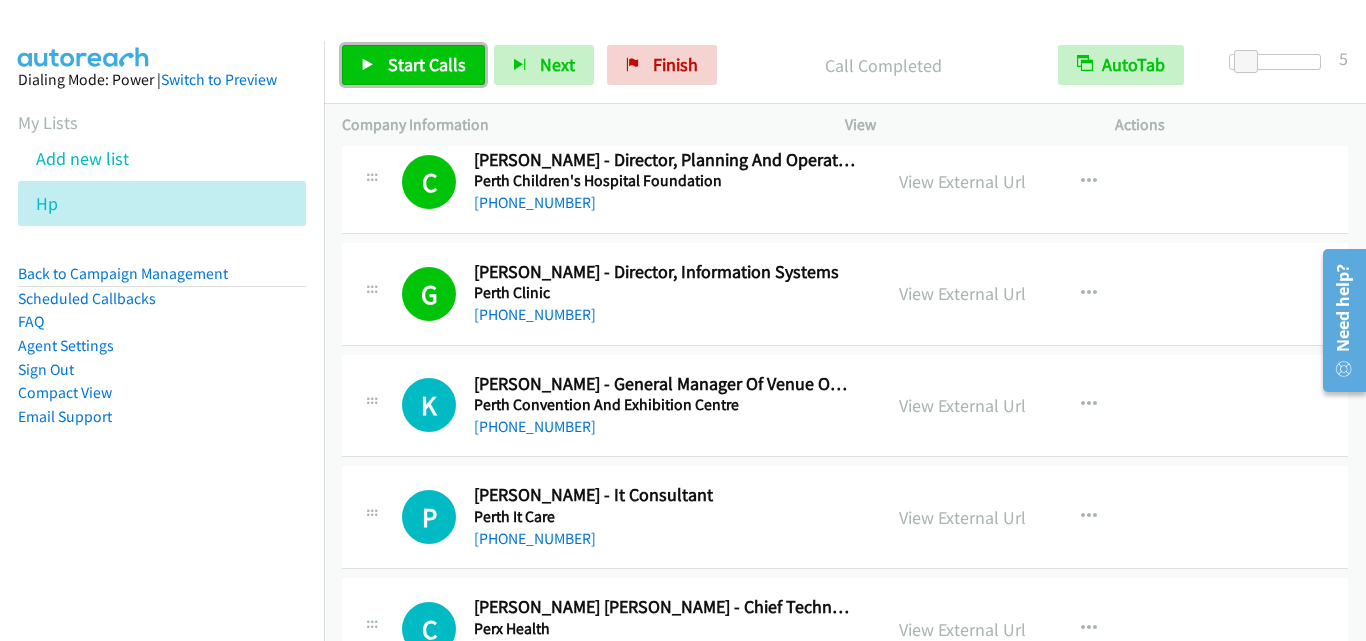 click on "Start Calls" at bounding box center [427, 64] 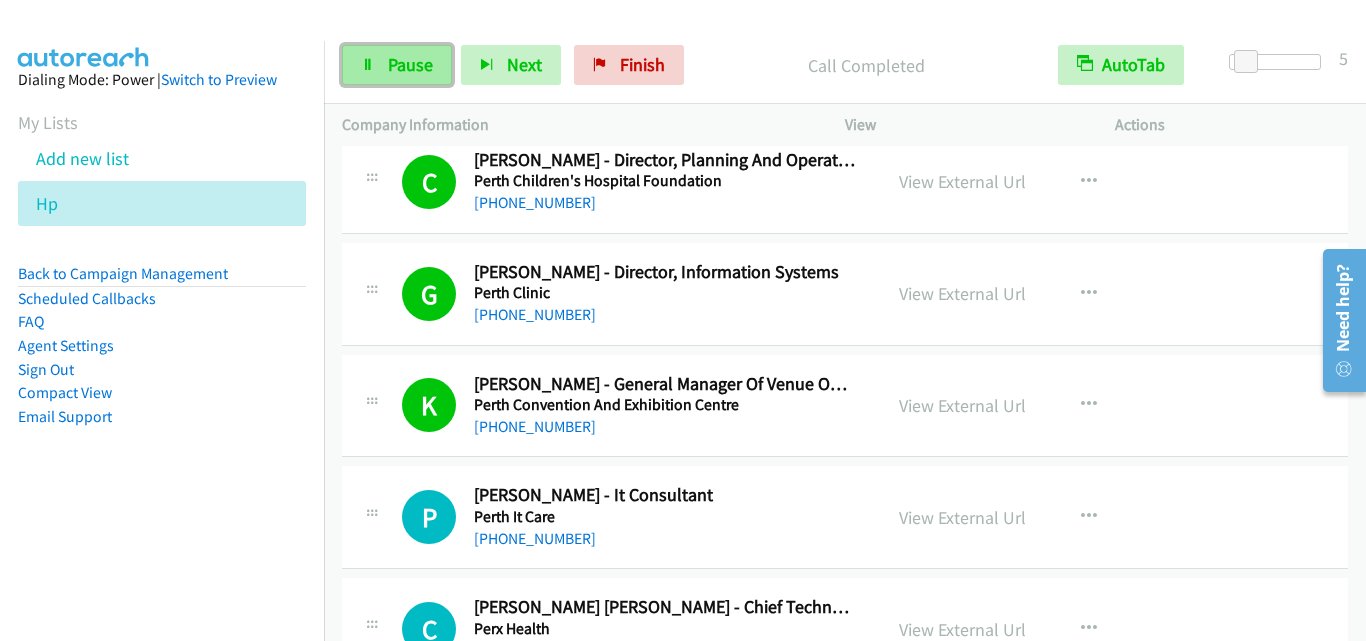 drag, startPoint x: 427, startPoint y: 69, endPoint x: 444, endPoint y: 63, distance: 18.027756 